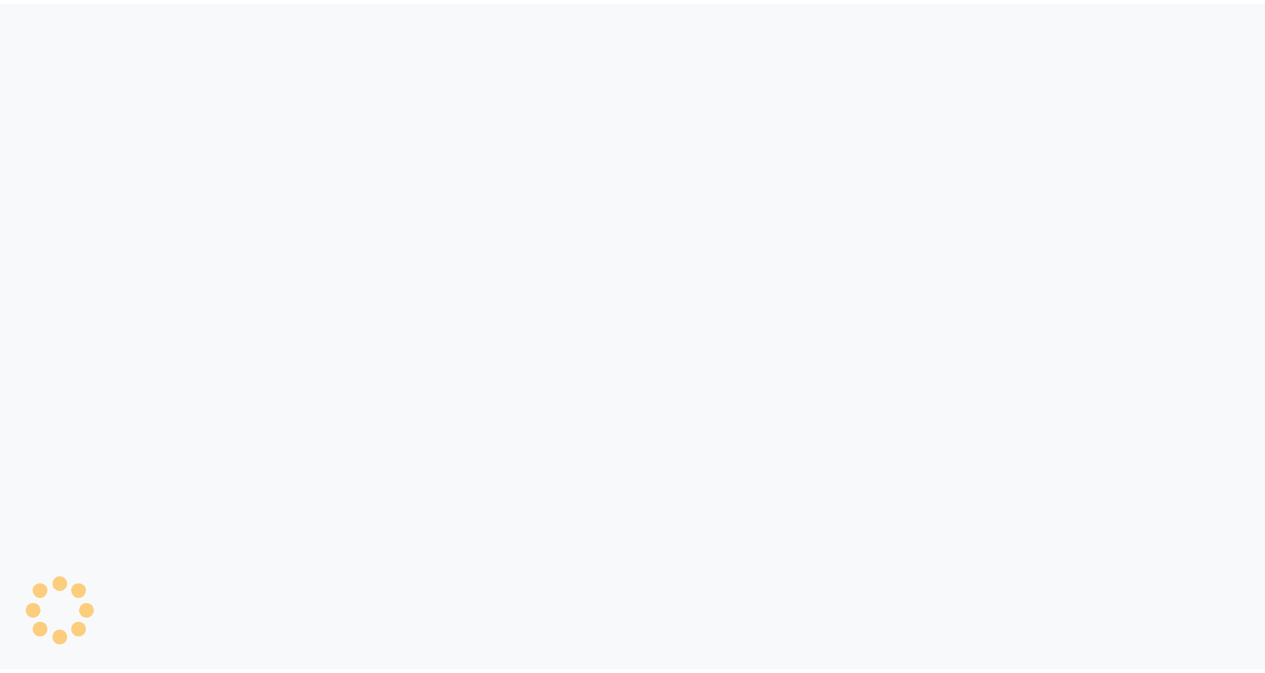 scroll, scrollTop: 0, scrollLeft: 0, axis: both 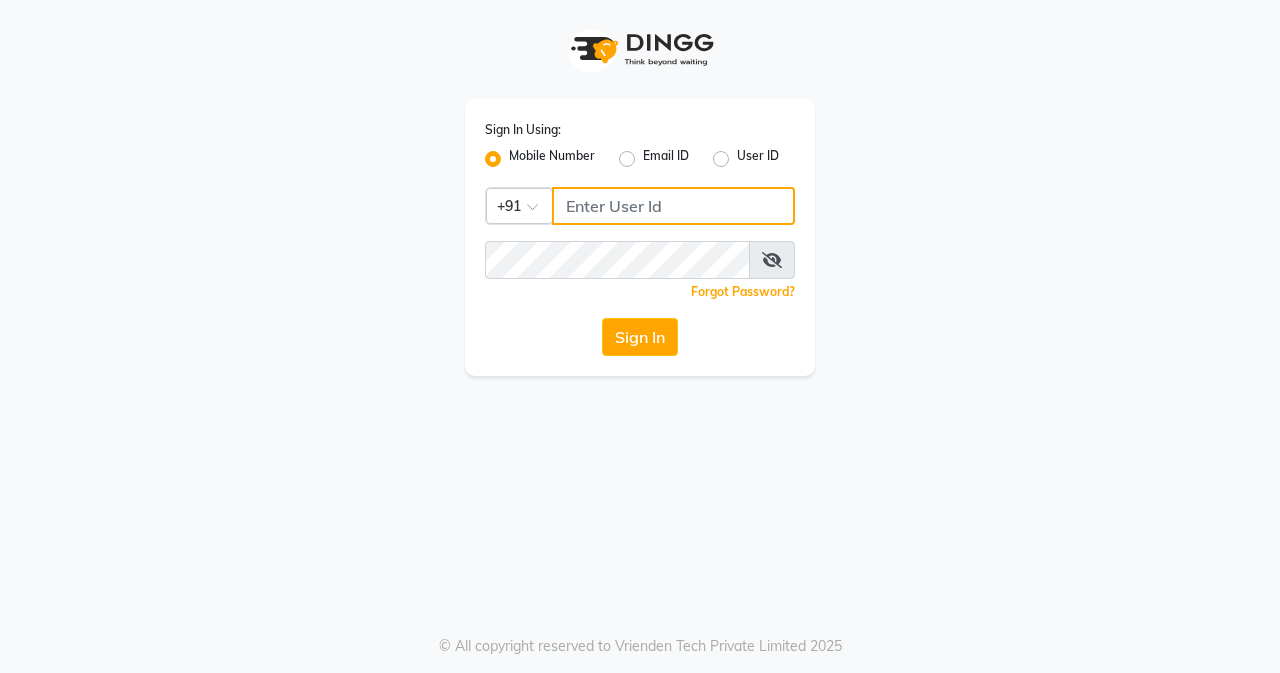 click 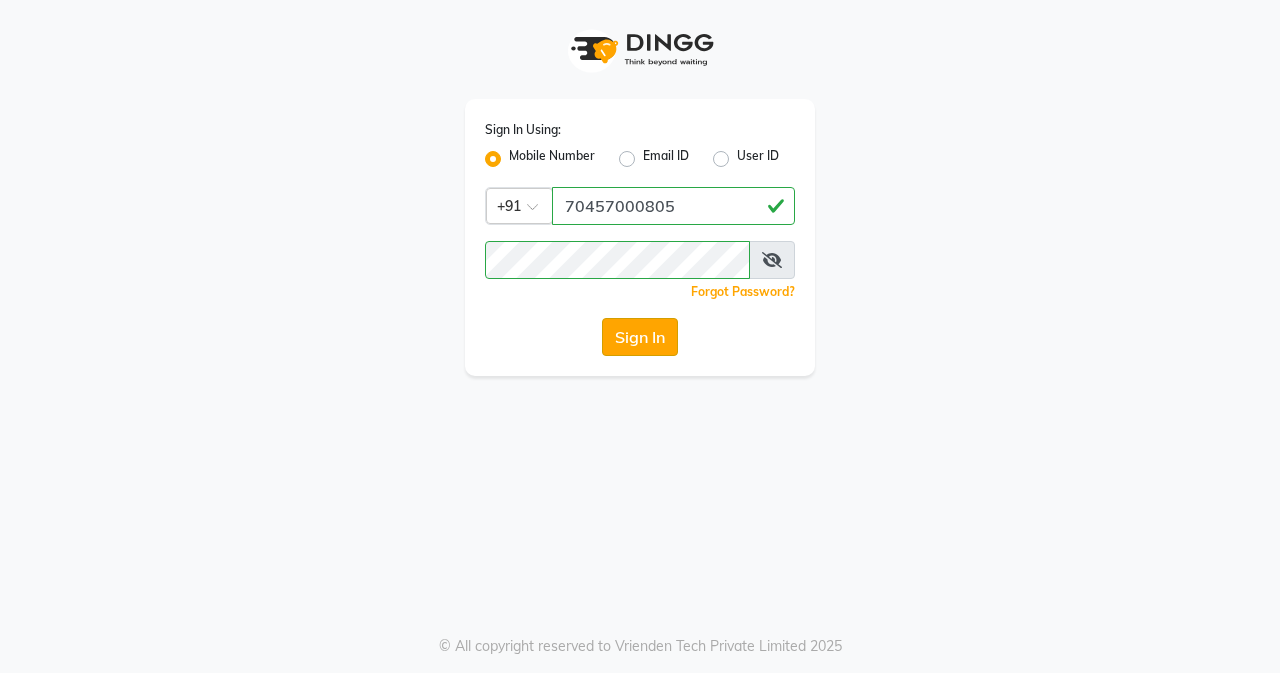 click on "Sign In" 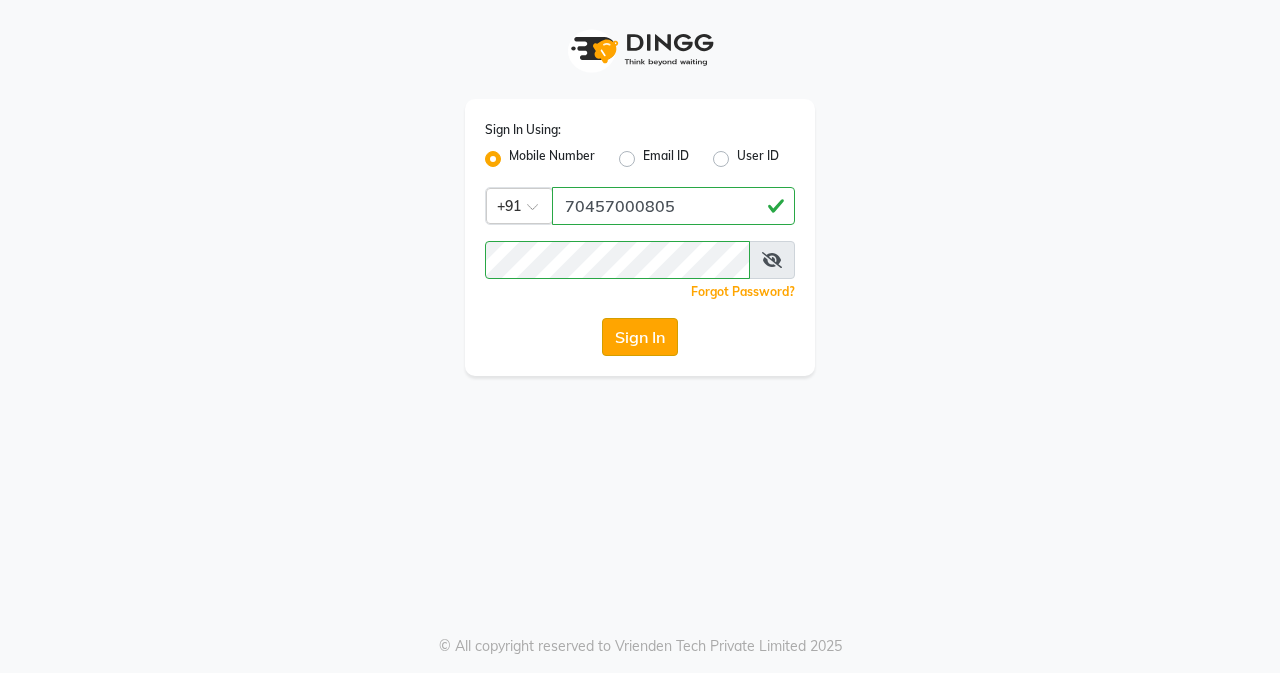 click on "Sign In" 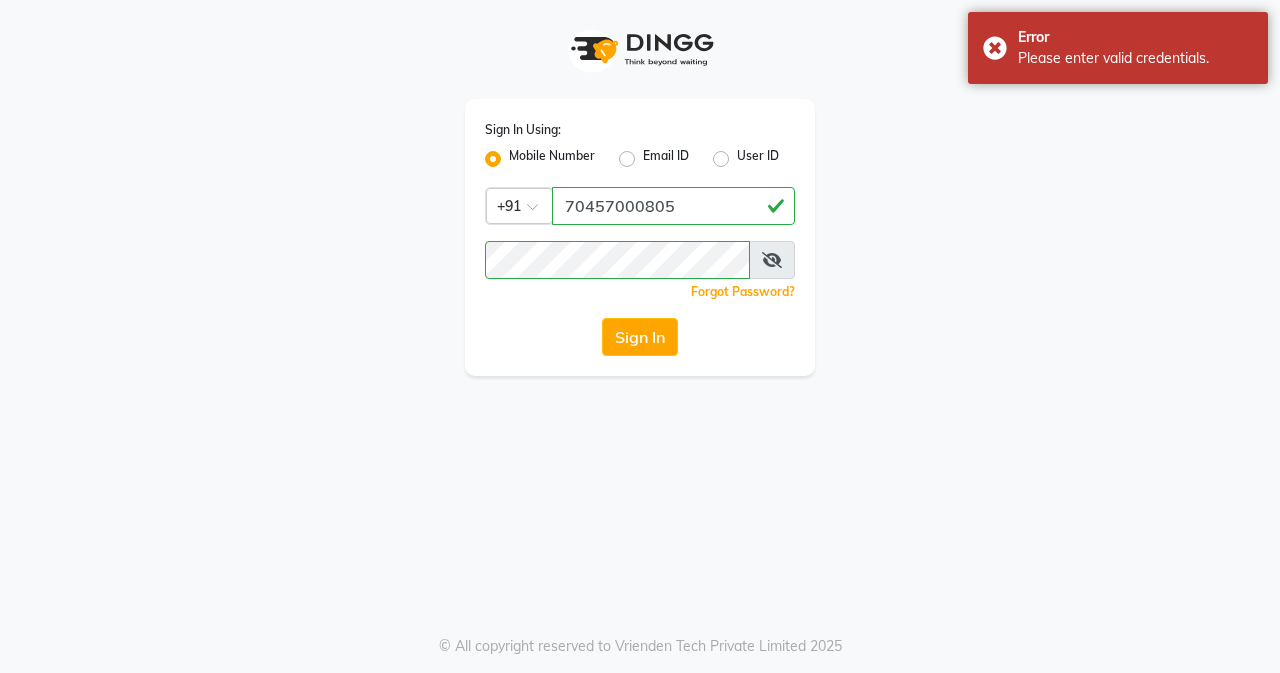 click at bounding box center (772, 260) 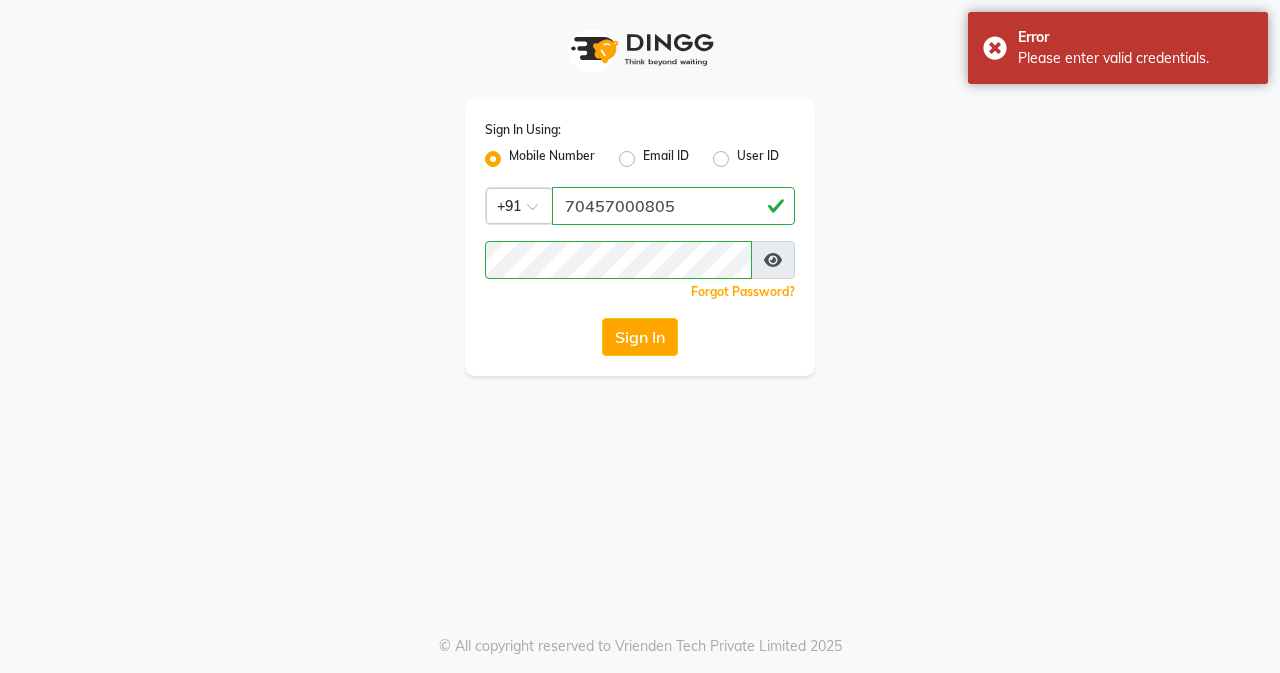 click on "Sign In" 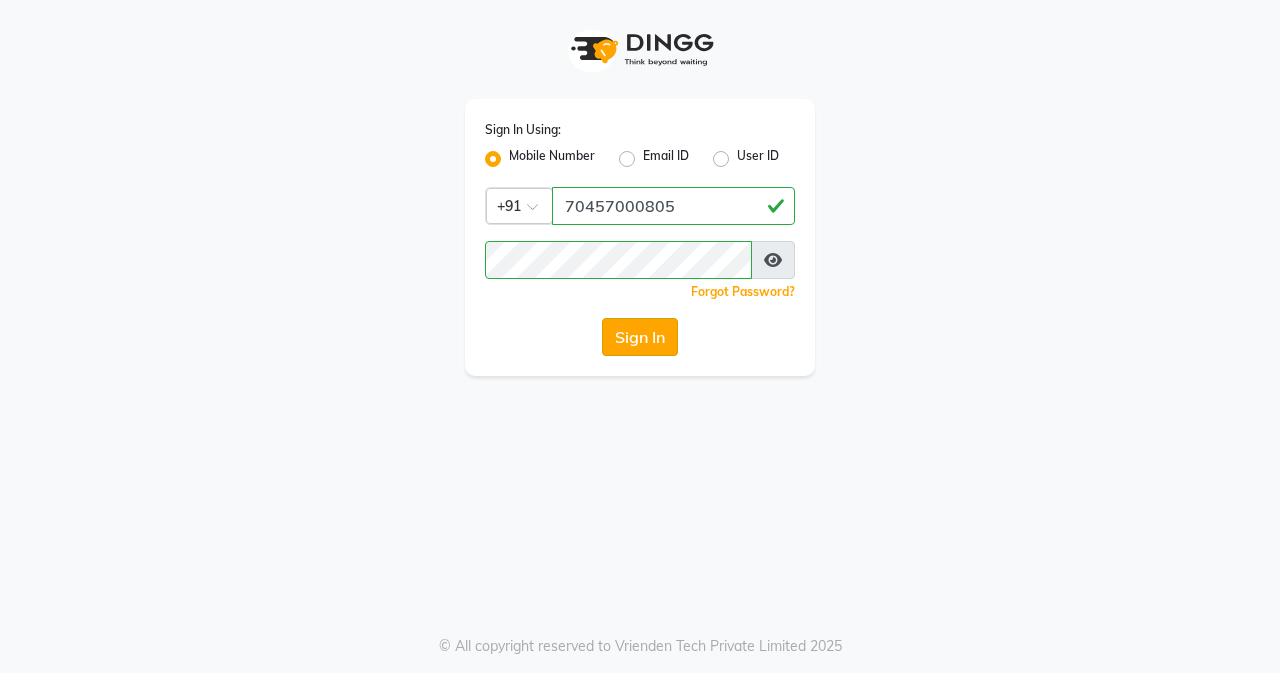 click on "Sign In" 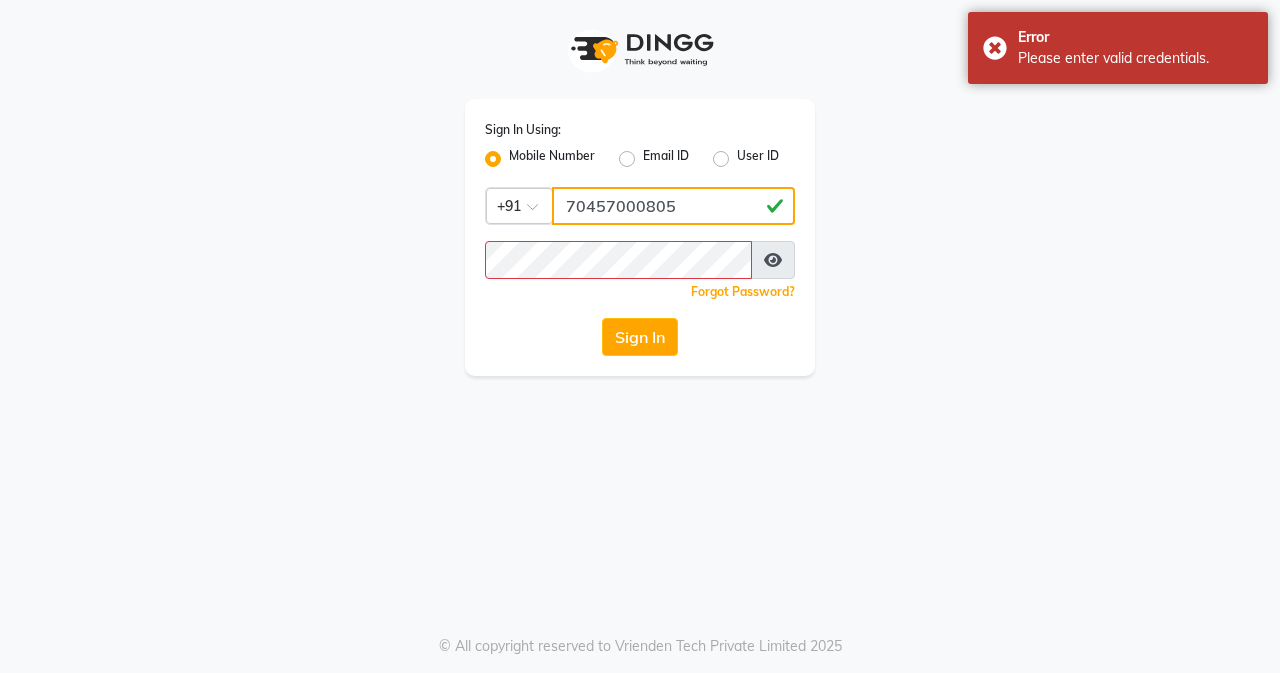 click on "70457000805" 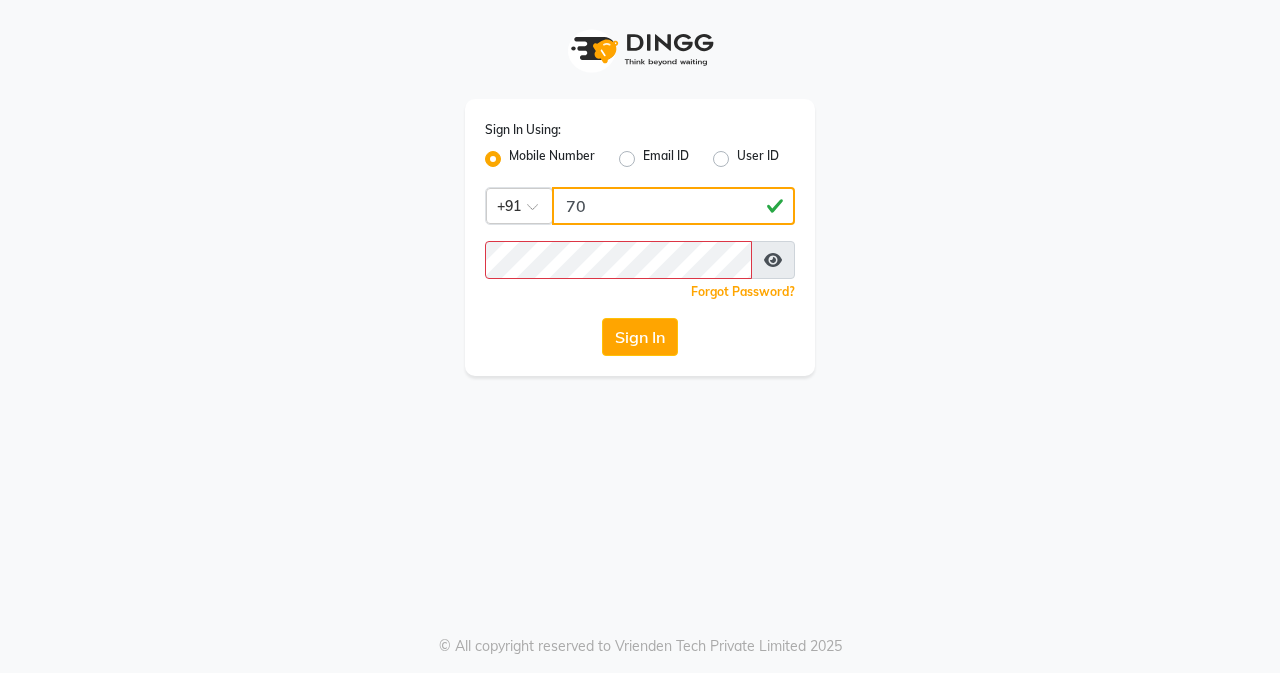 type on "7" 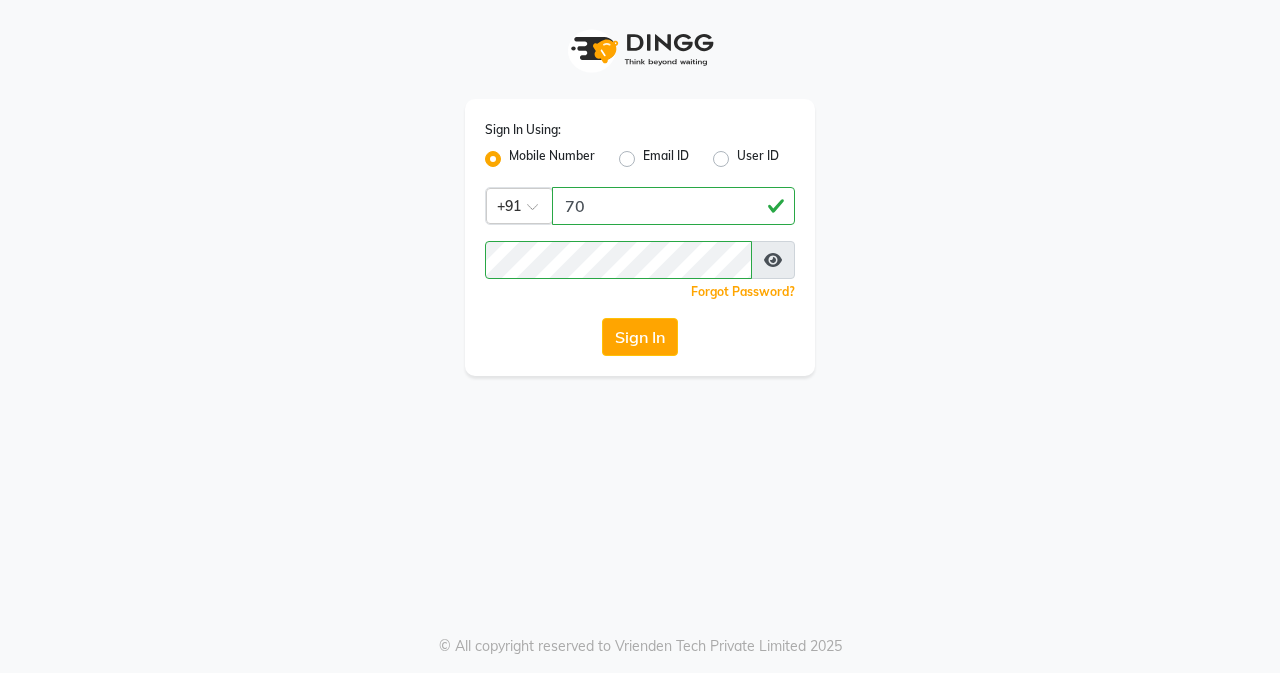 click on "Sign In" 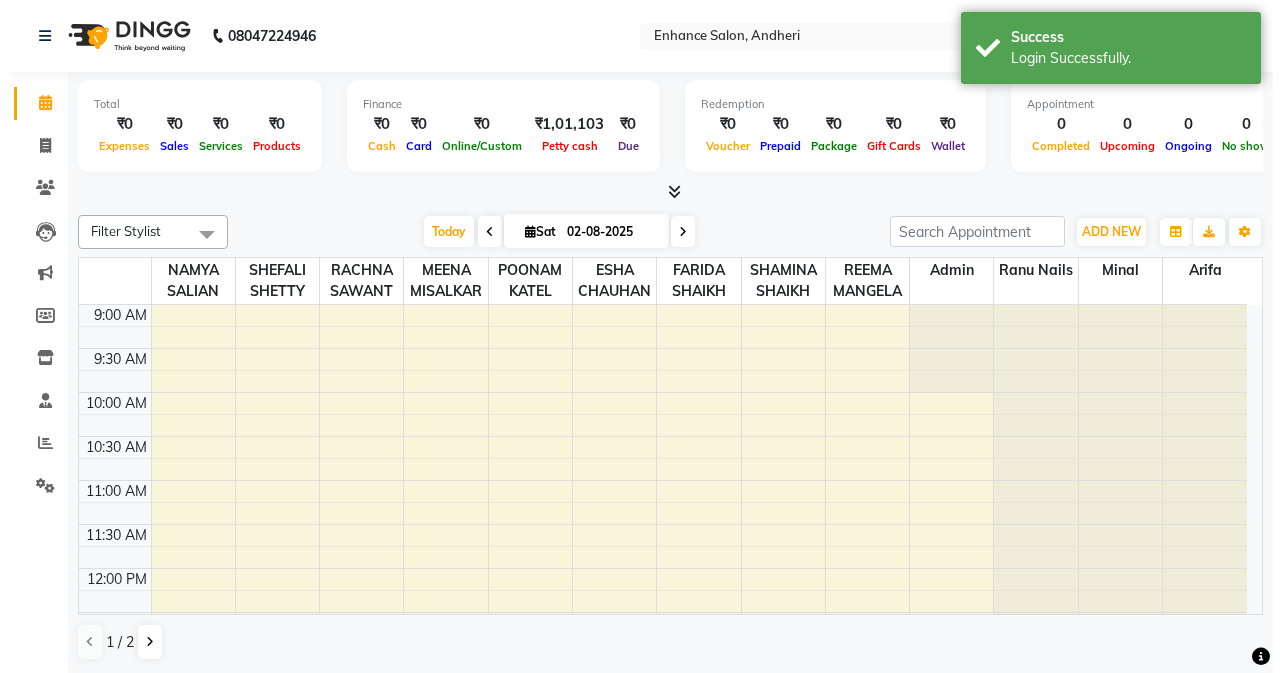 scroll, scrollTop: 0, scrollLeft: 0, axis: both 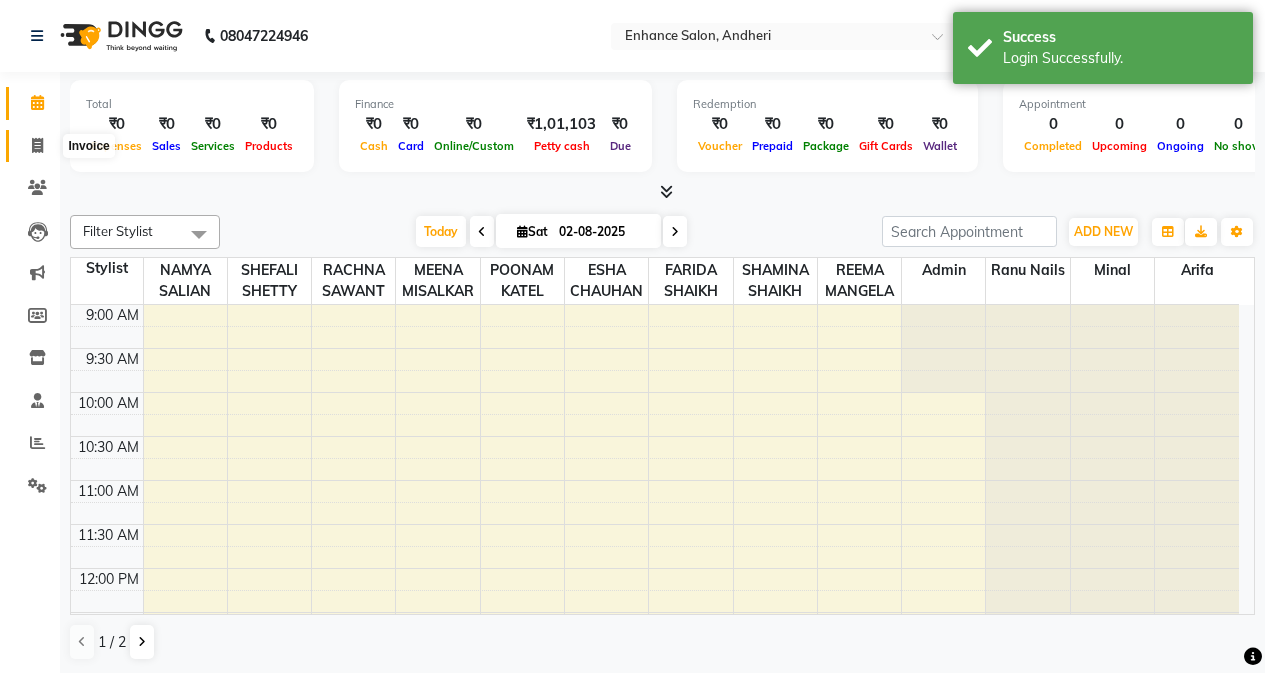 click 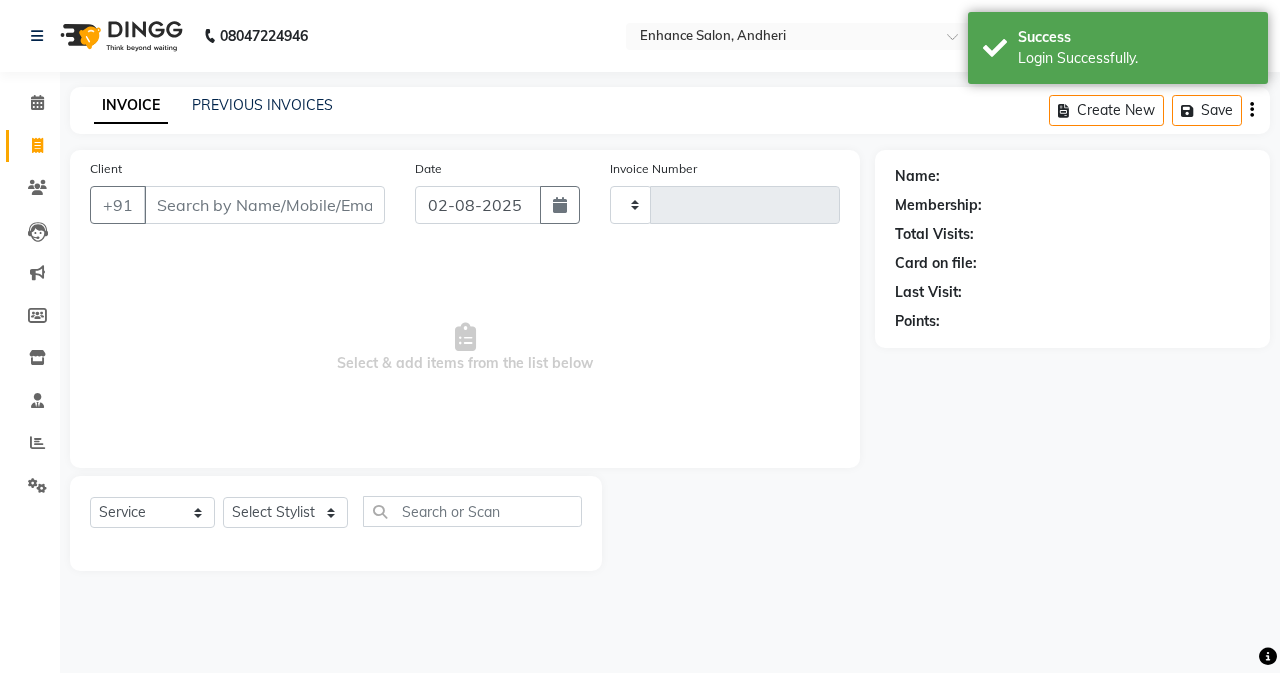 type on "2163" 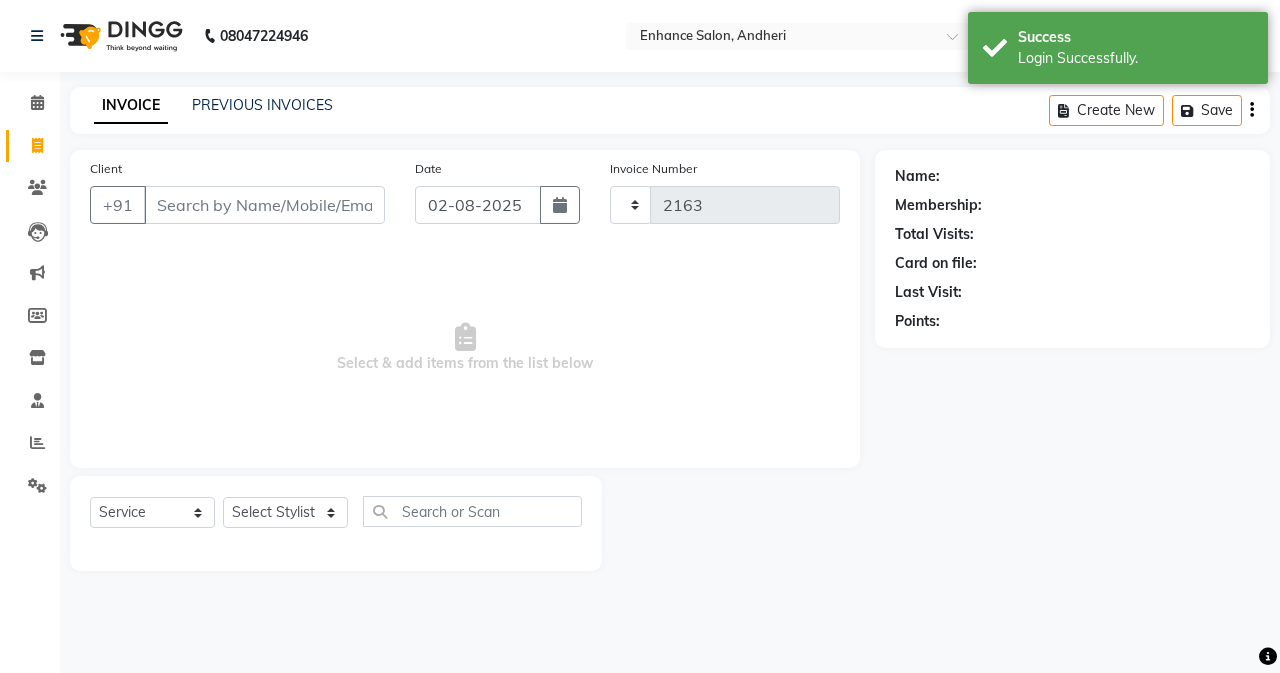 select on "7236" 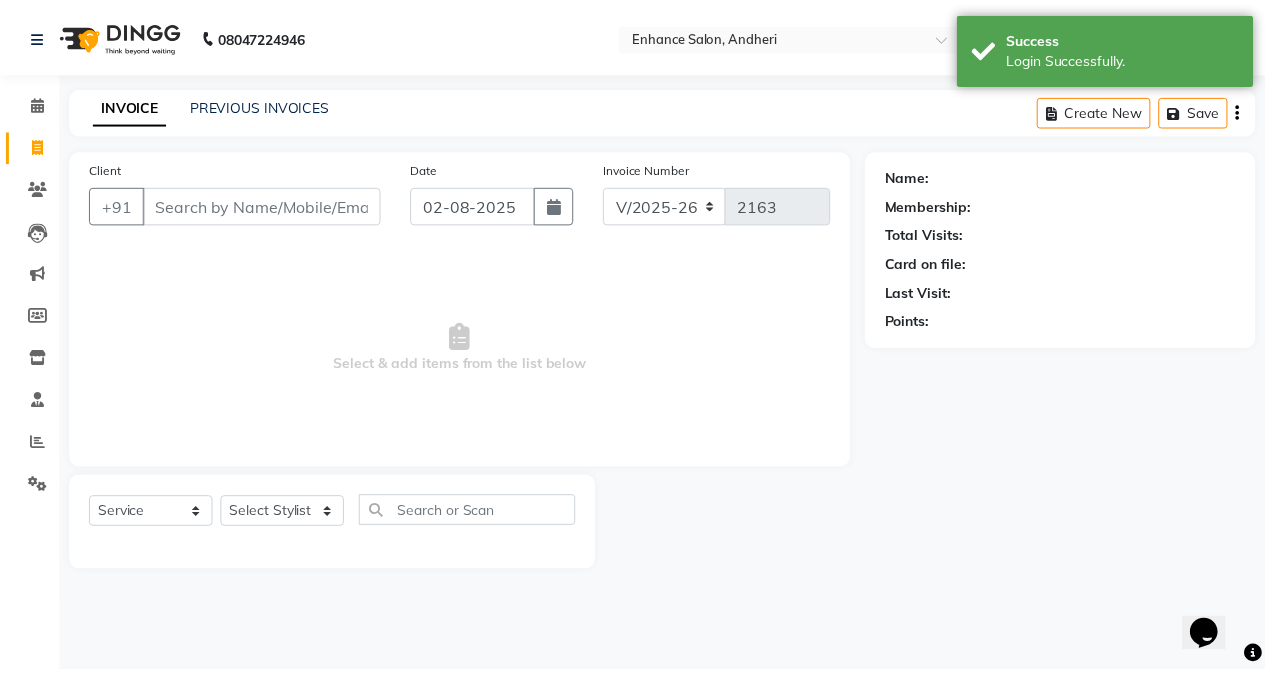 scroll, scrollTop: 0, scrollLeft: 0, axis: both 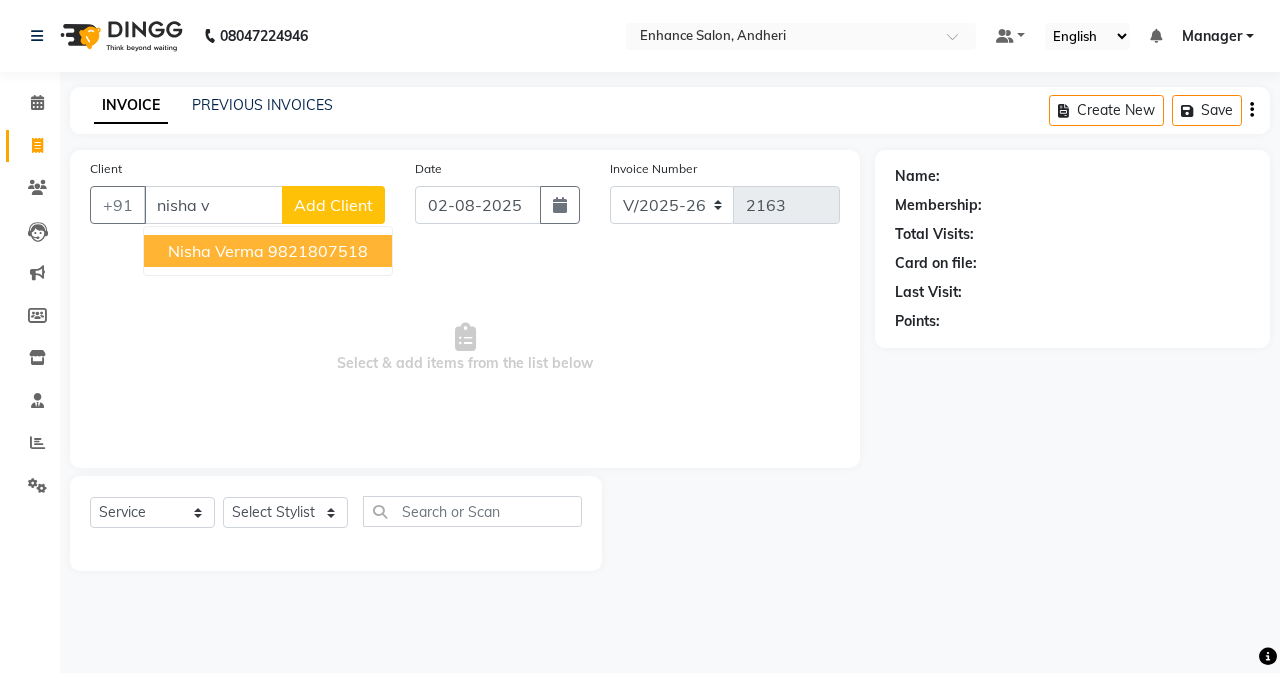 drag, startPoint x: 266, startPoint y: 255, endPoint x: 261, endPoint y: 333, distance: 78.160095 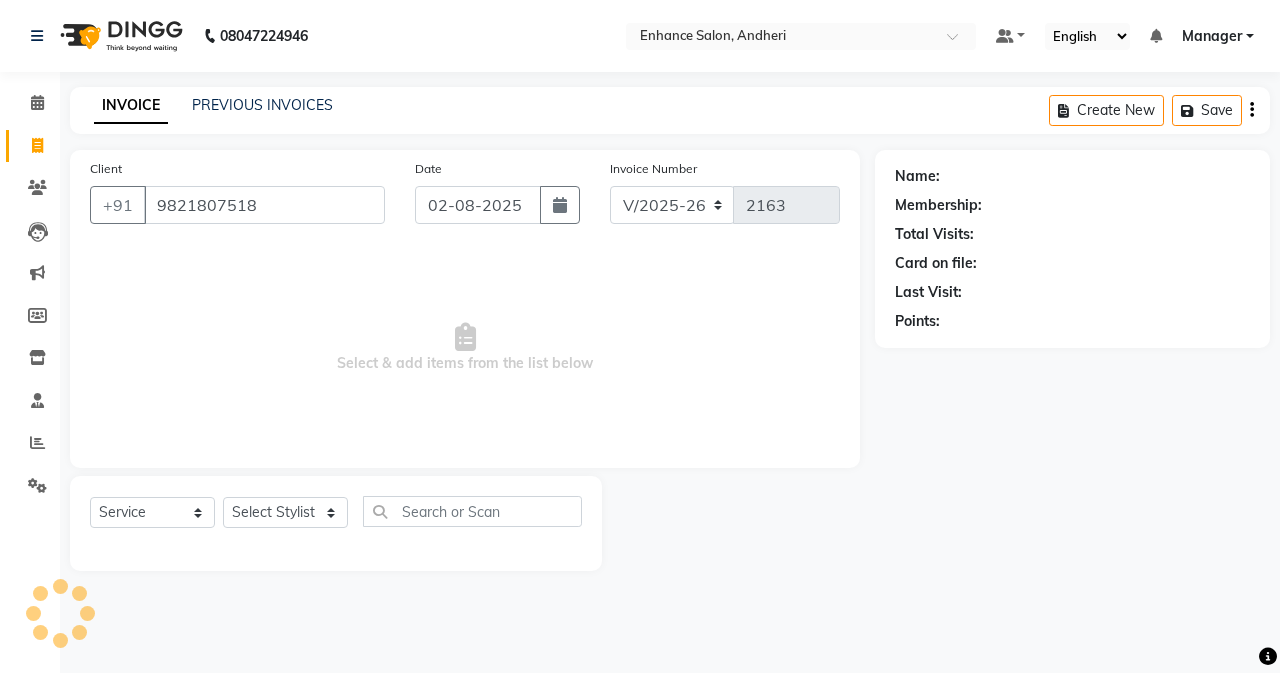 type on "9821807518" 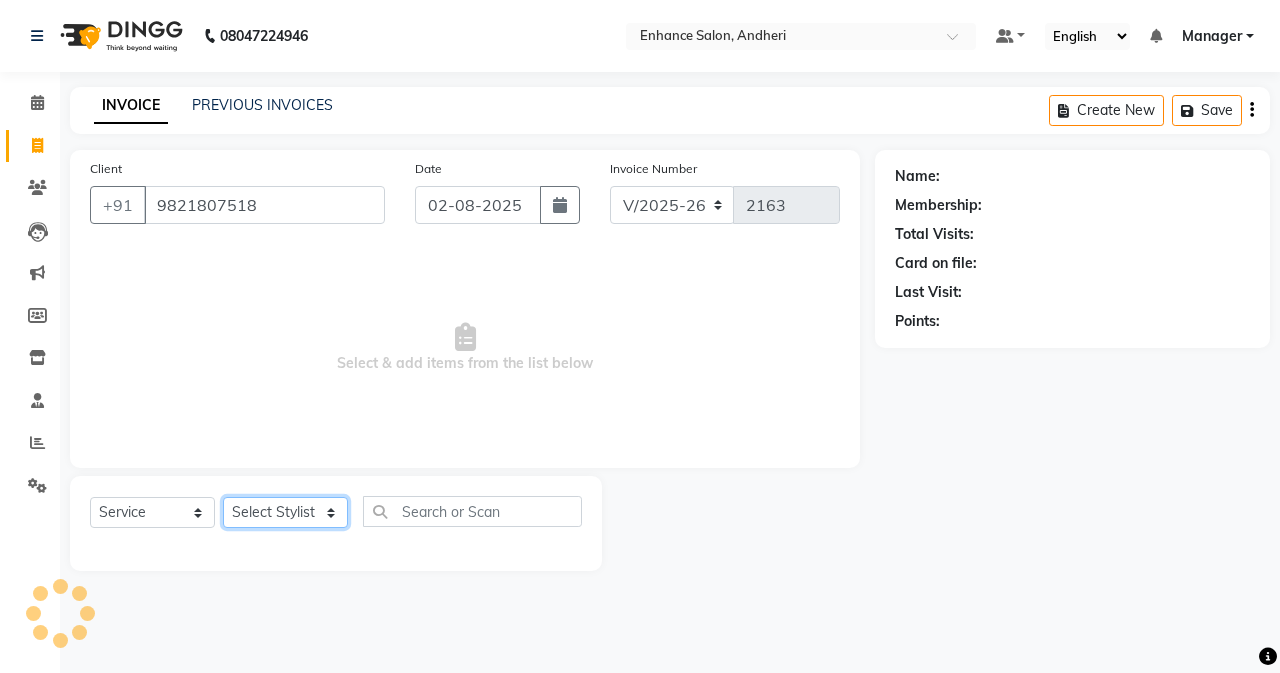 drag, startPoint x: 288, startPoint y: 511, endPoint x: 286, endPoint y: 498, distance: 13.152946 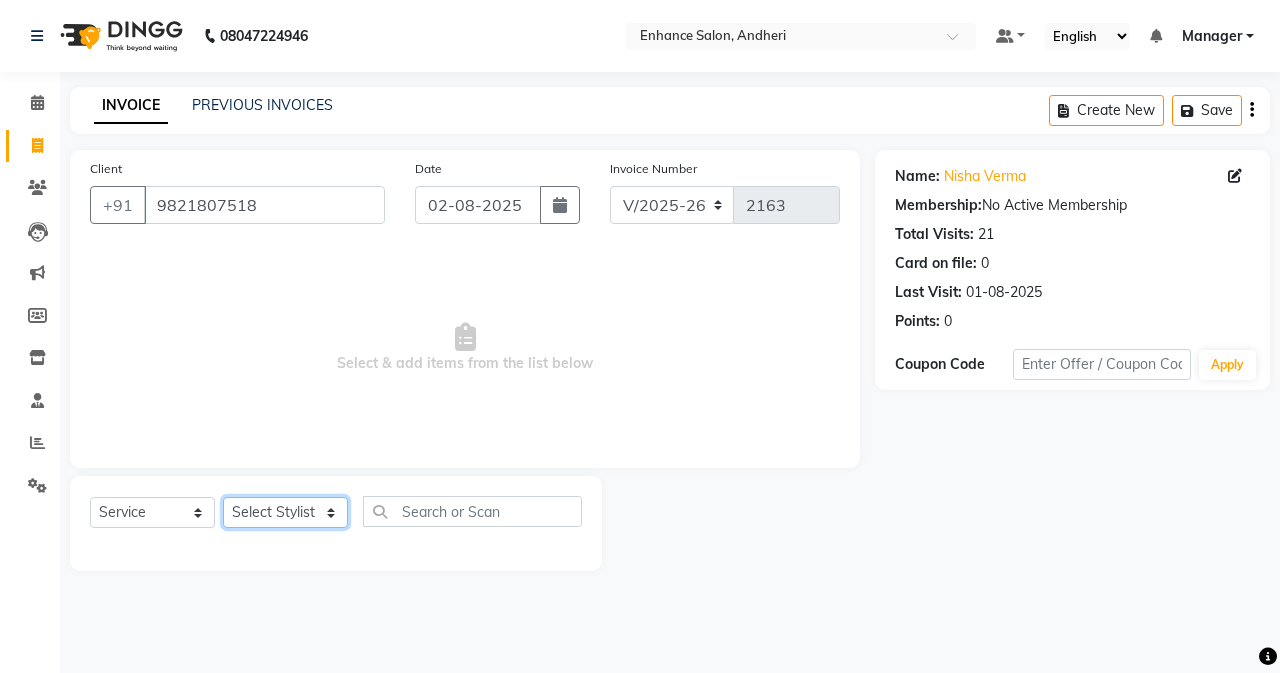 select on "61735" 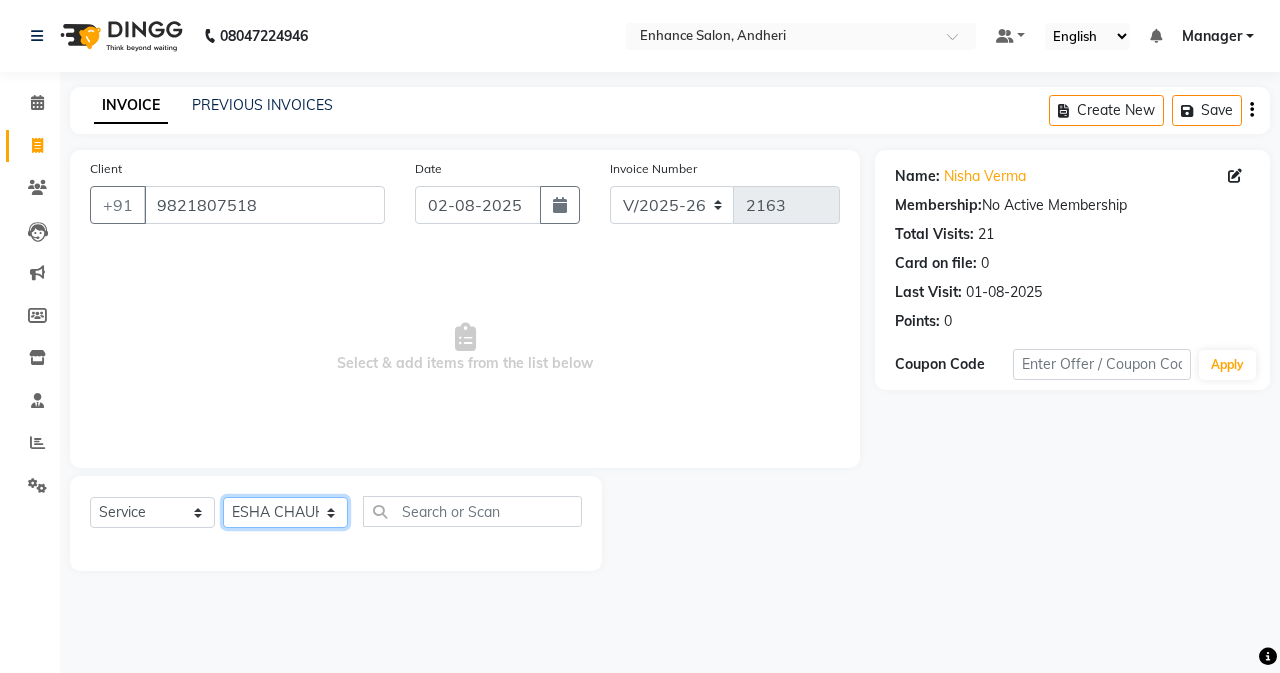 click on "Select Stylist Admin Arifa ESHA CHAUHAN FARIDA SHAIKH Manager MEENA MISALKAR Minal NAMYA SALIAN POONAM KATEL RACHNA SAWANT Ranu nails REEMA MANGELA SHAMINA SHAIKH SHEFALI SHETTY TABU SHAIKH" 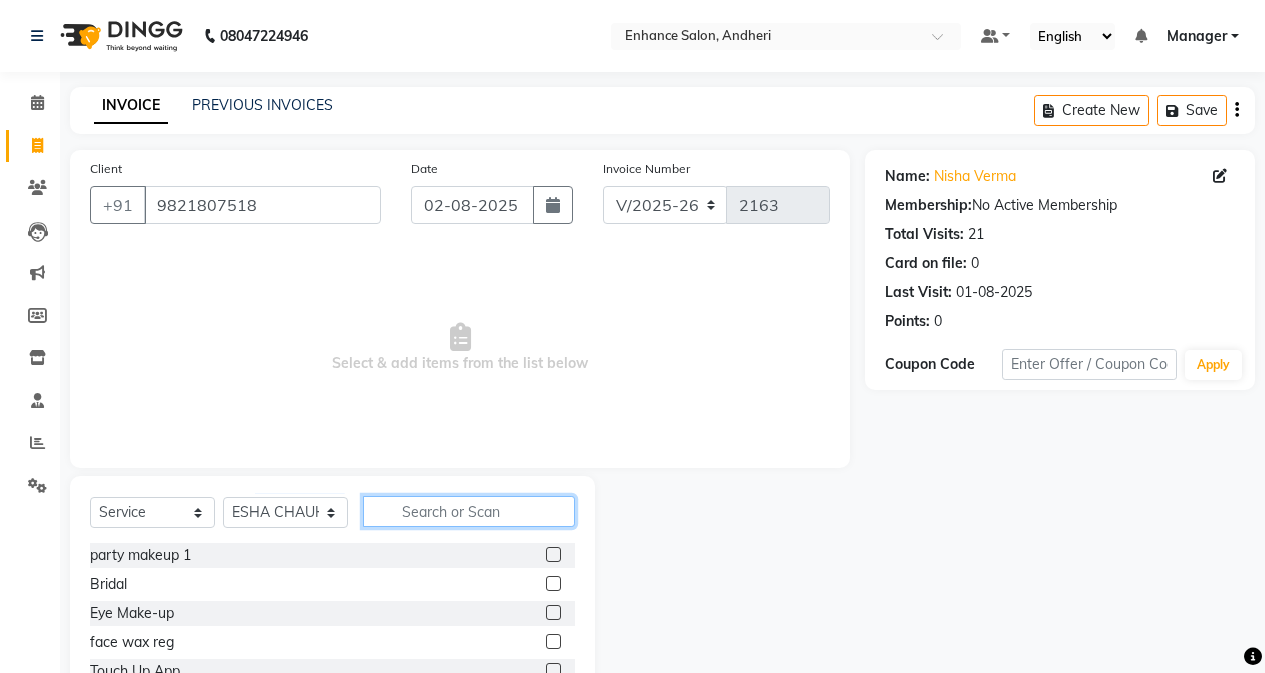 click 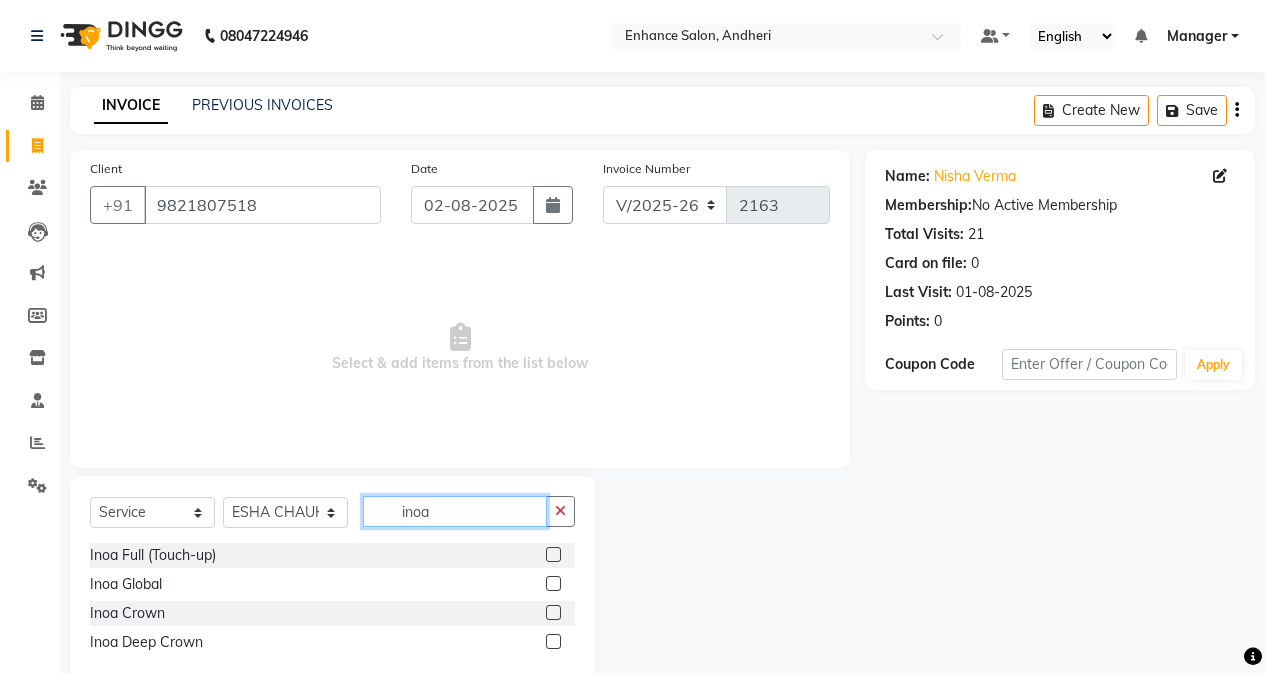 type on "inoa" 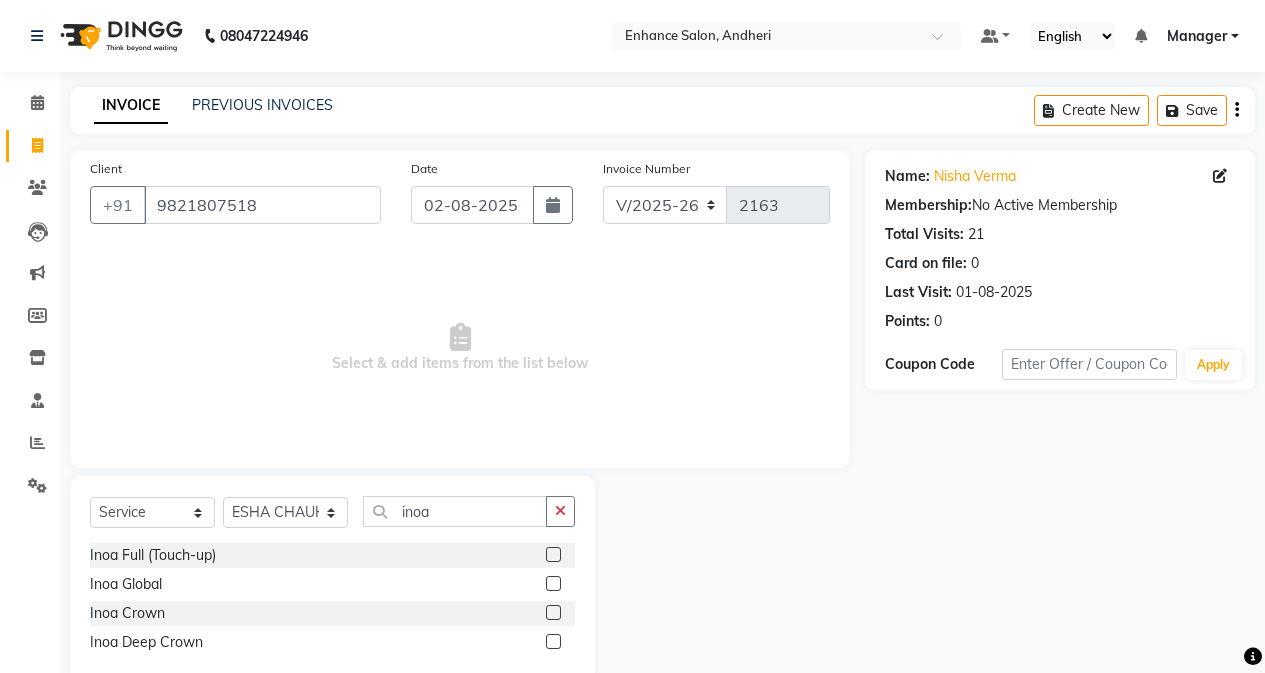 click on "Inoa Full (Touch-up)" 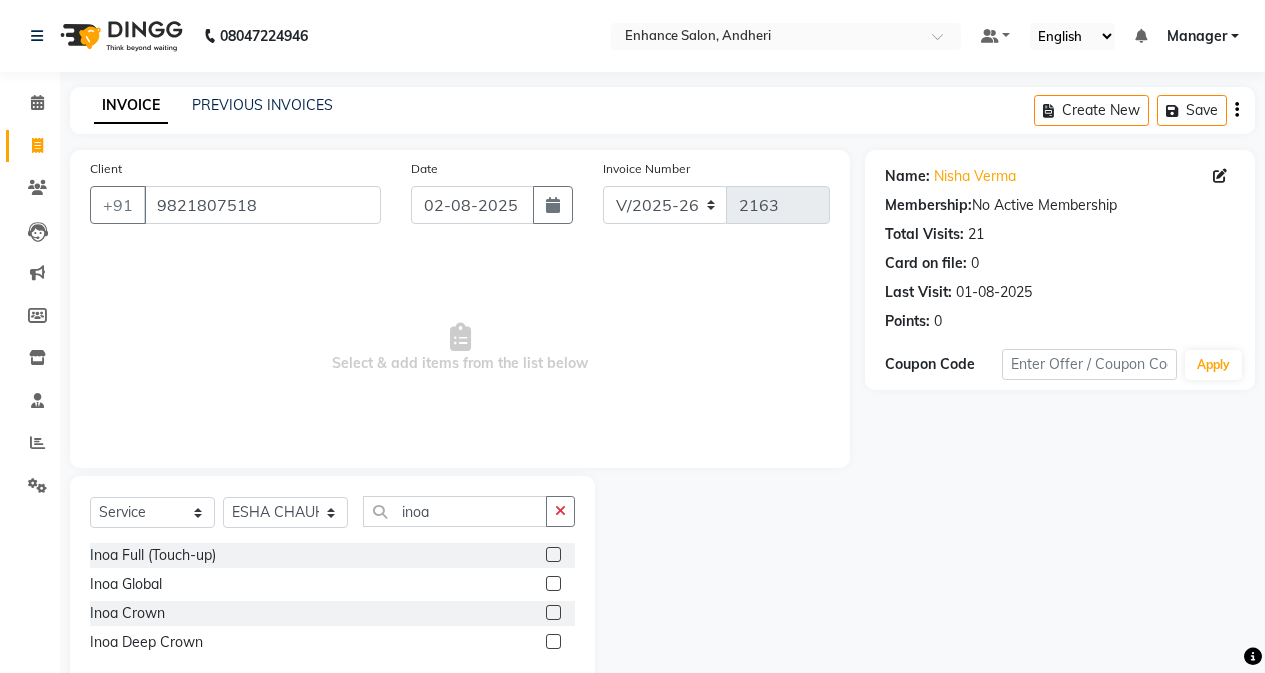click 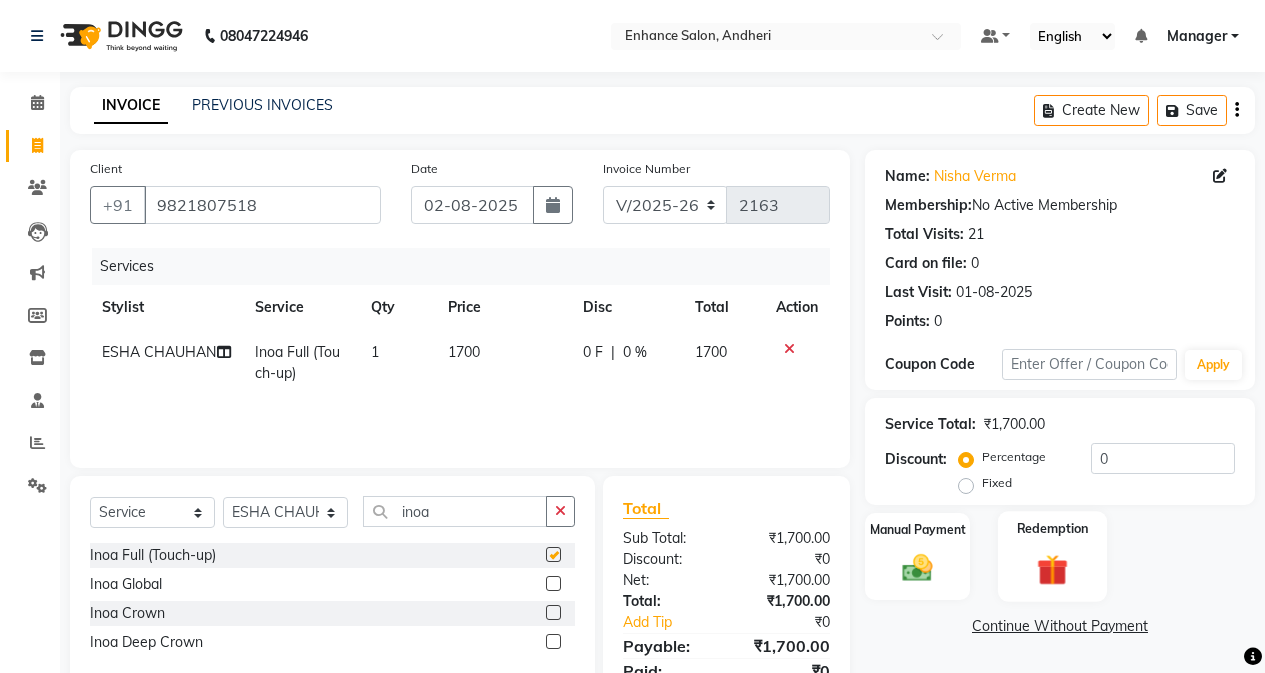 checkbox on "false" 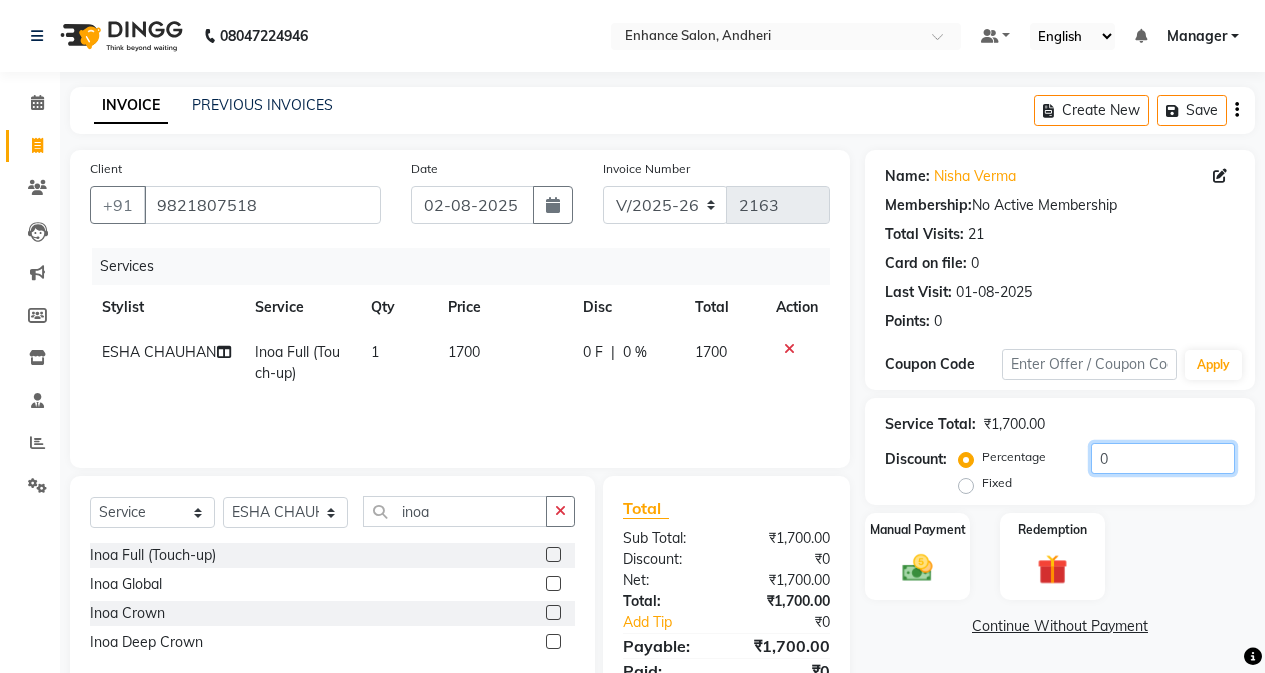 click on "0" 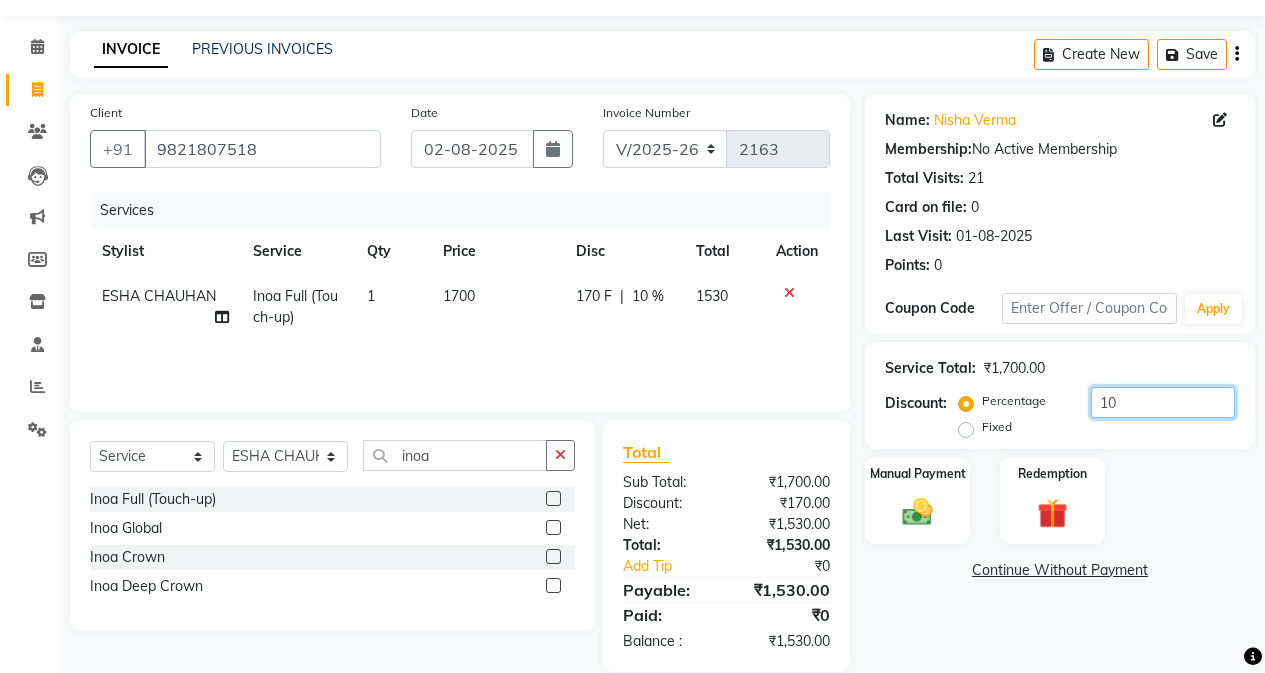 scroll, scrollTop: 85, scrollLeft: 0, axis: vertical 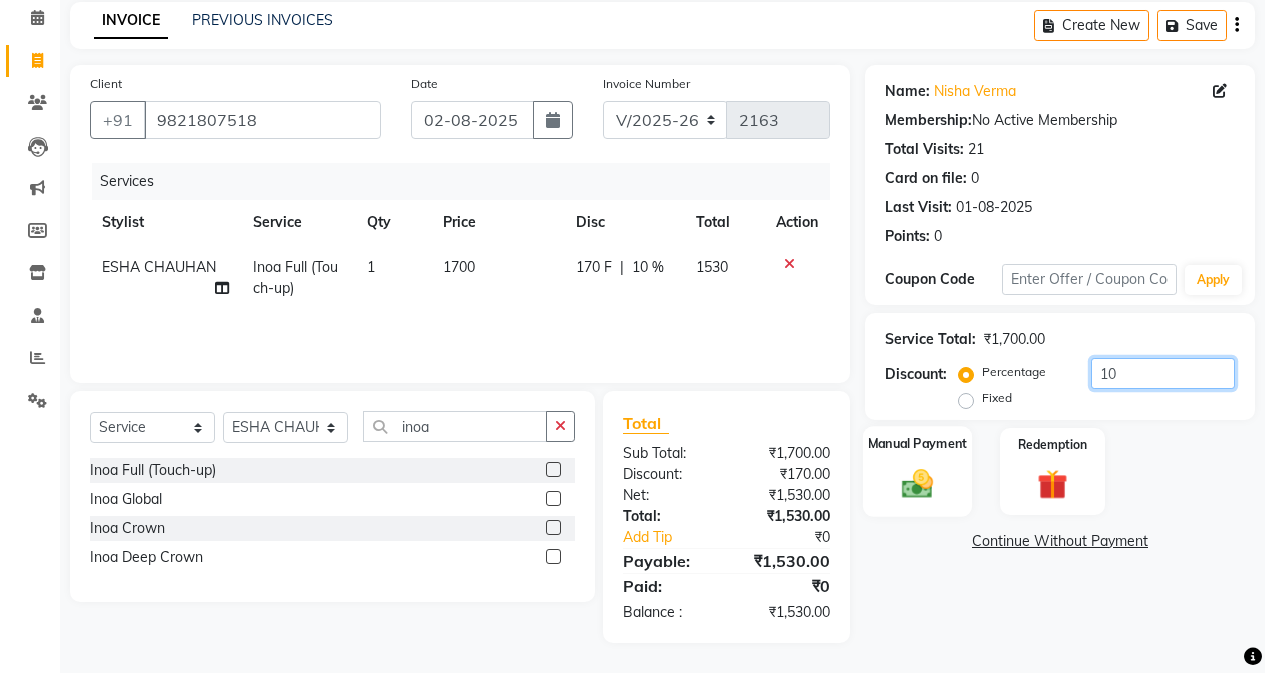 type on "10" 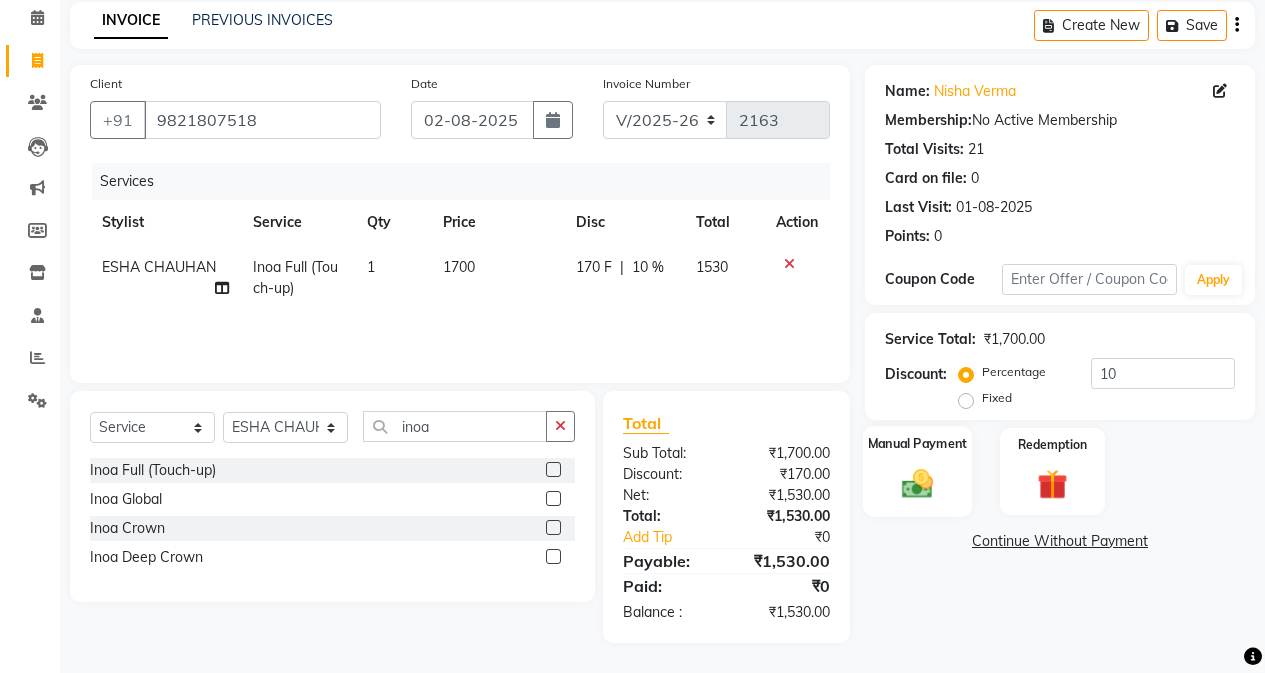 click on "Manual Payment" 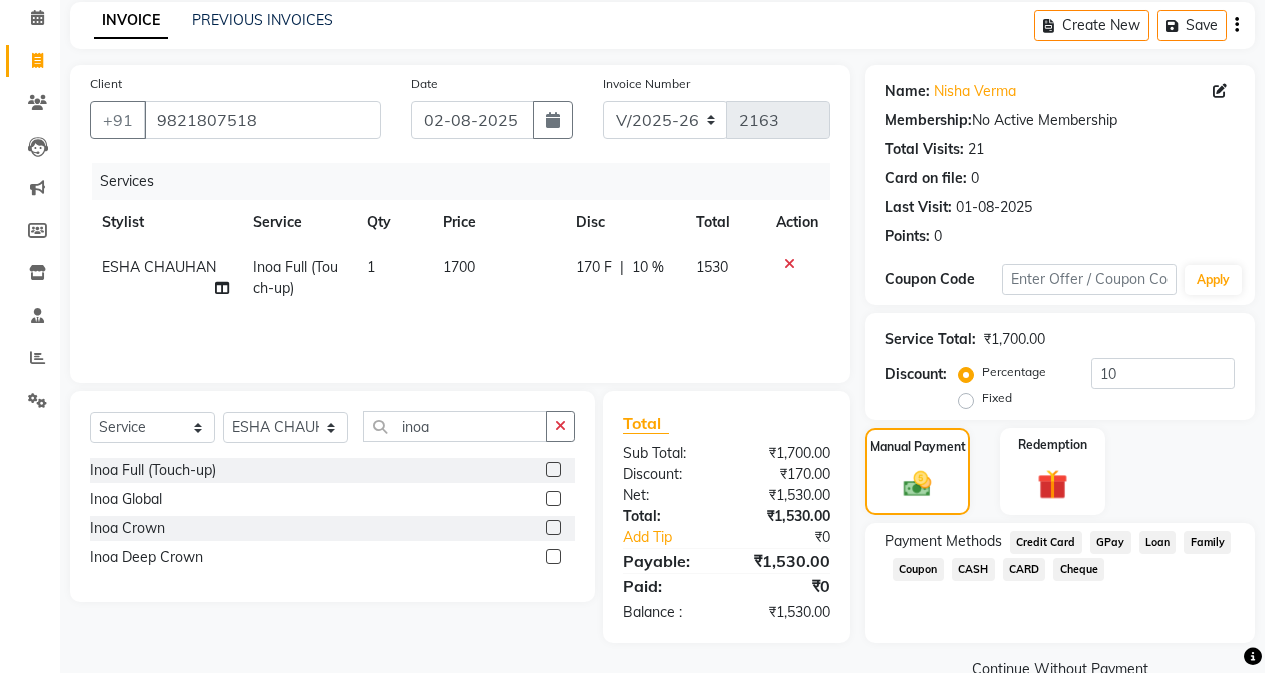 click on "CARD" 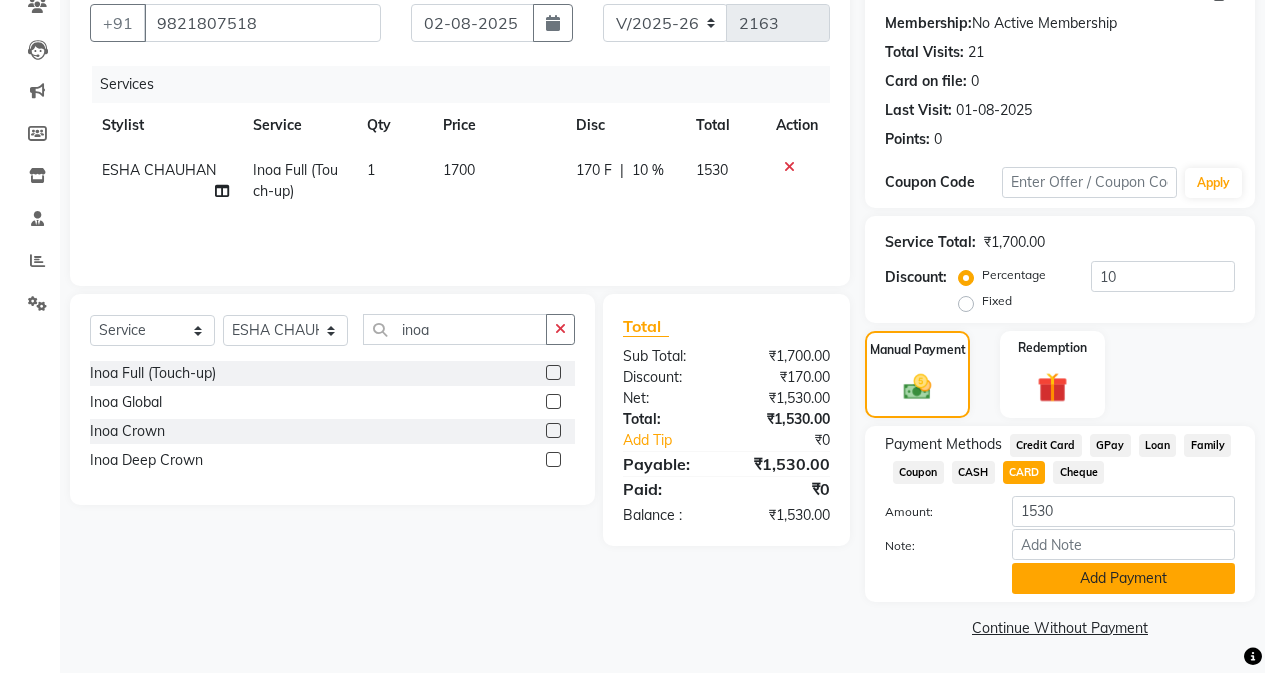 click on "Add Payment" 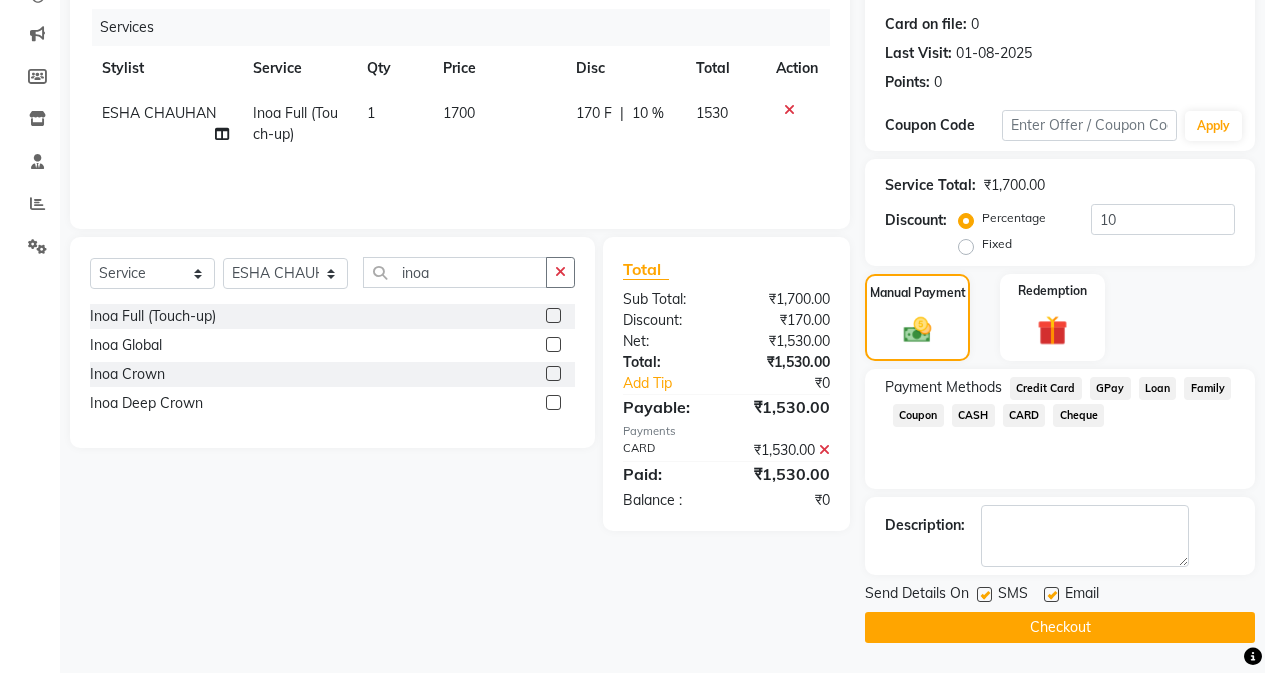 click on "Checkout" 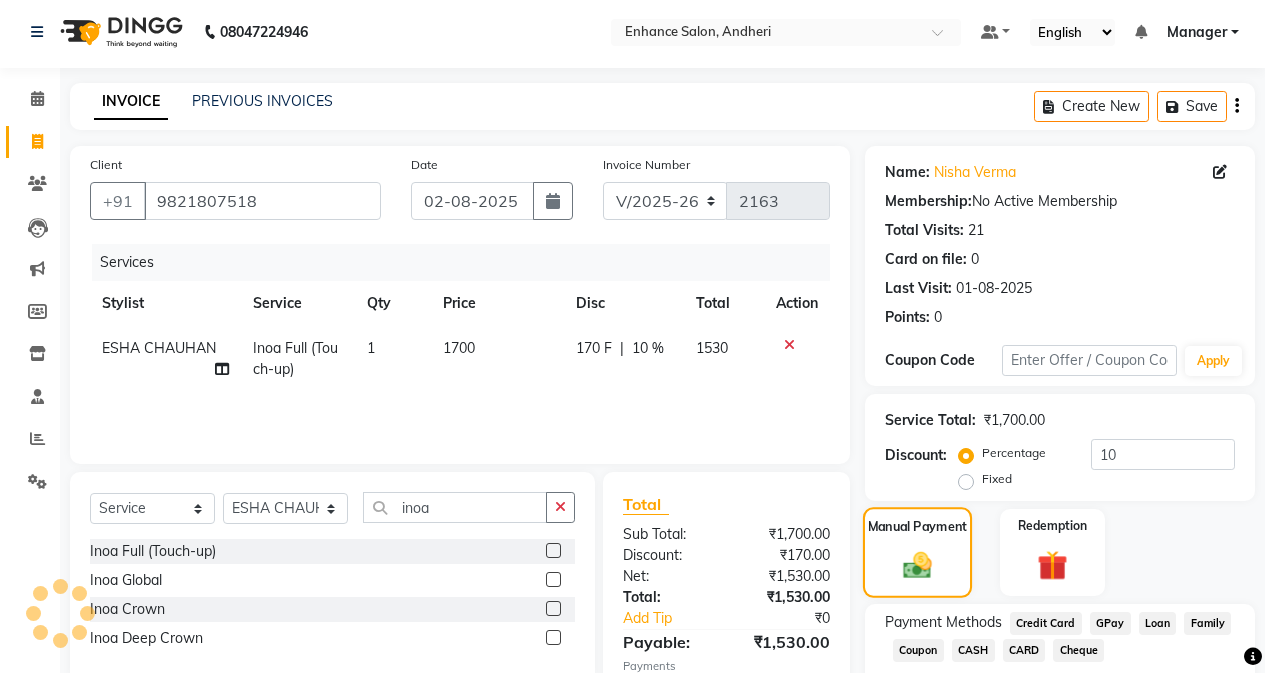 scroll, scrollTop: 0, scrollLeft: 0, axis: both 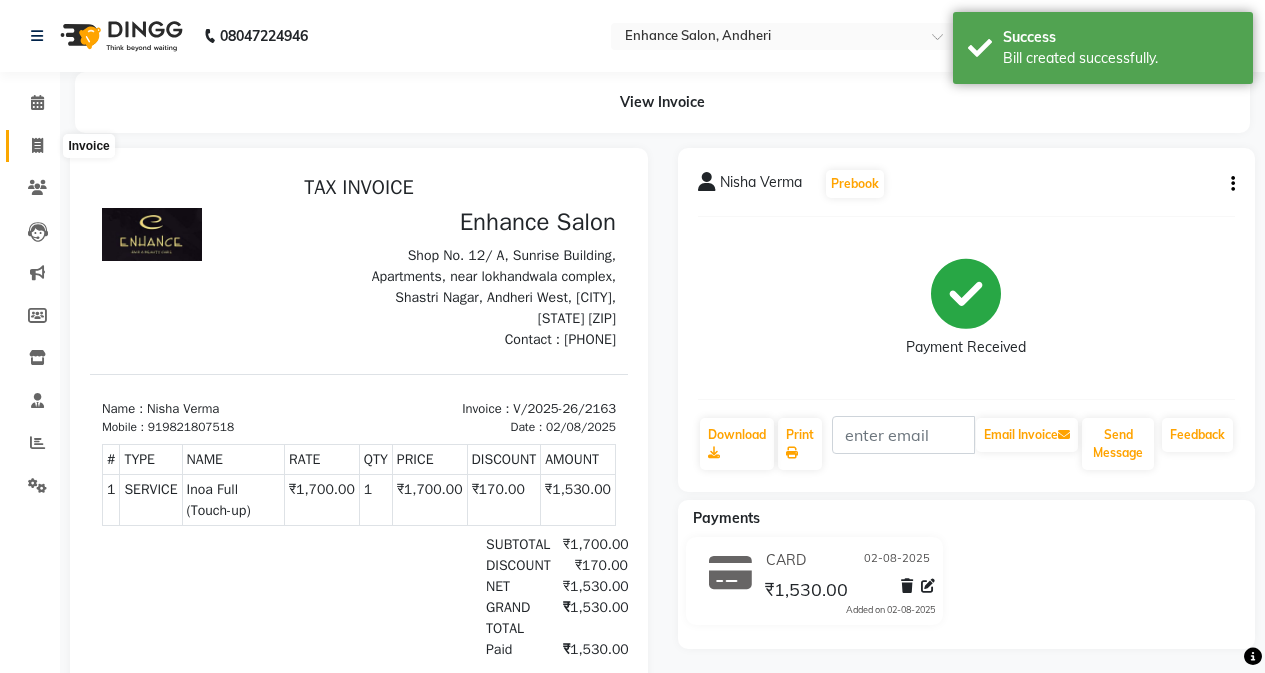 click 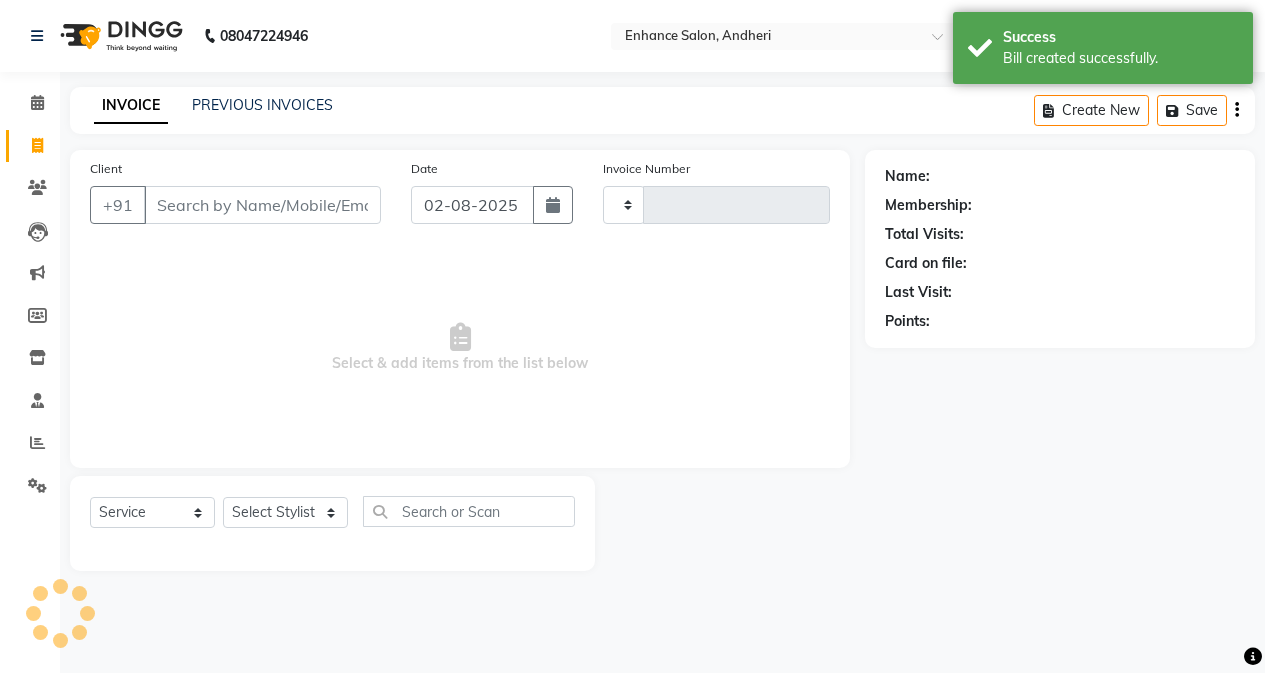 type on "2164" 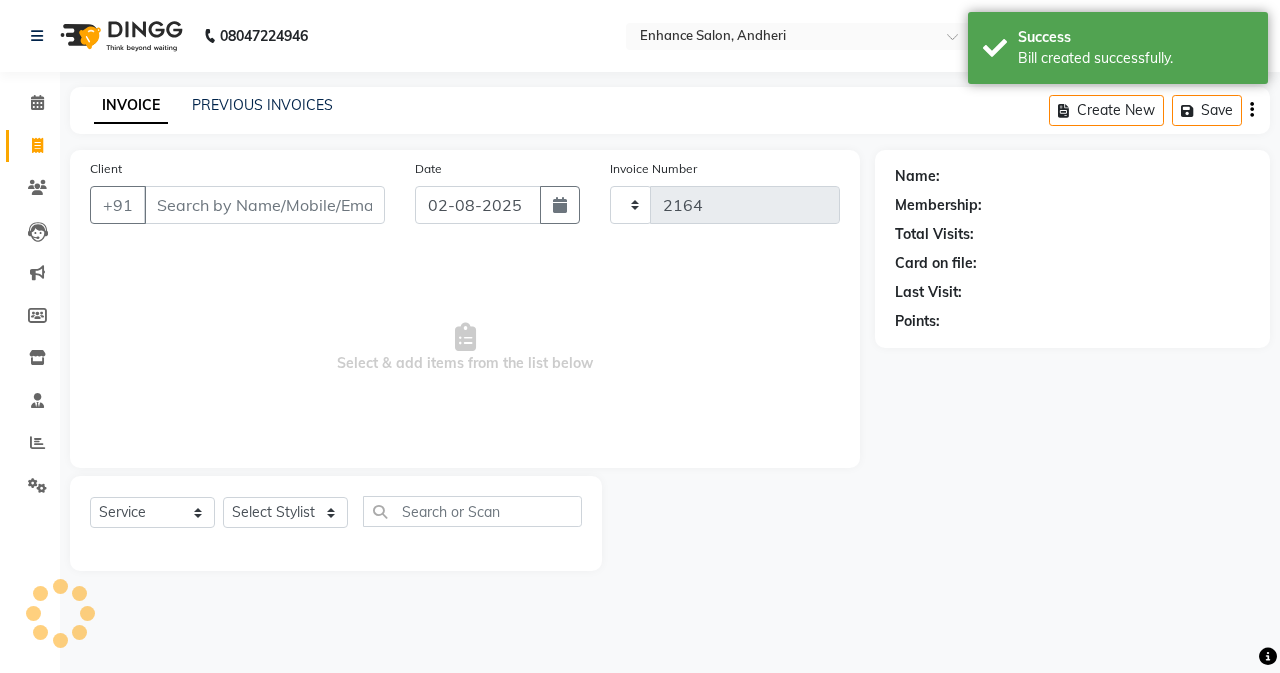 select on "7236" 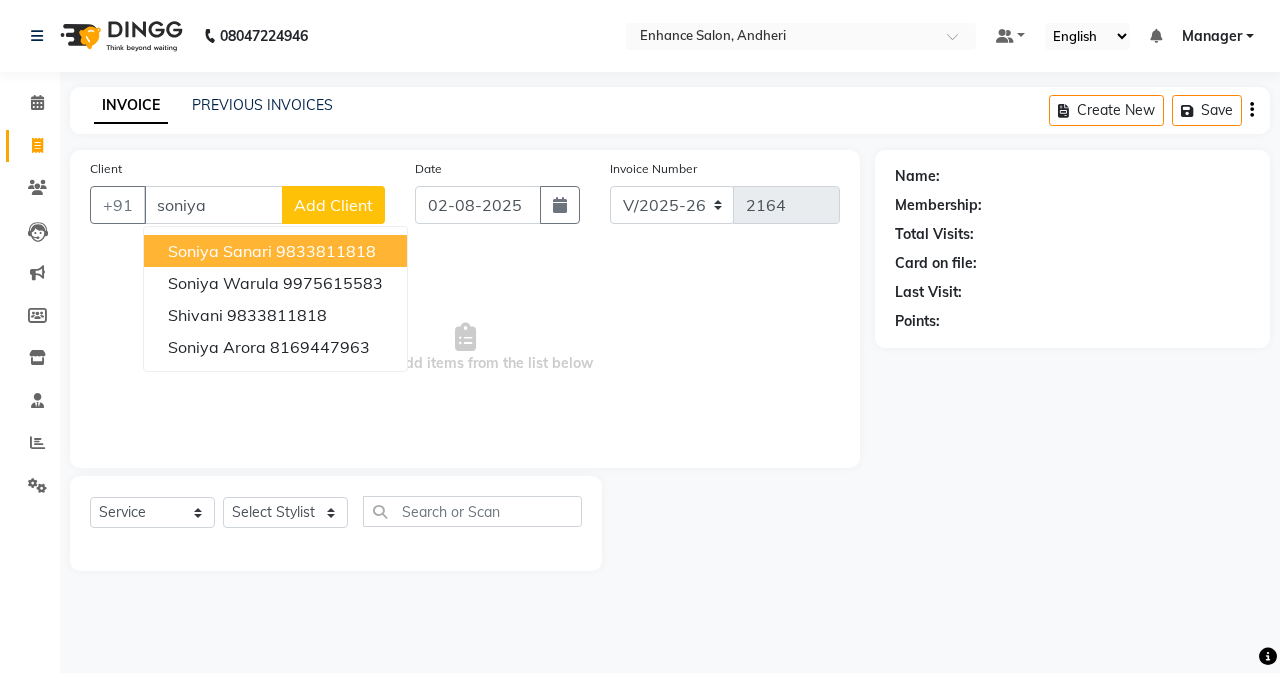 click on "Soniya sanari" at bounding box center [220, 251] 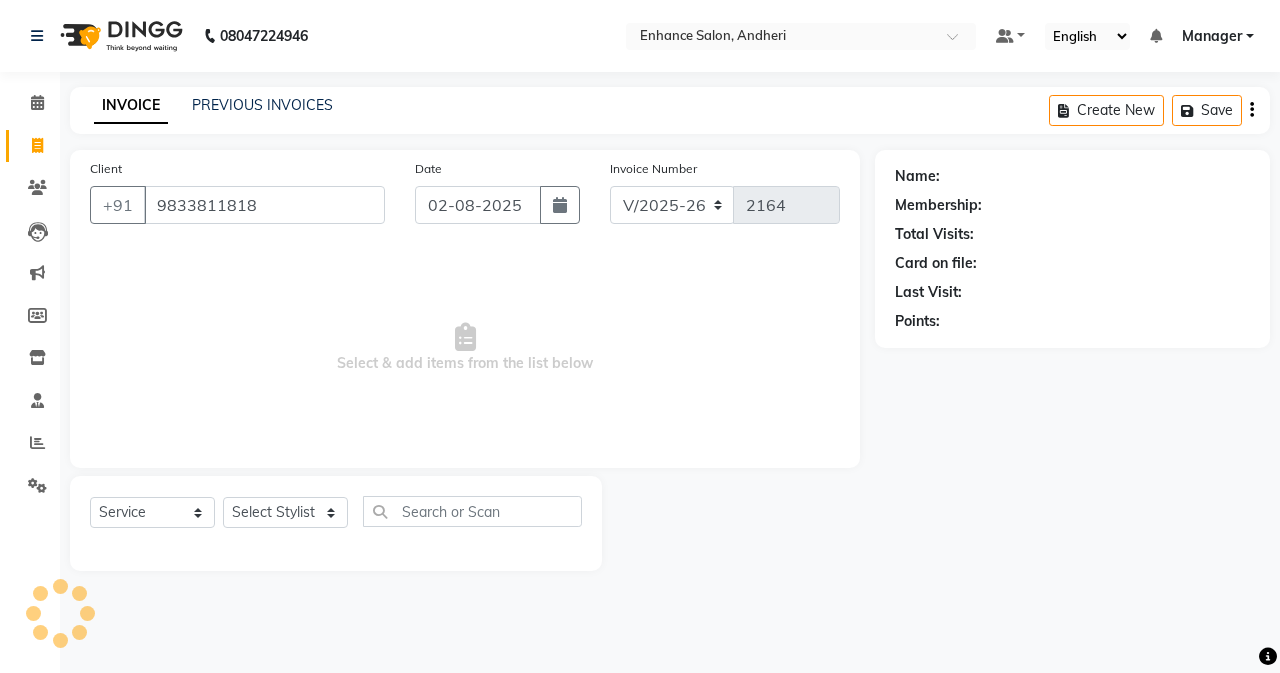 type on "9833811818" 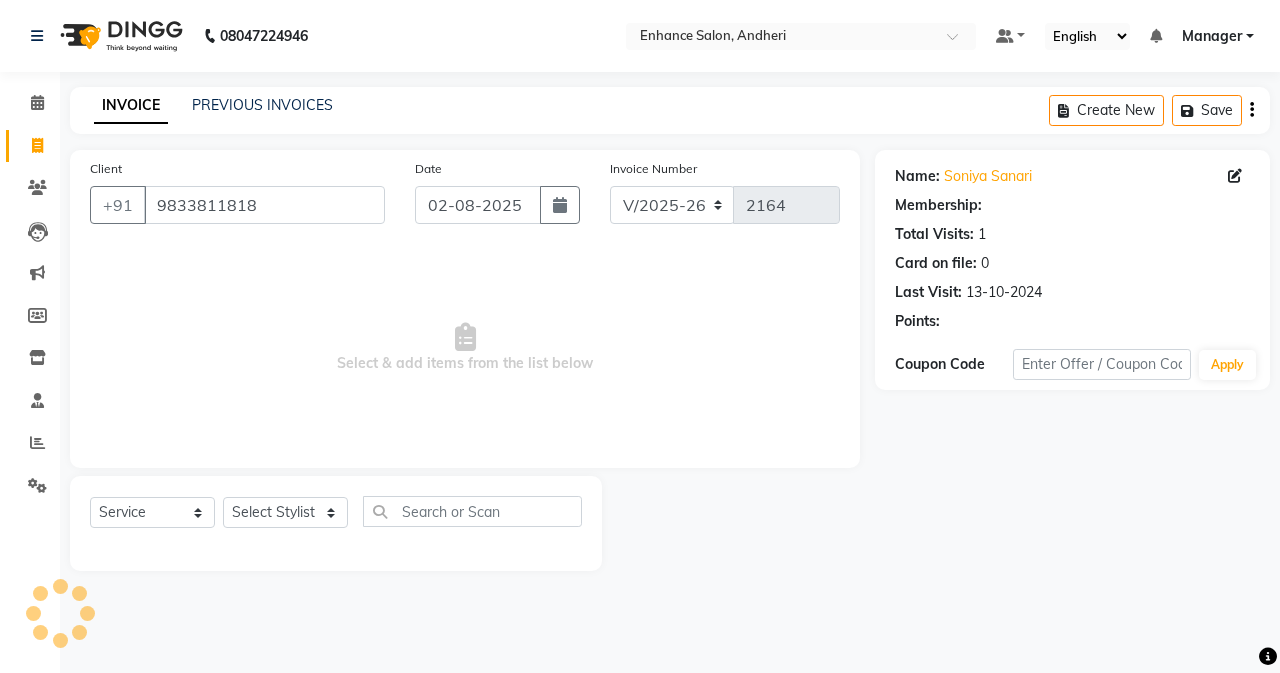 select on "1: Object" 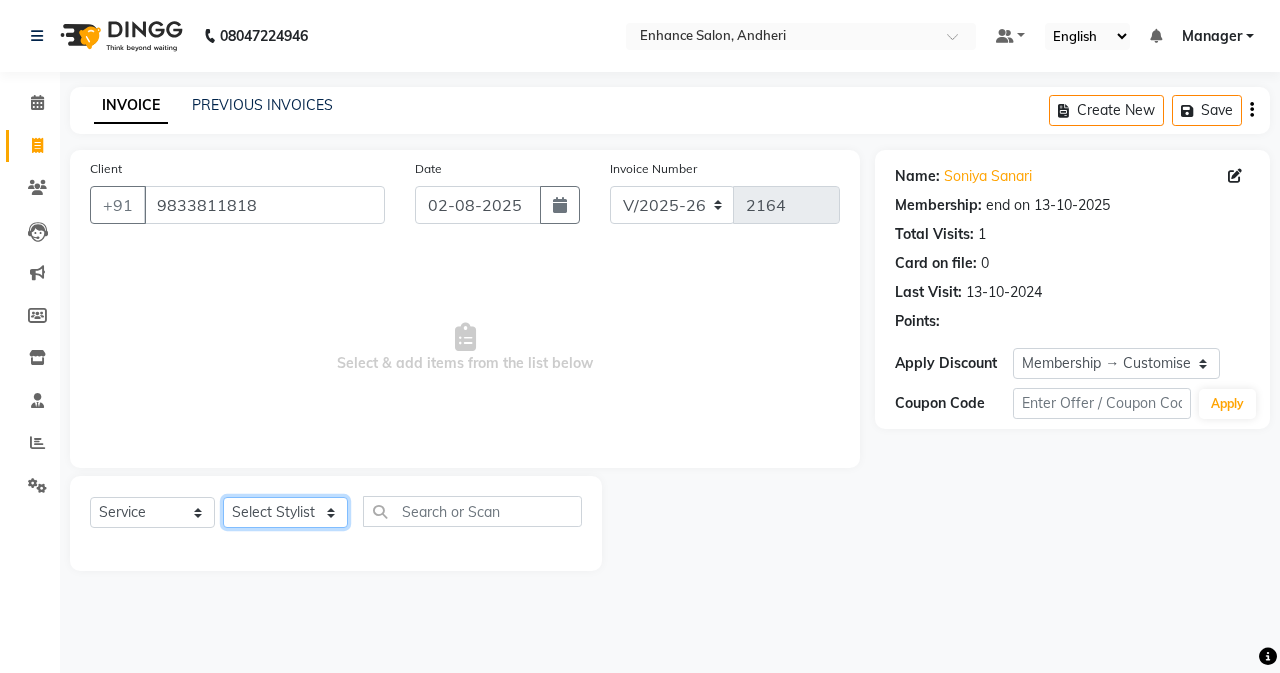 click on "Select Stylist Admin Arifa ESHA CHAUHAN FARIDA SHAIKH Manager MEENA MISALKAR Minal NAMYA SALIAN POONAM KATEL RACHNA SAWANT Ranu nails REEMA MANGELA SHAMINA SHAIKH SHEFALI SHETTY TABU SHAIKH" 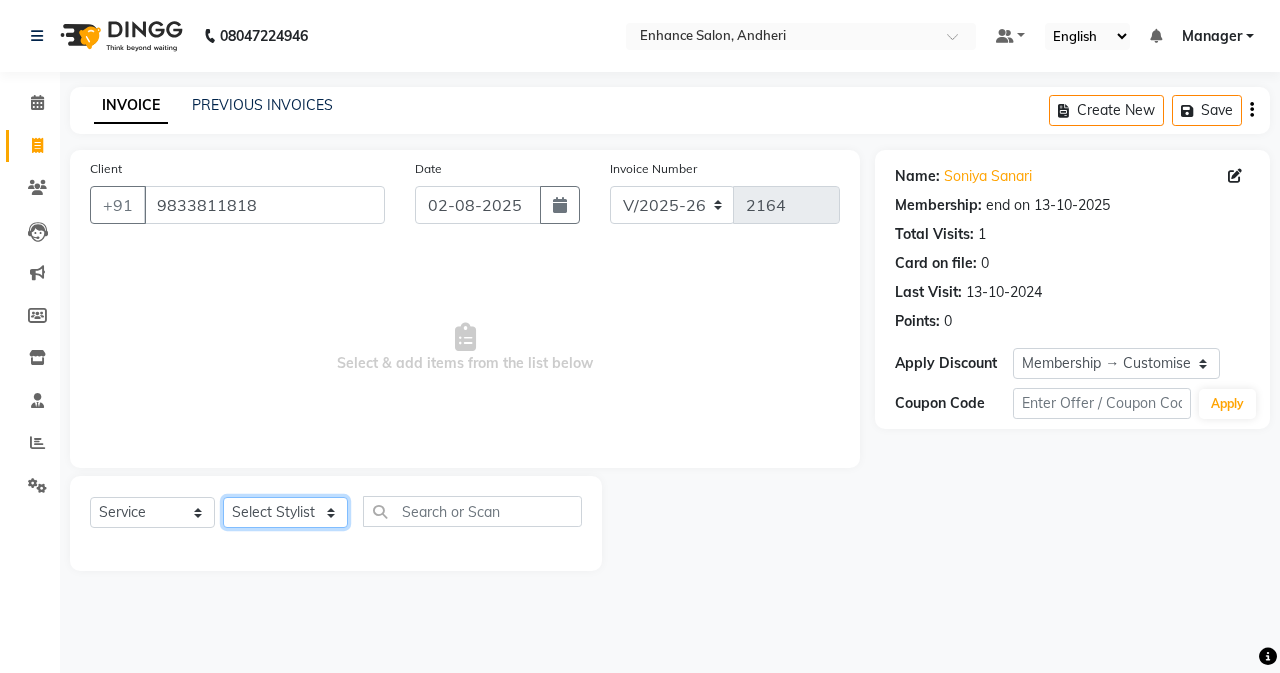 select on "61732" 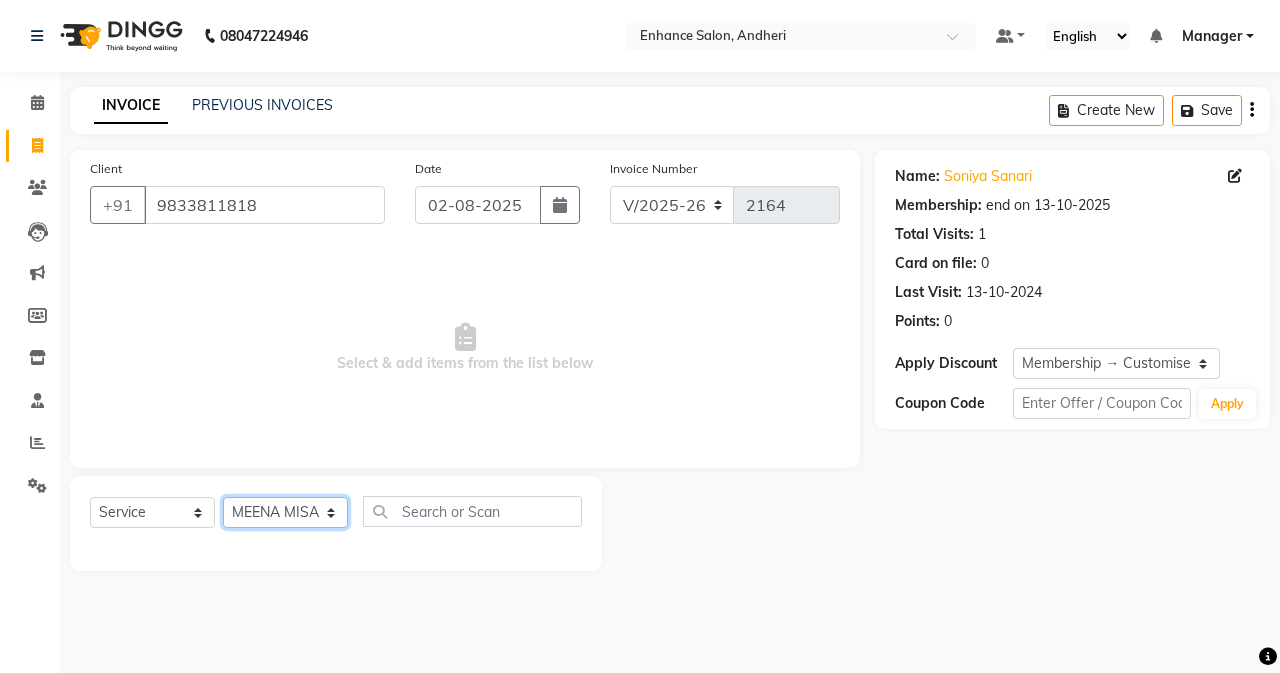 click on "Select Stylist Admin Arifa ESHA CHAUHAN FARIDA SHAIKH Manager MEENA MISALKAR Minal NAMYA SALIAN POONAM KATEL RACHNA SAWANT Ranu nails REEMA MANGELA SHAMINA SHAIKH SHEFALI SHETTY TABU SHAIKH" 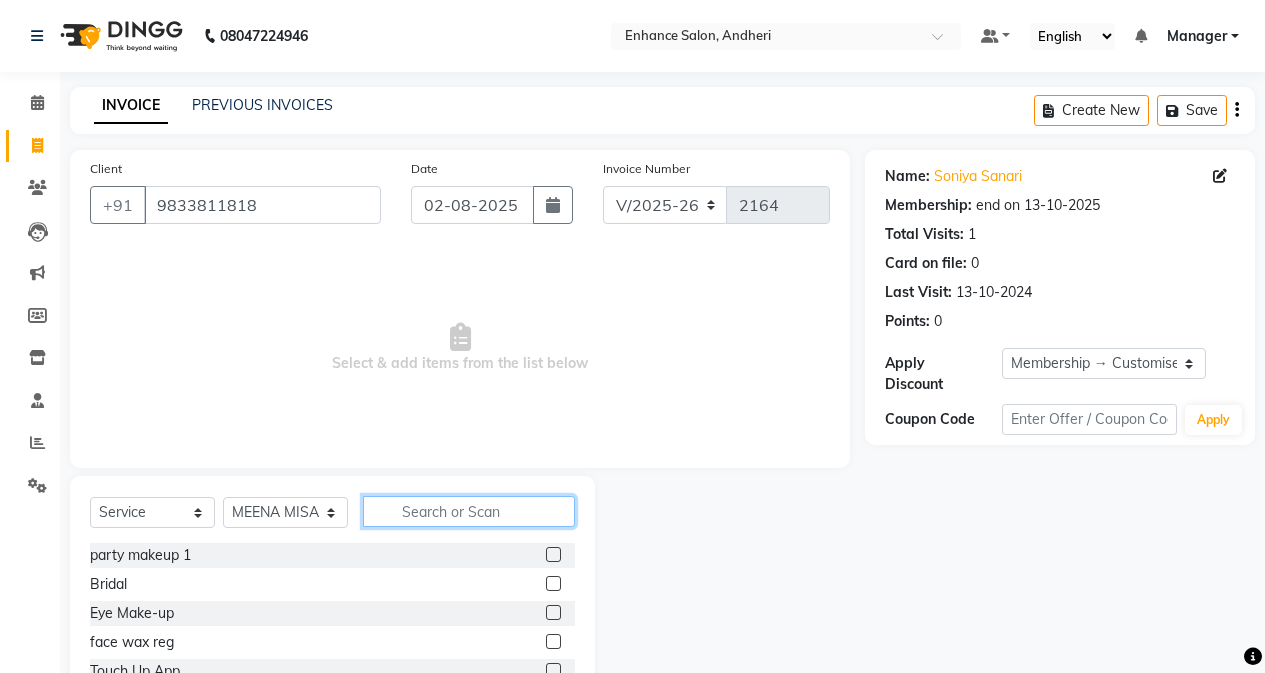 drag, startPoint x: 433, startPoint y: 520, endPoint x: 430, endPoint y: 510, distance: 10.440307 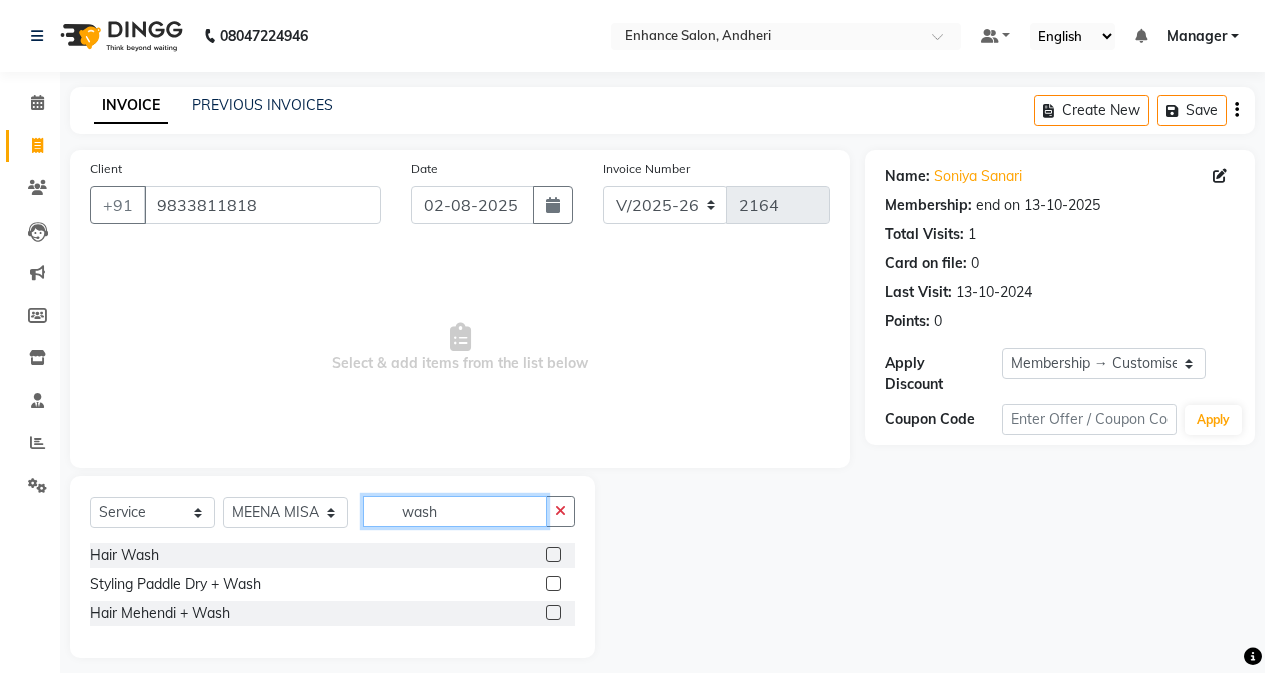 type on "wash" 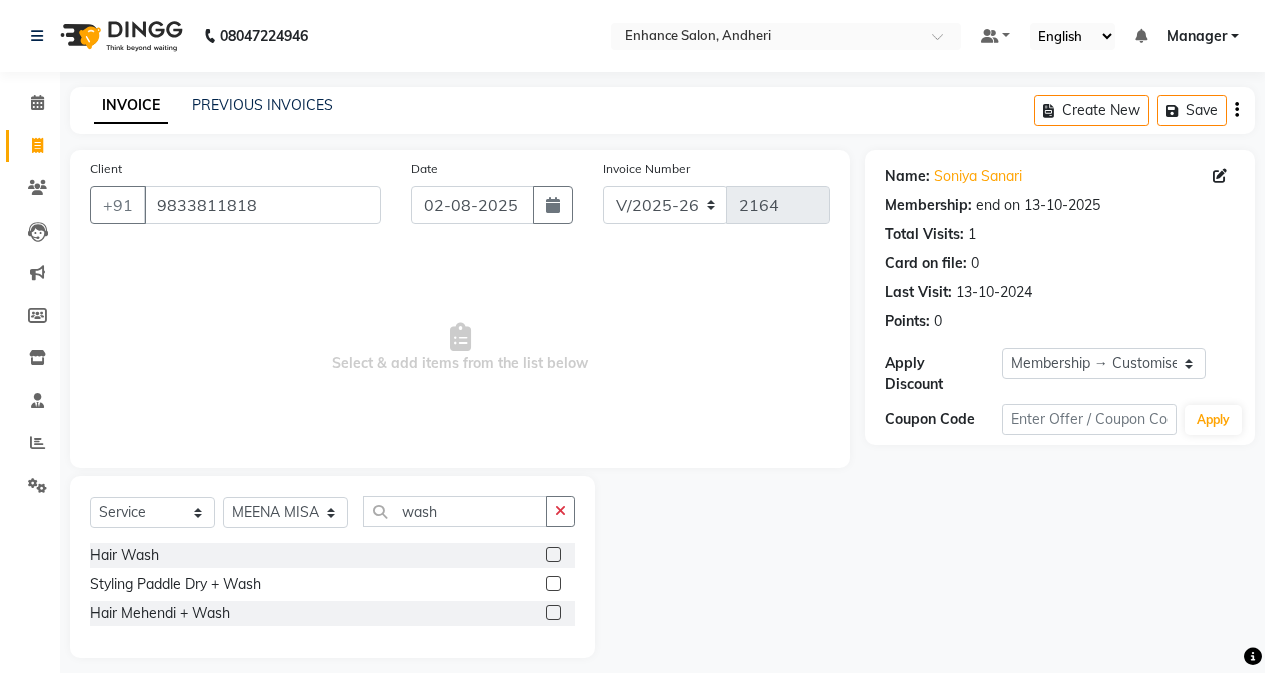 click 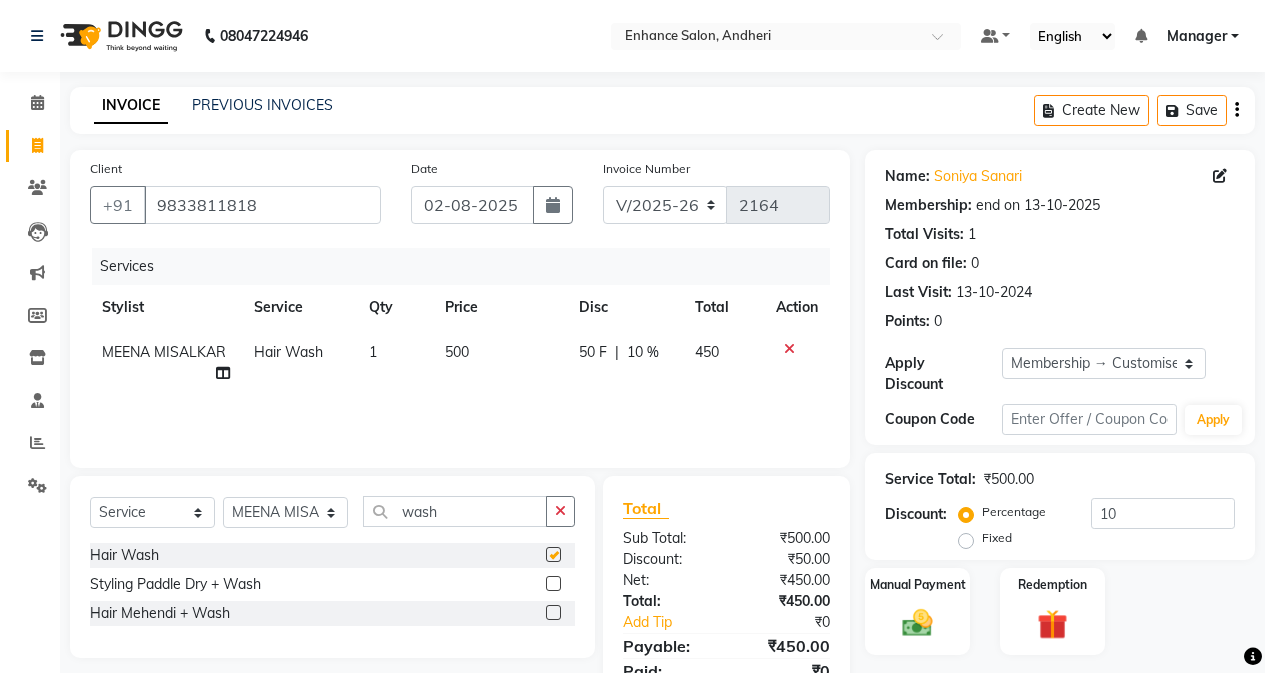 checkbox on "false" 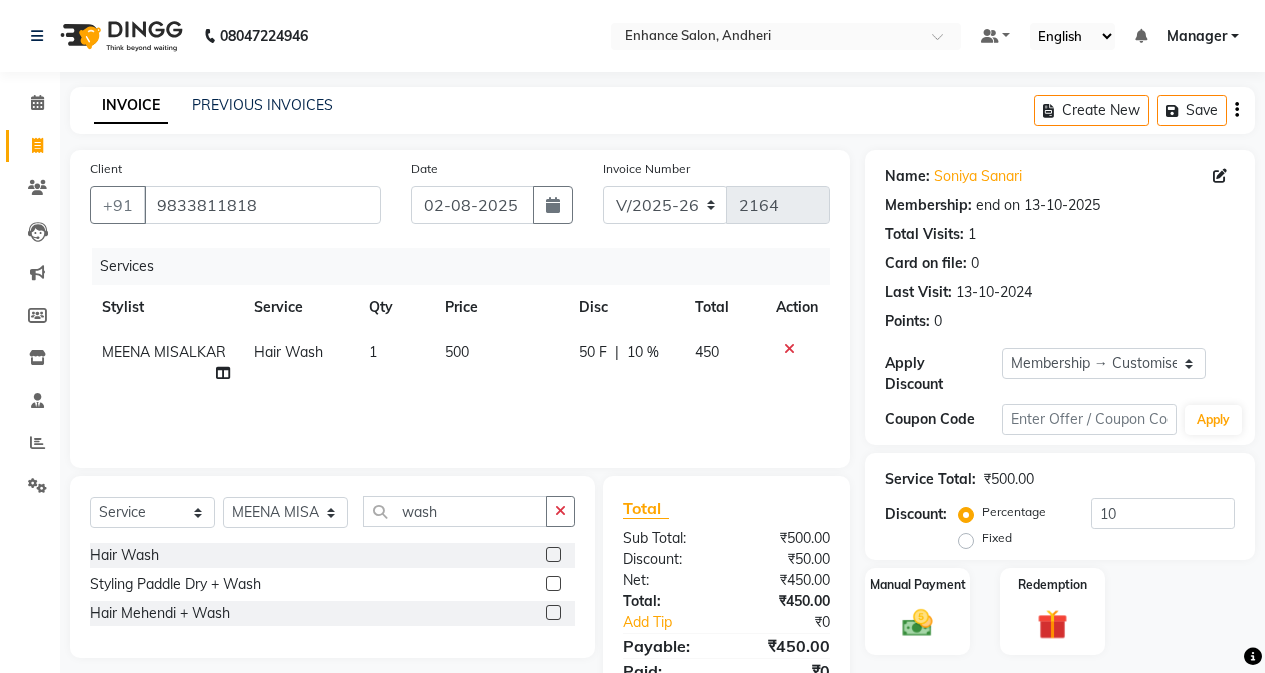 click on "500" 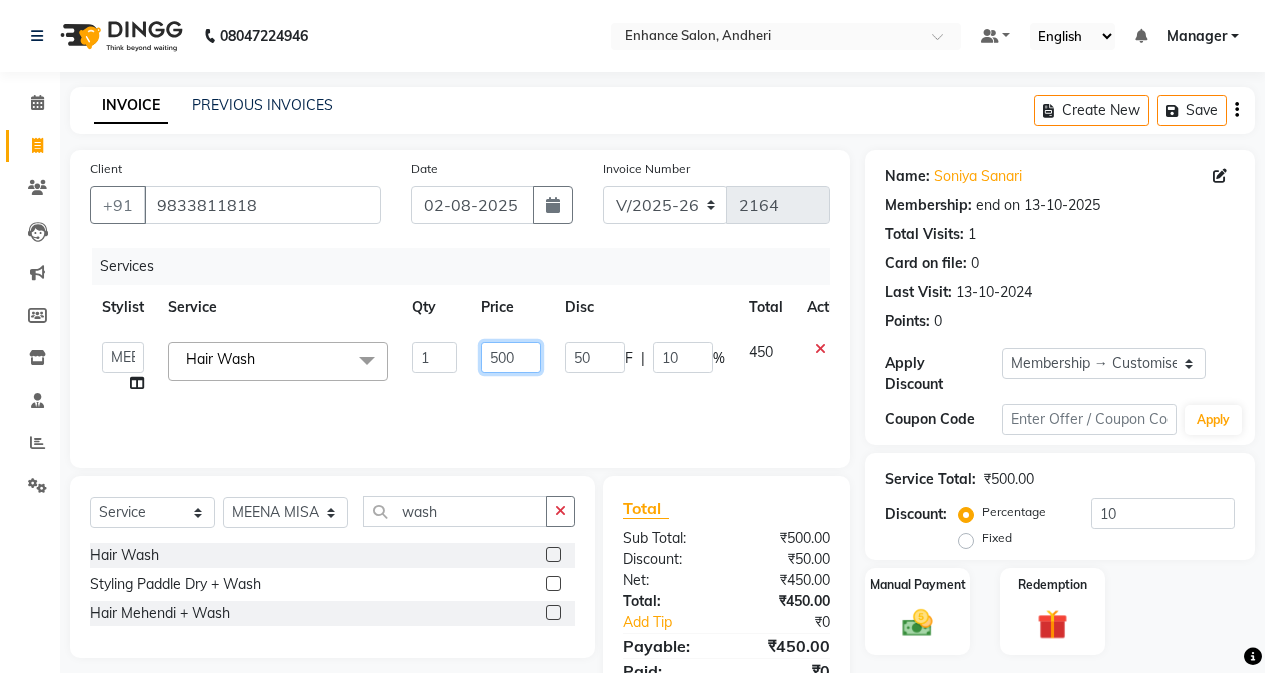 click on "500" 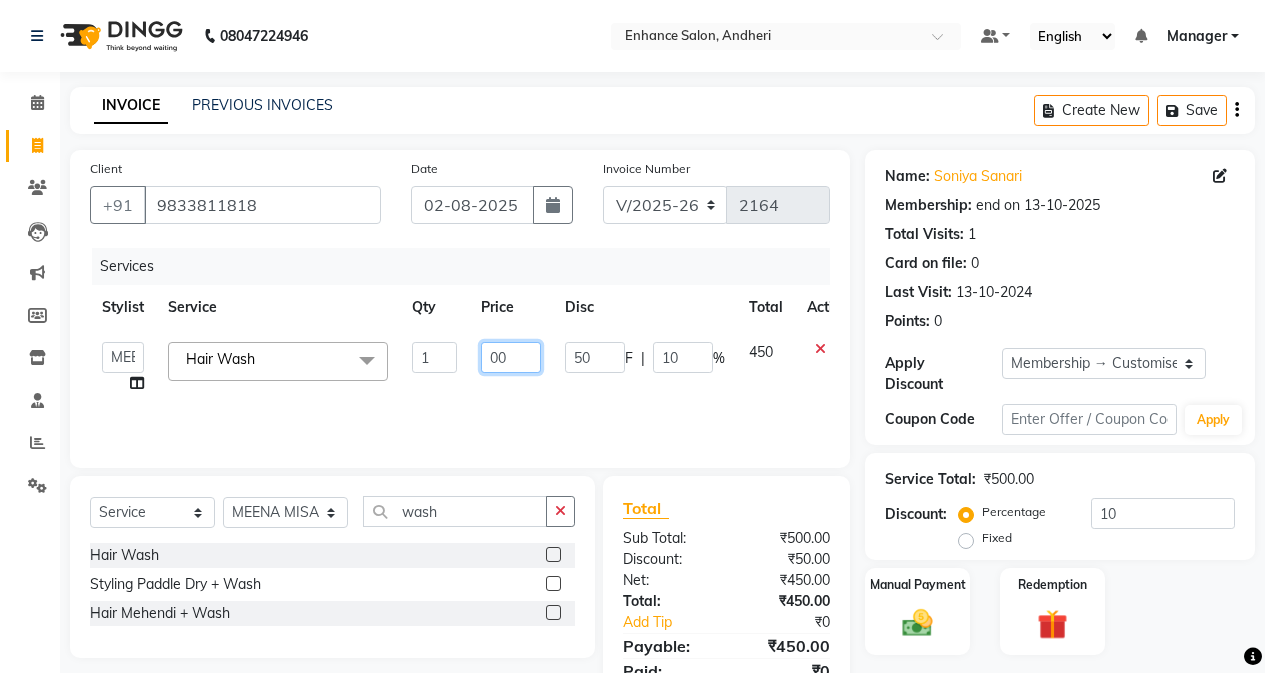 type on "300" 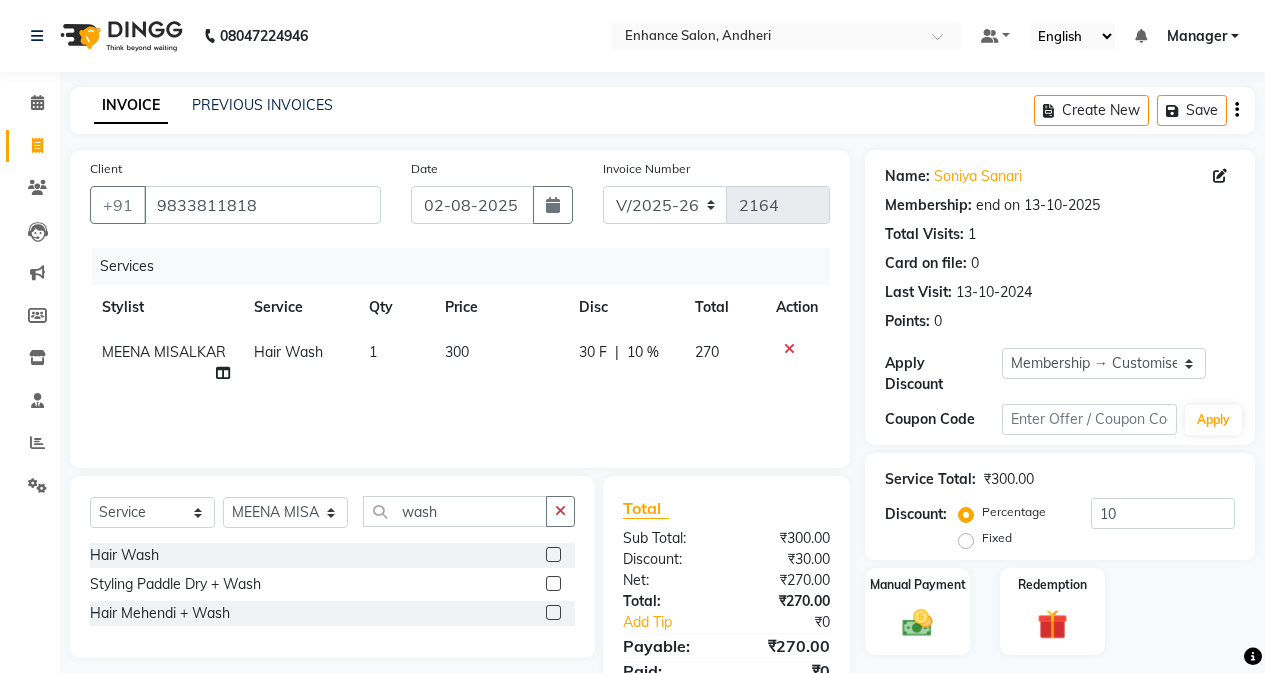 click on "Select Service Product Membership Package Voucher Prepaid Gift Card Select Stylist Admin Arifa ESHA CHAUHAN FARIDA SHAIKH Manager MEENA MISALKAR Minal NAMYA SALIAN POONAM KATEL RACHNA SAWANT Ranu nails REEMA MANGELA SHAMINA SHAIKH SHEFALI SHETTY TABU SHAIKH wash Hair Wash Styling Paddle Dry + Wash Hair Mehendi + Wash" 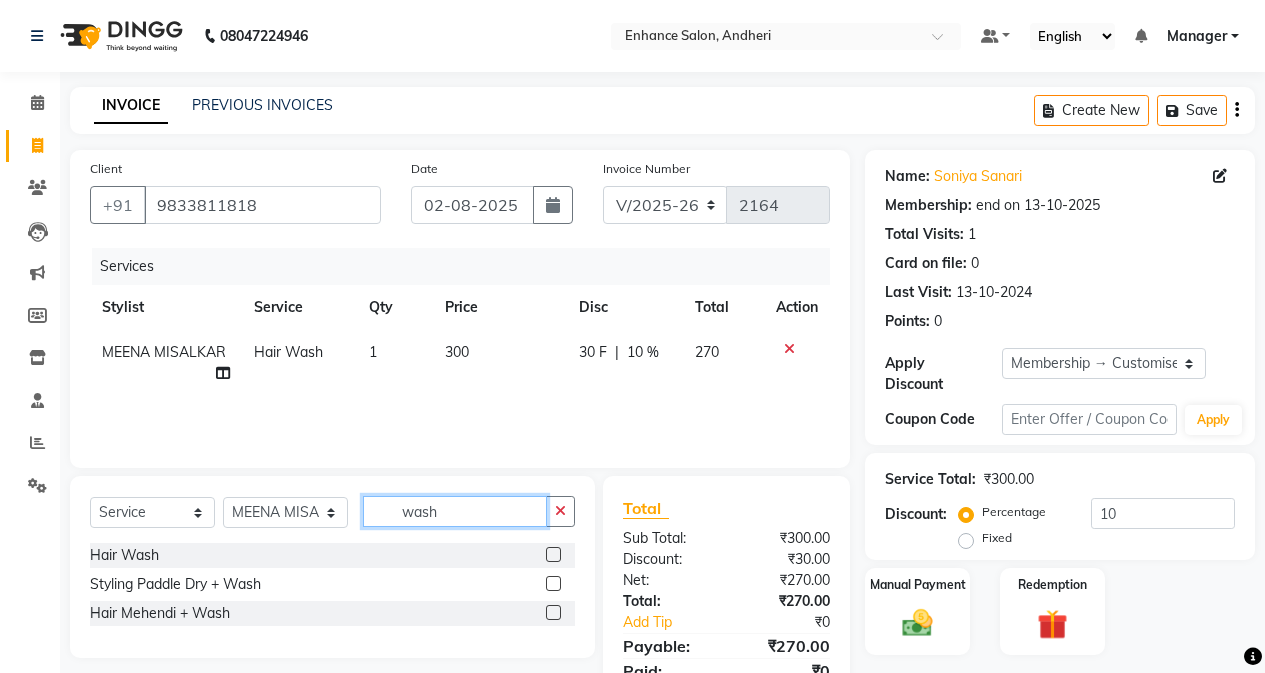 click on "wash" 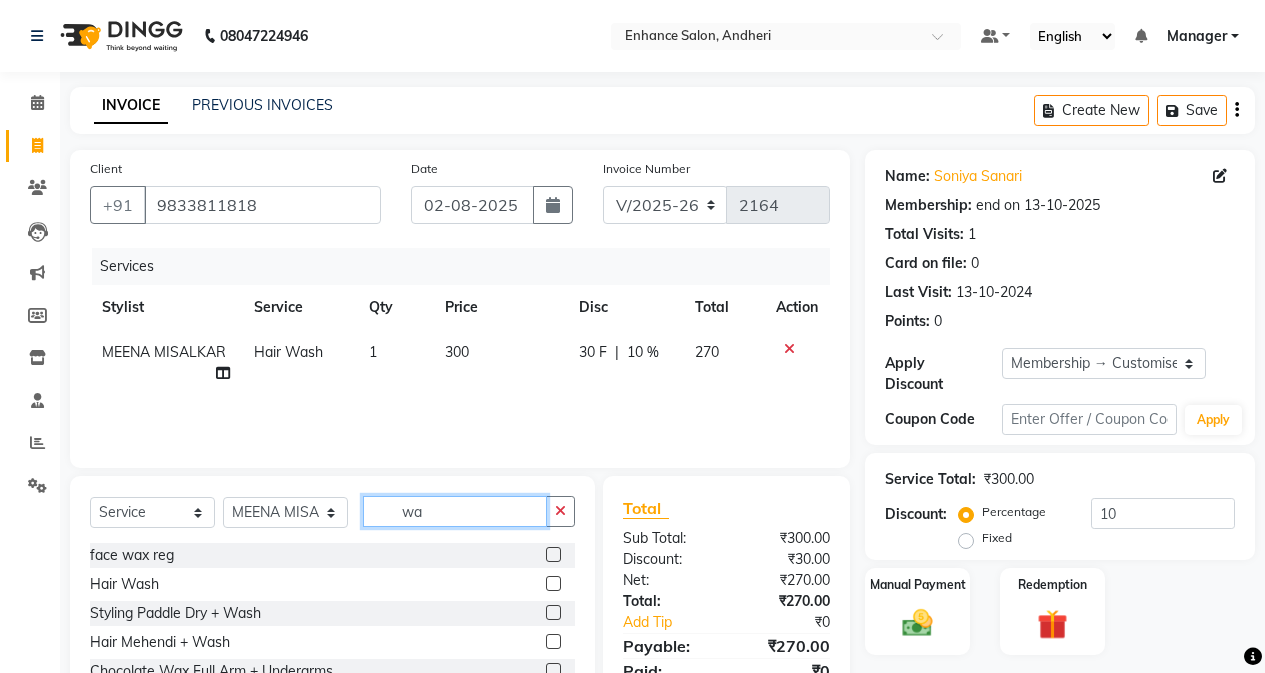type on "w" 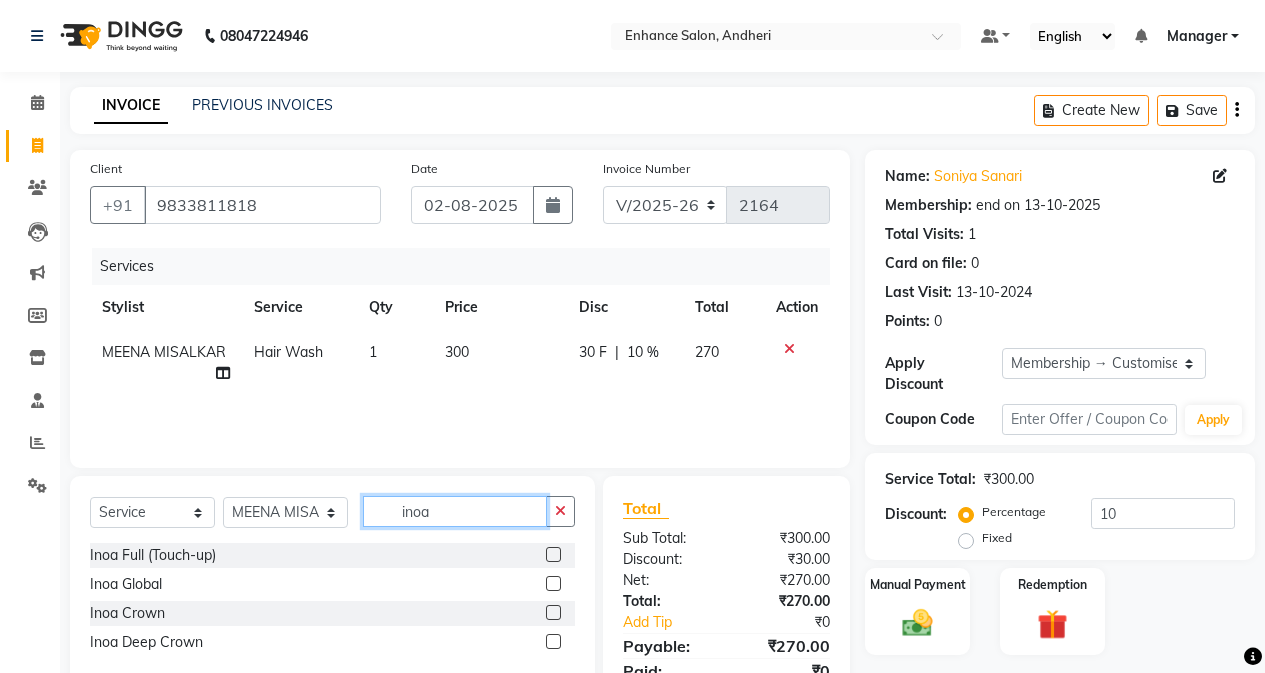 type on "inoa" 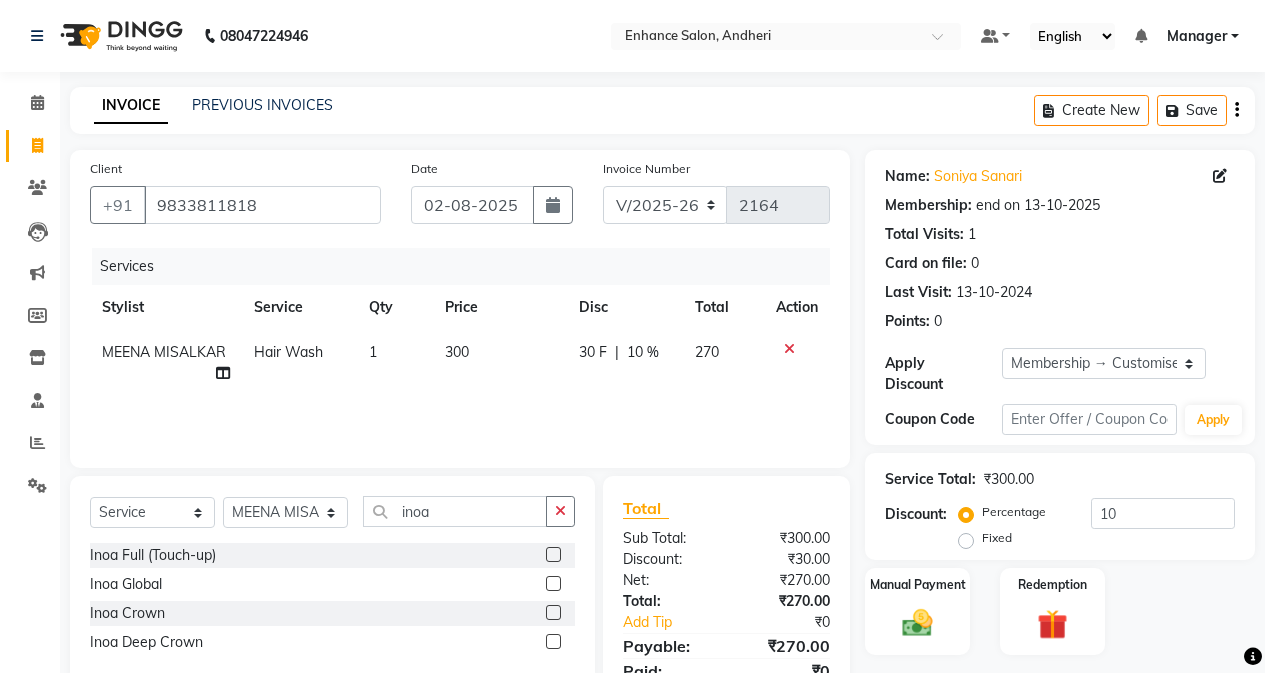 click 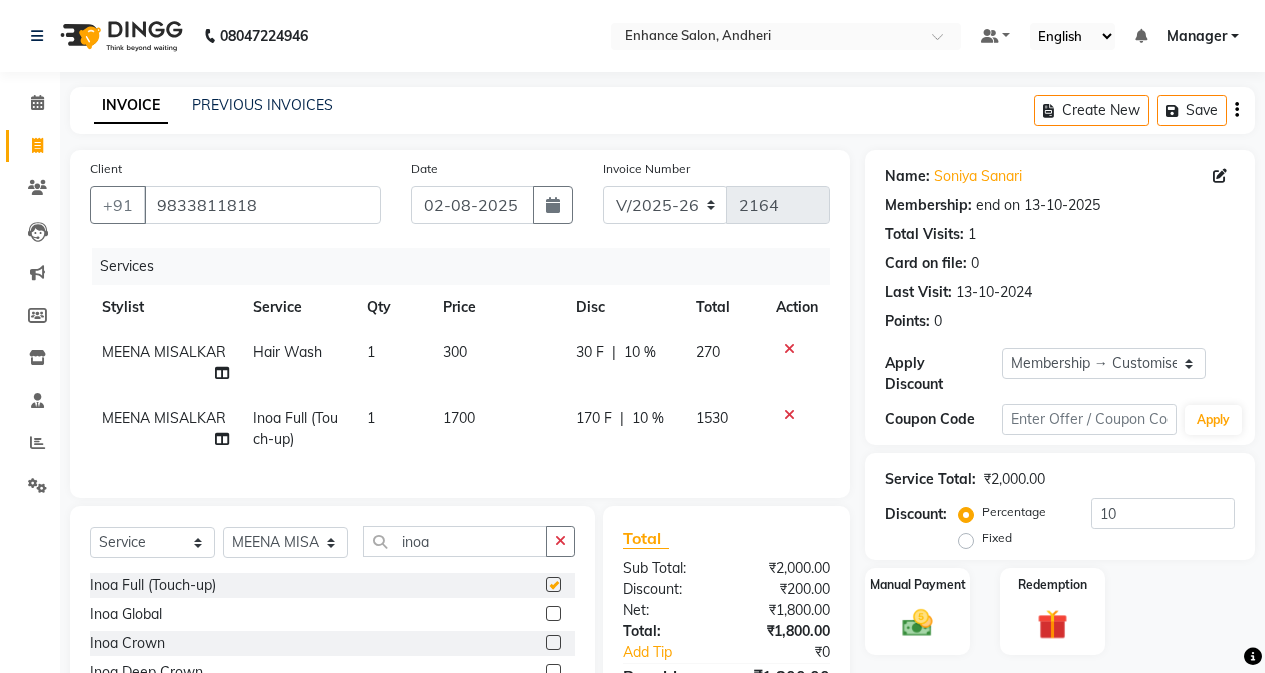 checkbox on "false" 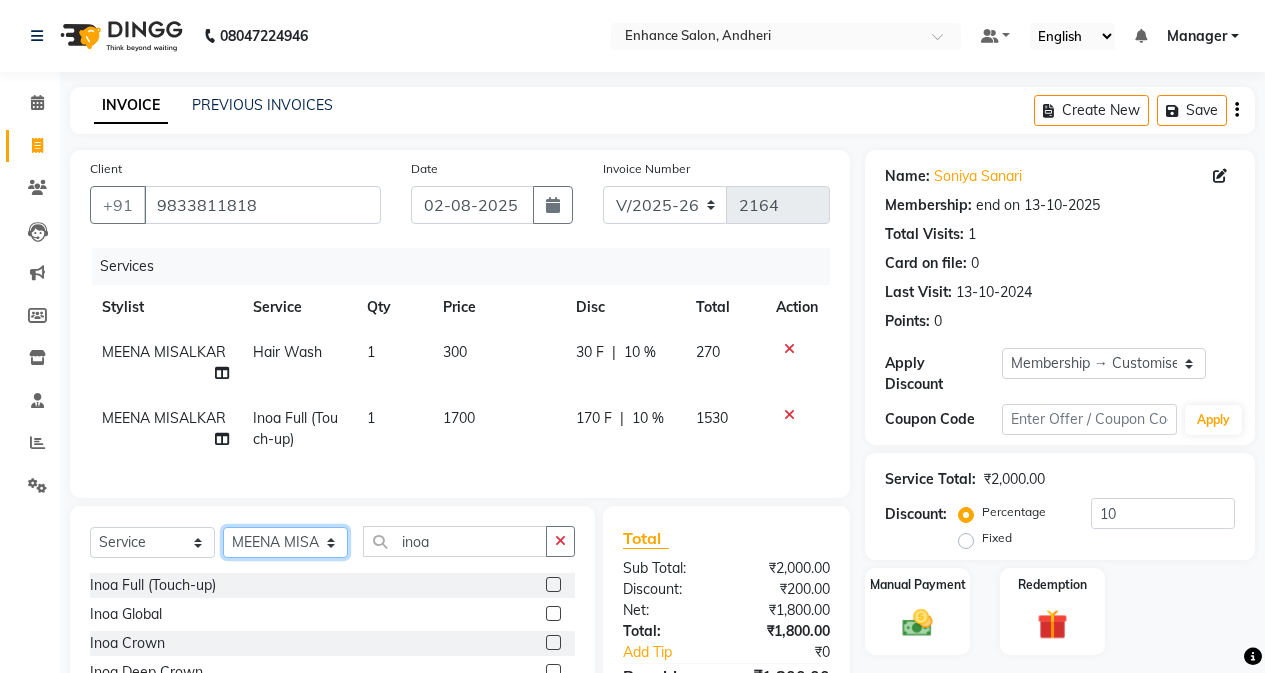 click on "Select Stylist Admin Arifa ESHA CHAUHAN FARIDA SHAIKH Manager MEENA MISALKAR Minal NAMYA SALIAN POONAM KATEL RACHNA SAWANT Ranu nails REEMA MANGELA SHAMINA SHAIKH SHEFALI SHETTY TABU SHAIKH" 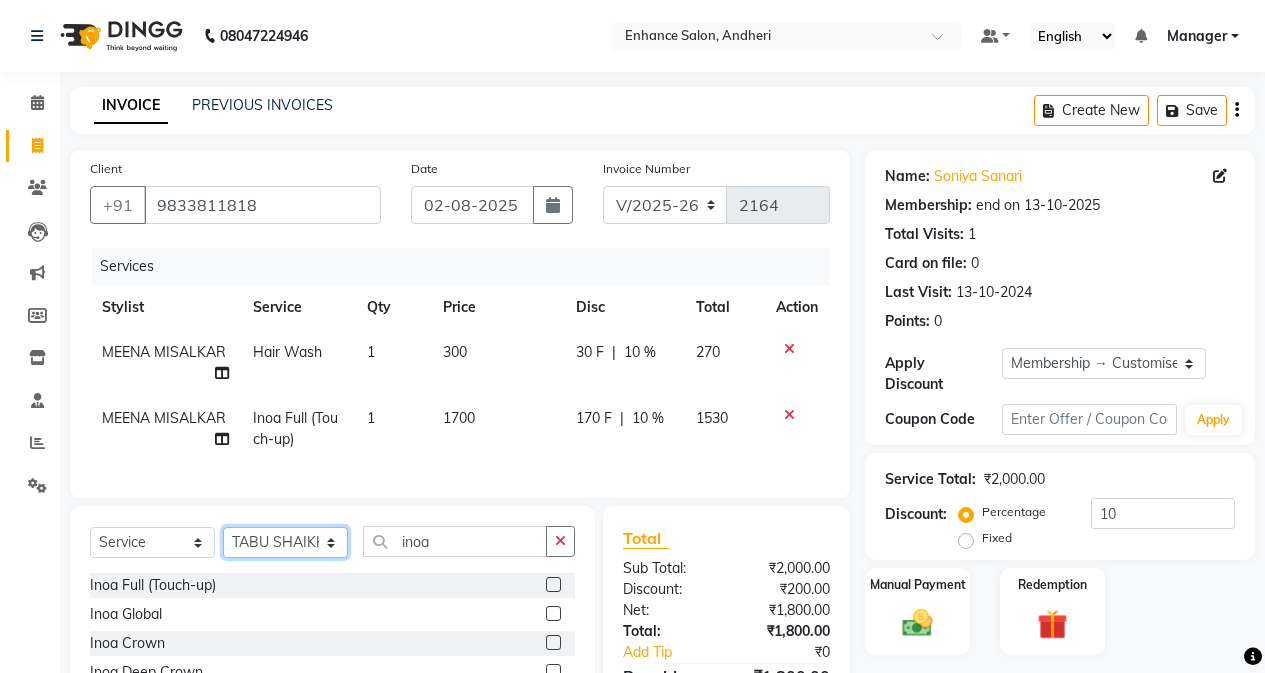 click on "Select Stylist Admin Arifa ESHA CHAUHAN FARIDA SHAIKH Manager MEENA MISALKAR Minal NAMYA SALIAN POONAM KATEL RACHNA SAWANT Ranu nails REEMA MANGELA SHAMINA SHAIKH SHEFALI SHETTY TABU SHAIKH" 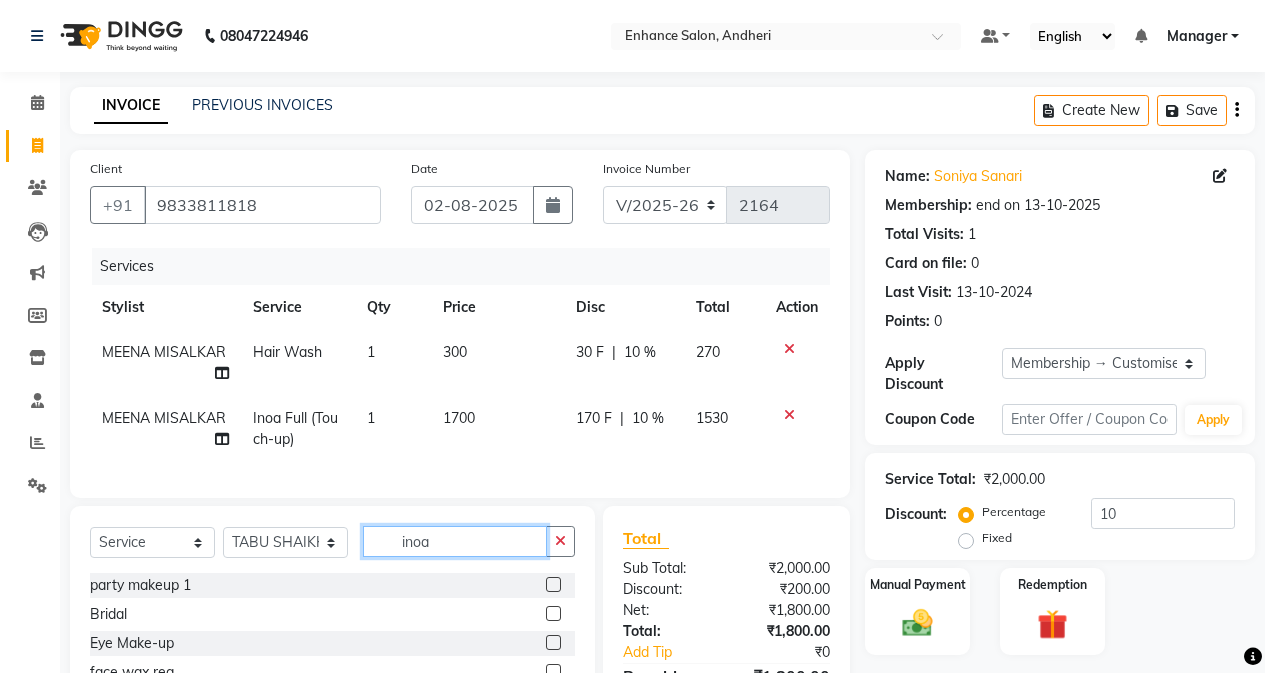 click on "inoa" 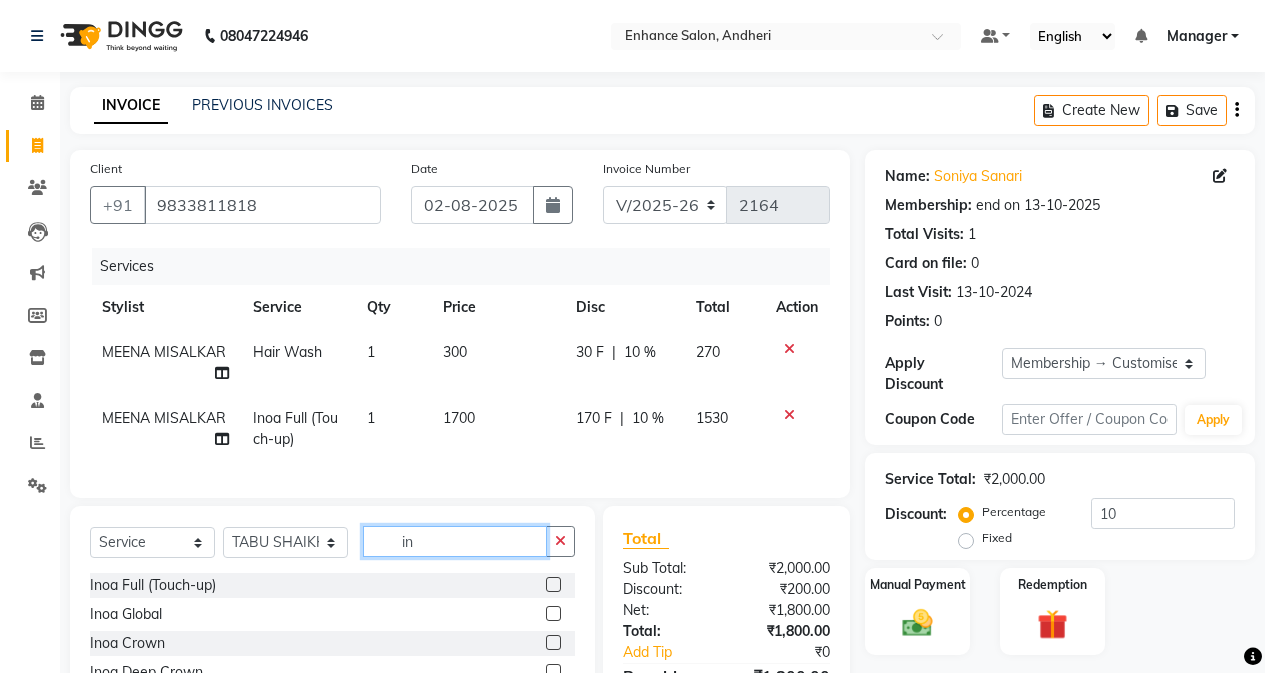 type on "i" 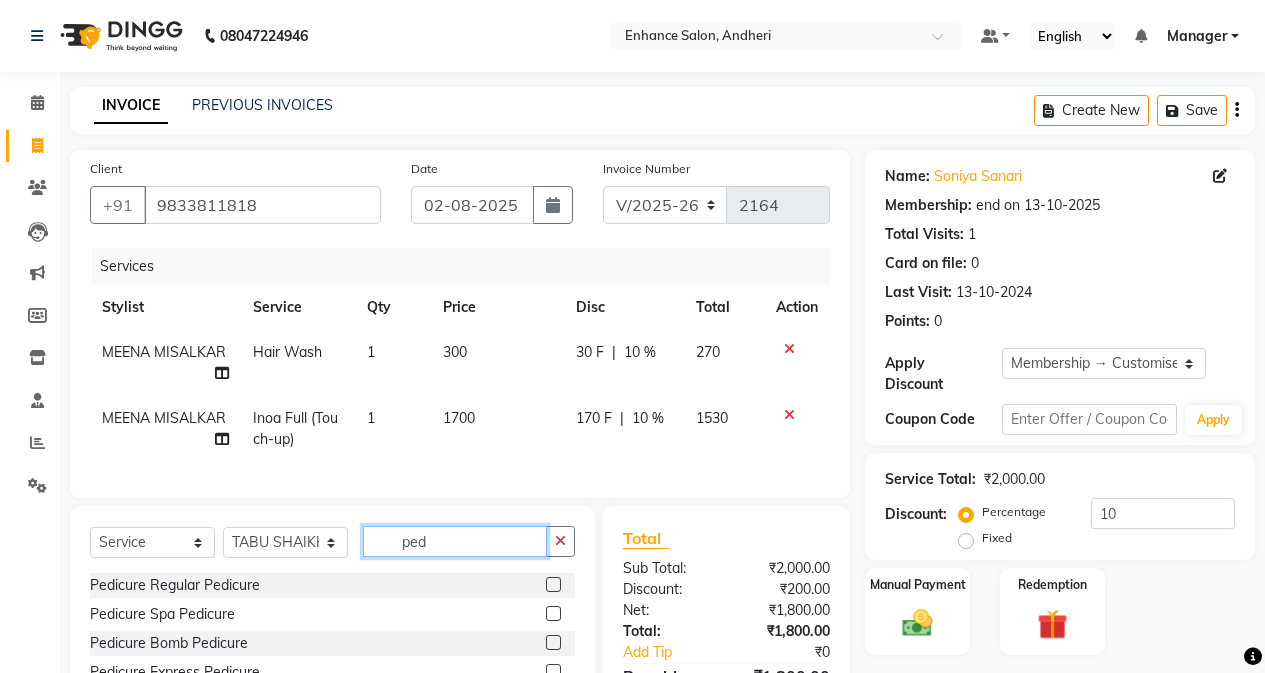 type on "ped" 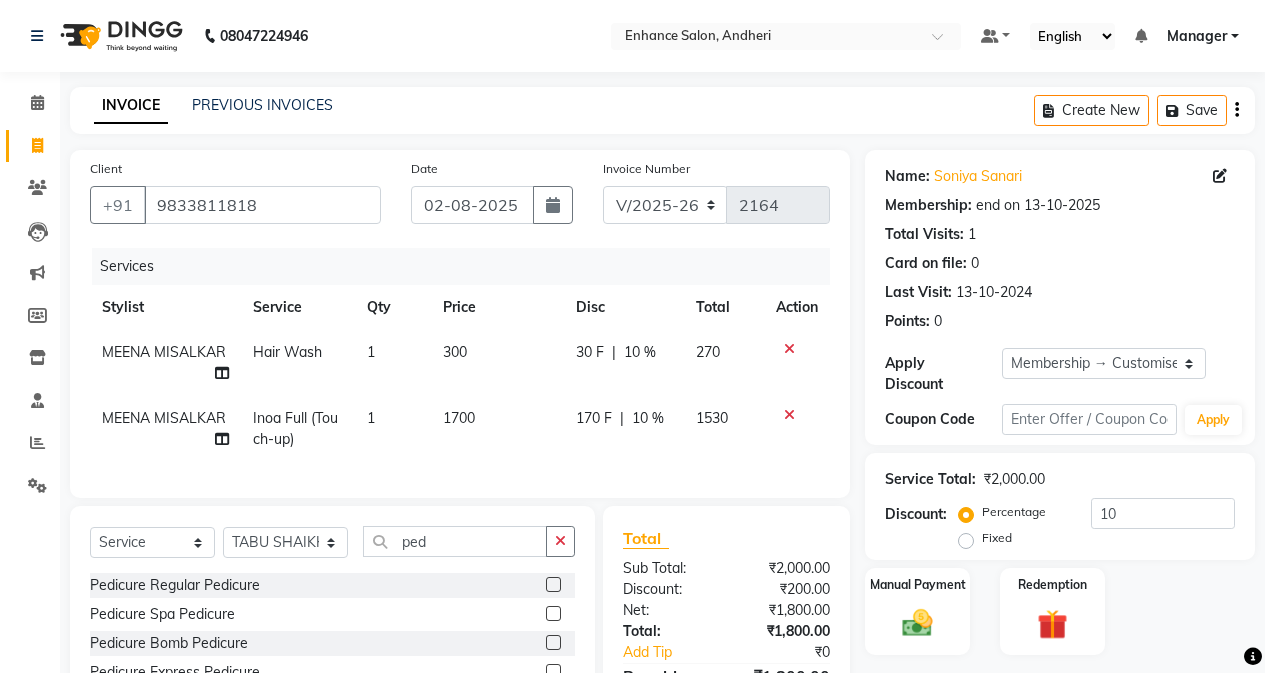 click 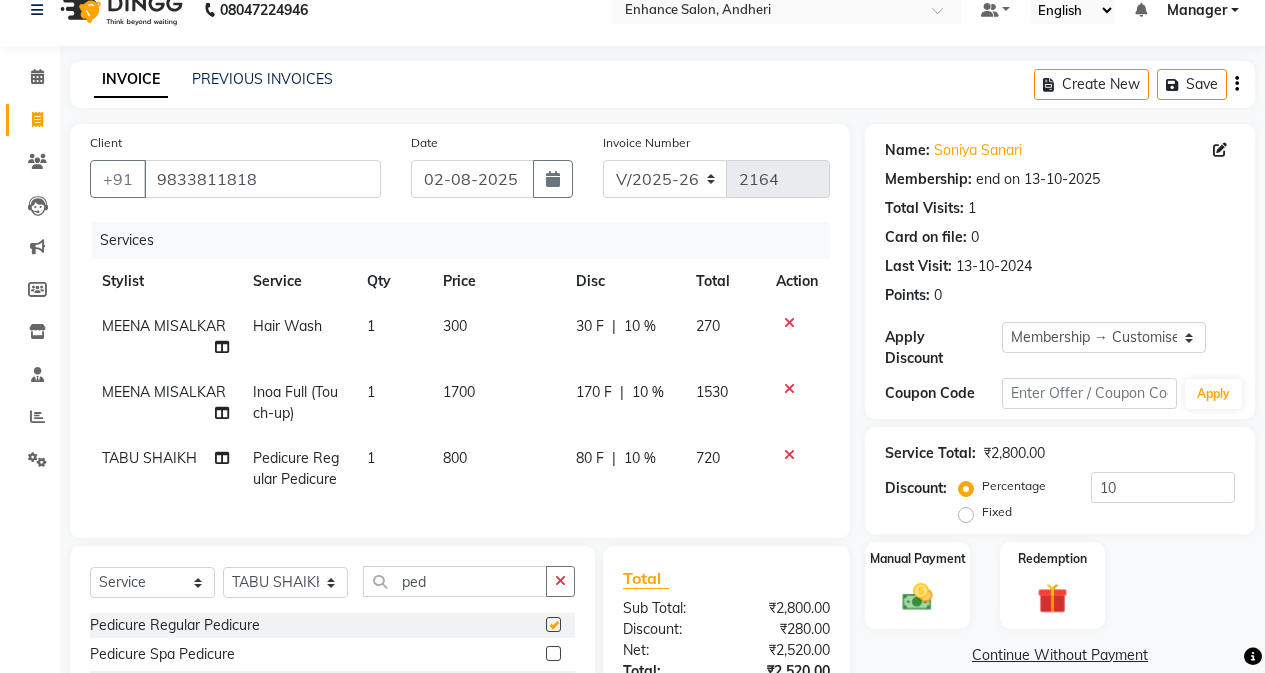 checkbox on "false" 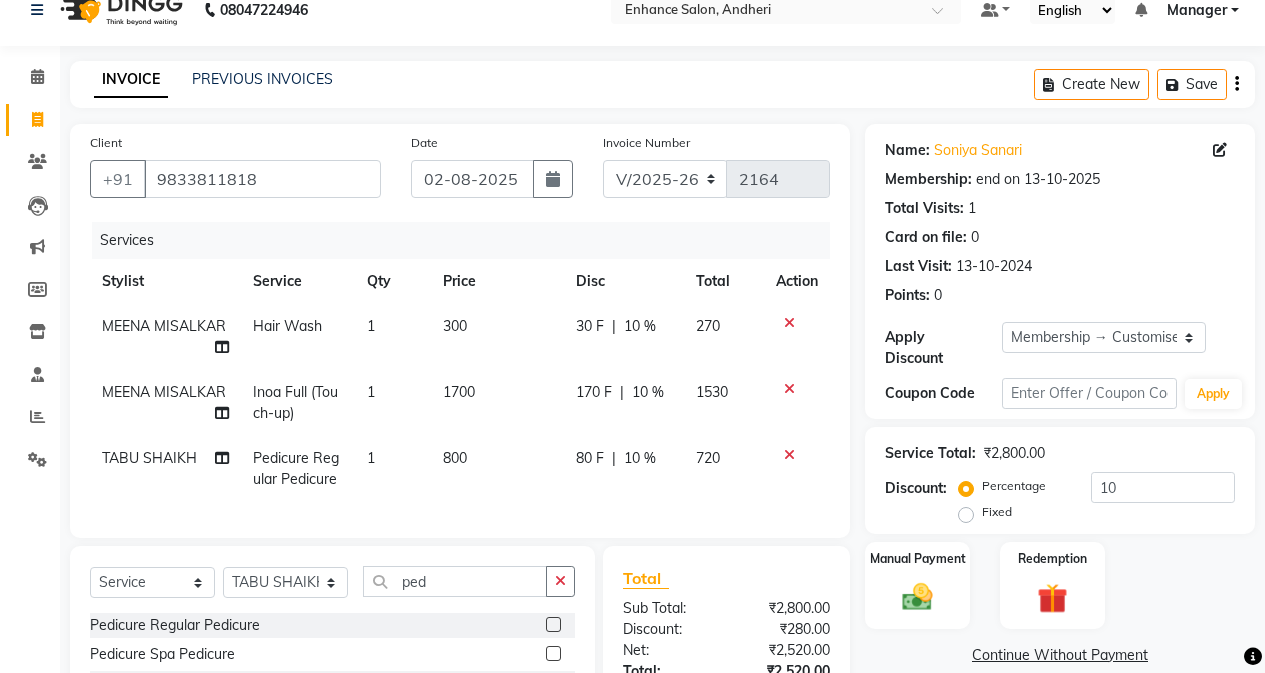 scroll, scrollTop: 100, scrollLeft: 0, axis: vertical 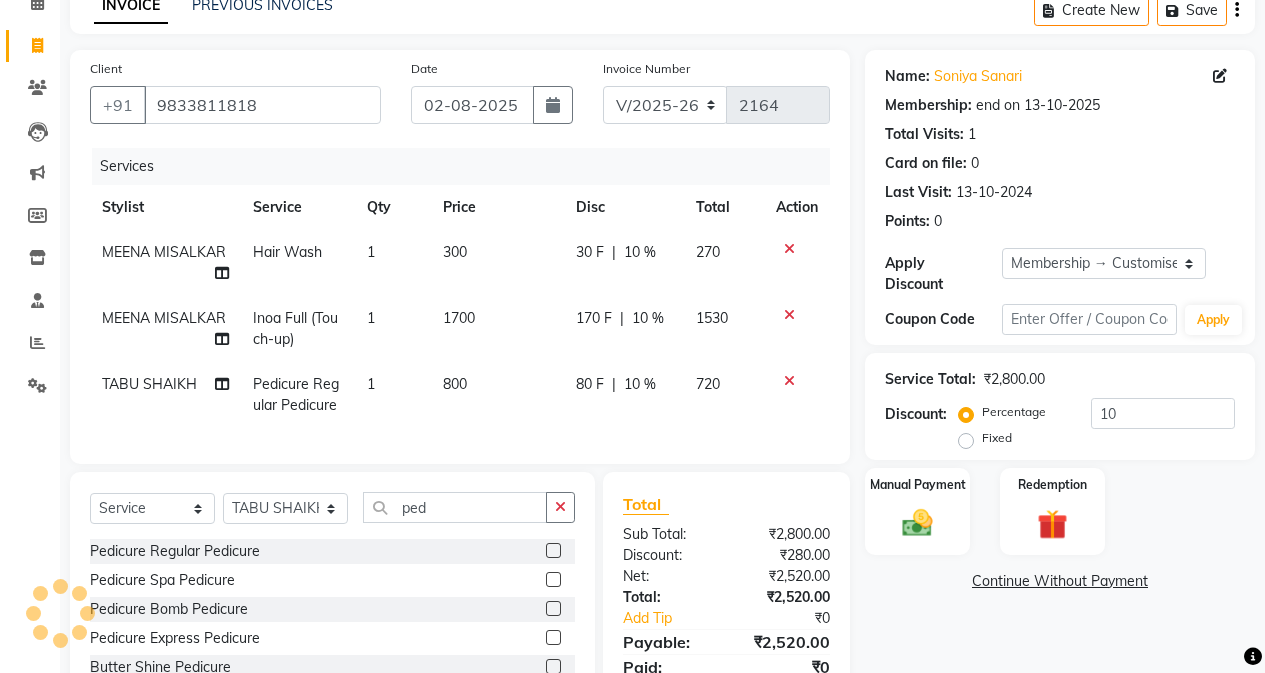 click on "300" 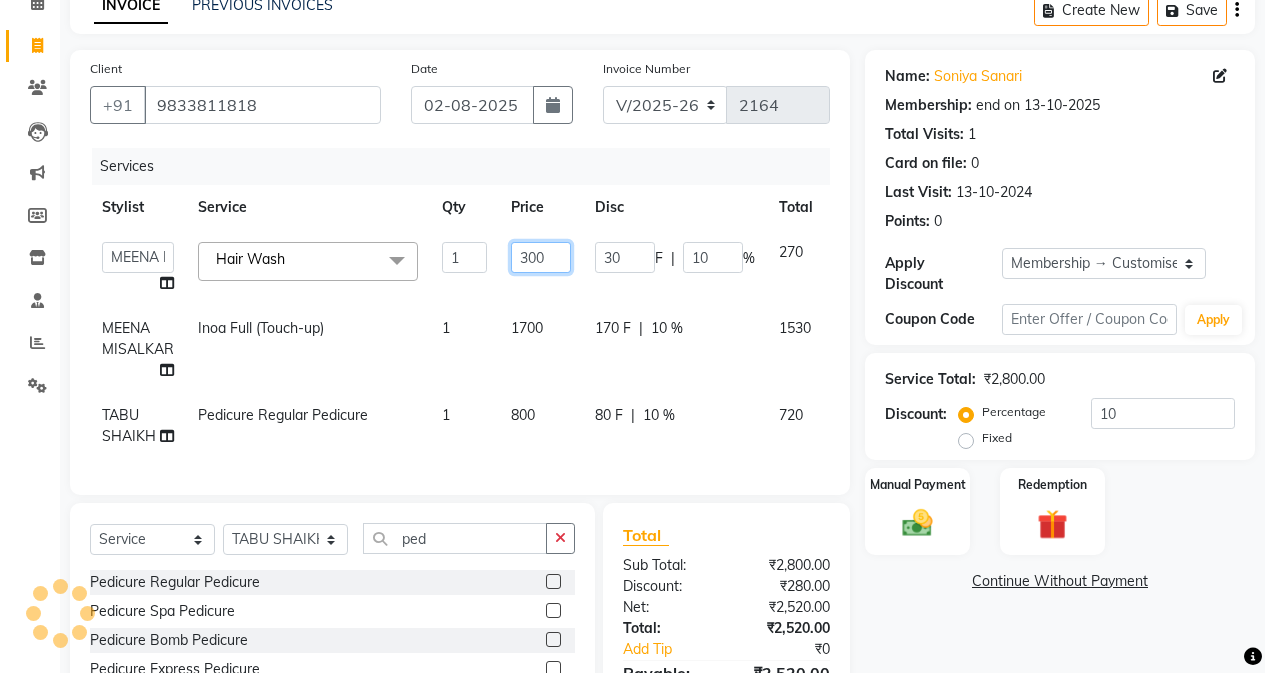 click on "300" 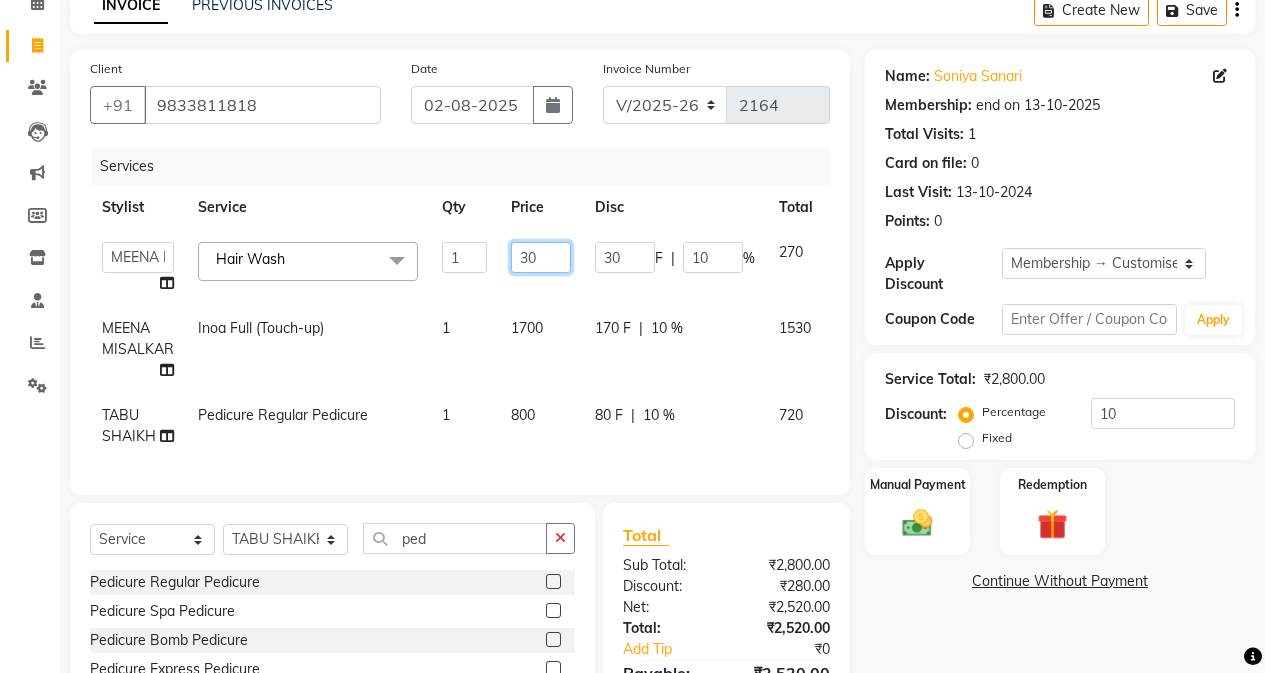 type on "3" 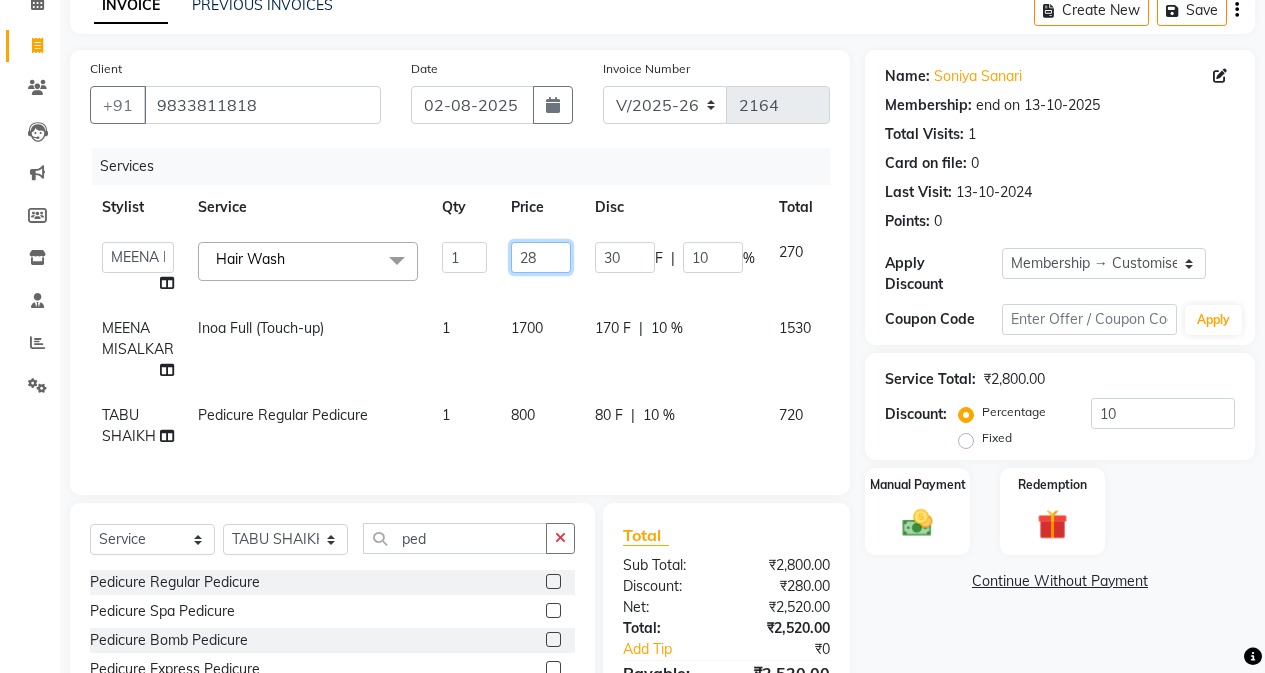 type on "280" 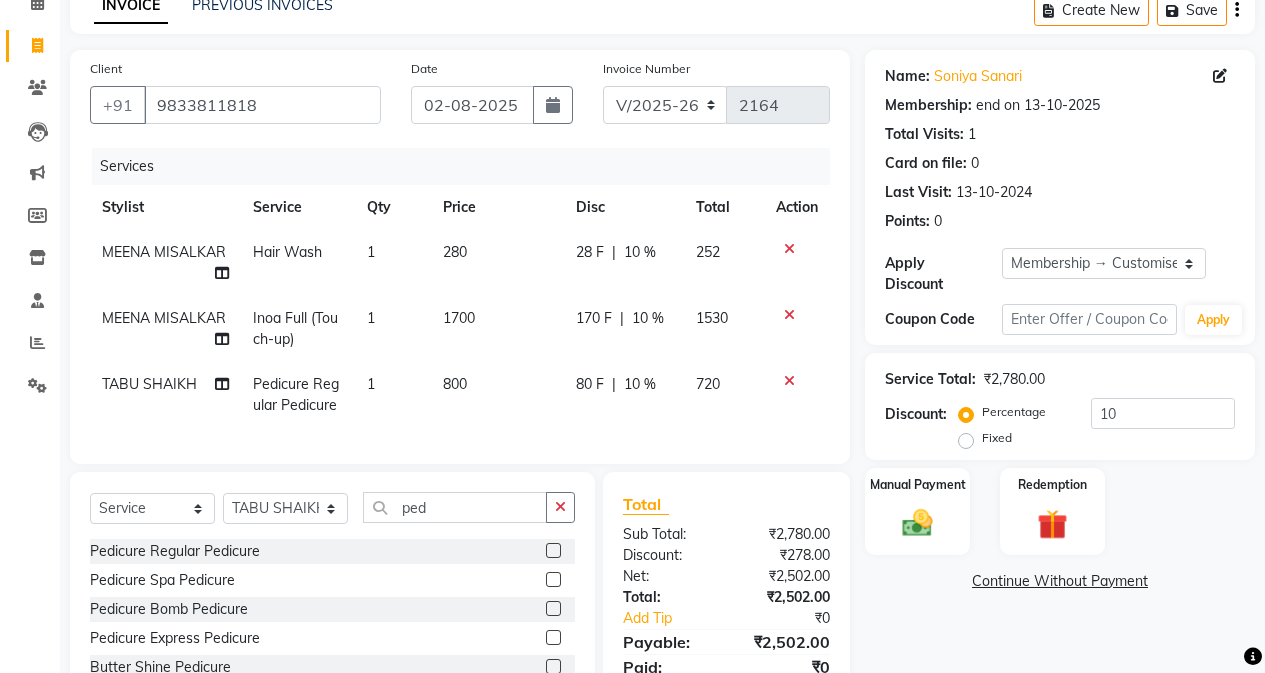 click on "Name: Soniya Sanari Membership: end on 13-10-2025 Total Visits: 1 Card on file: 0 Last Visit: 13-10-2024 Points: 0 Apply Discount Select Membership → Customised_membership Coupon Code Apply Service Total: ₹2,780.00 Discount: Percentage Fixed 10 Manual Payment Redemption Continue Without Payment" 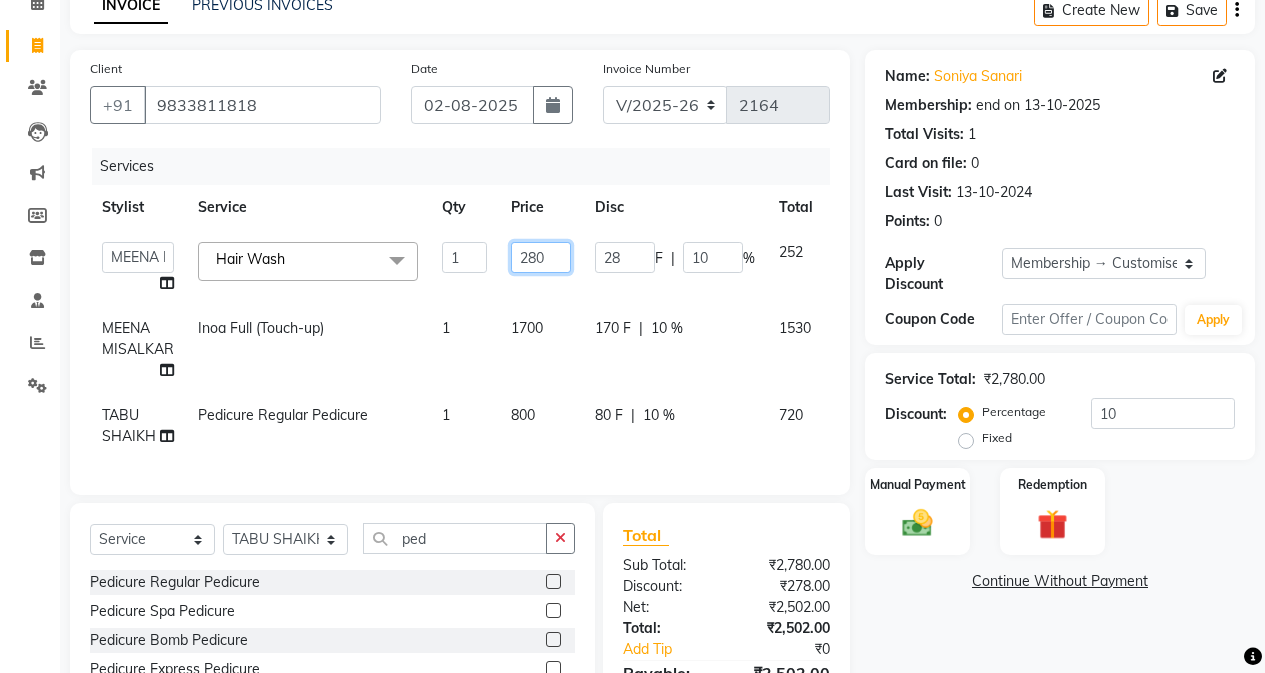 click on "280" 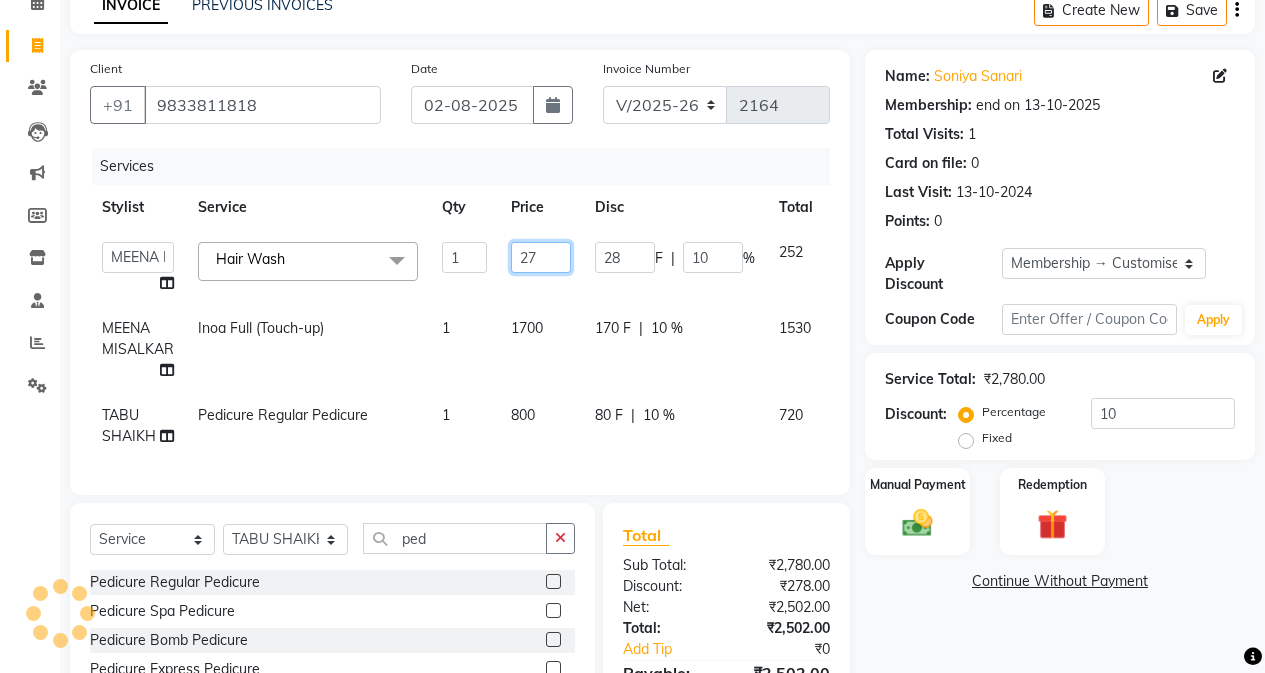 type on "278" 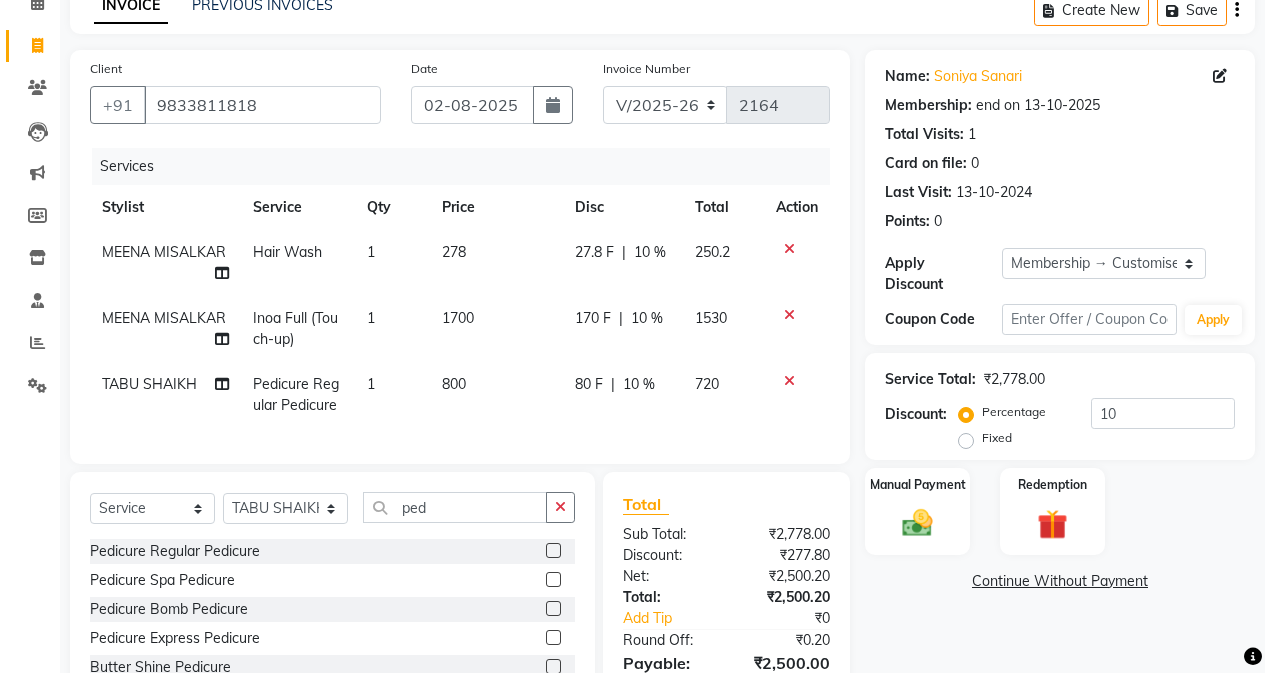 click on "Name: Soniya Sanari Membership: end on 13-10-2025 Total Visits: 1 Card on file: 0 Last Visit: 13-10-2024 Points: 0 Apply Discount Select Membership → Customised_membership Coupon Code Apply Service Total: ₹2,778.00 Discount: Percentage Fixed 10 Manual Payment Redemption Continue Without Payment" 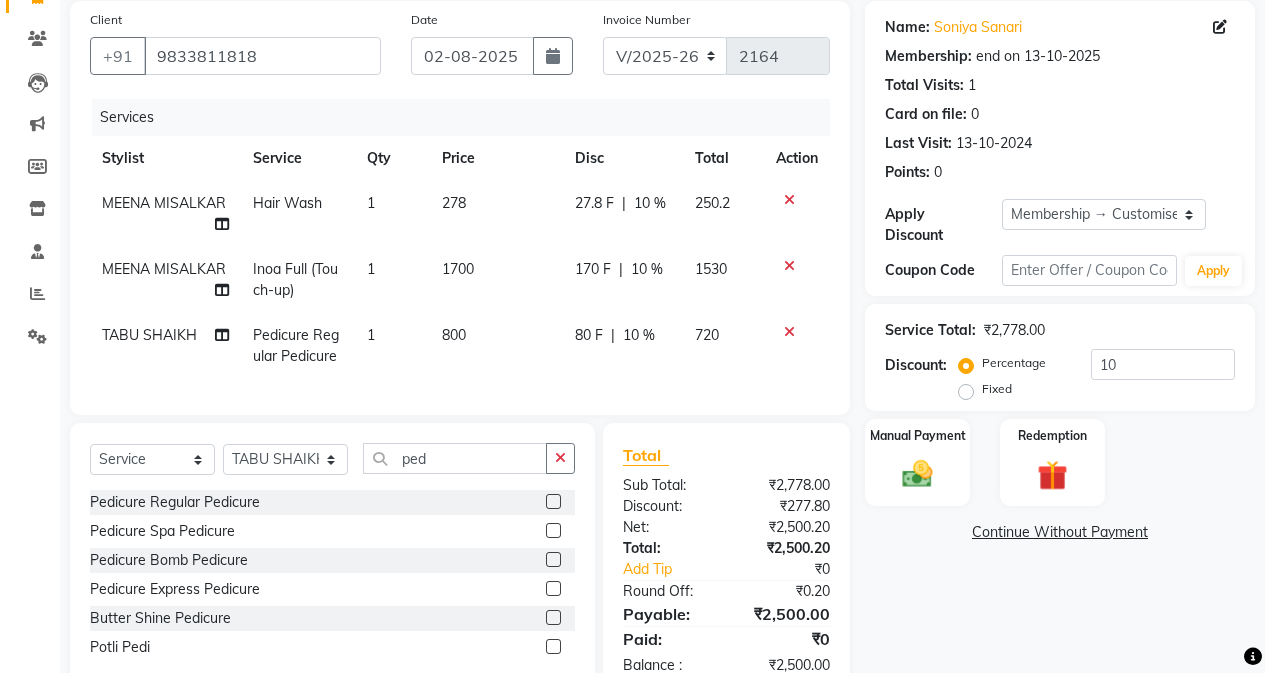 scroll, scrollTop: 217, scrollLeft: 0, axis: vertical 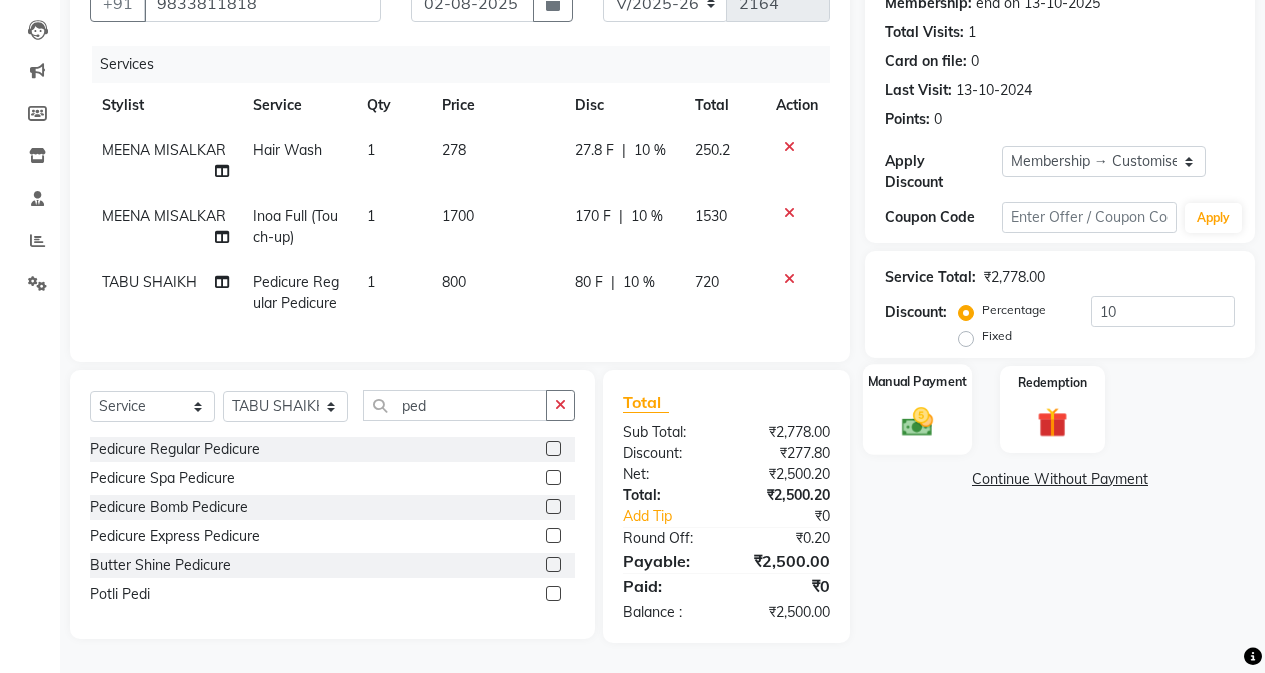 click 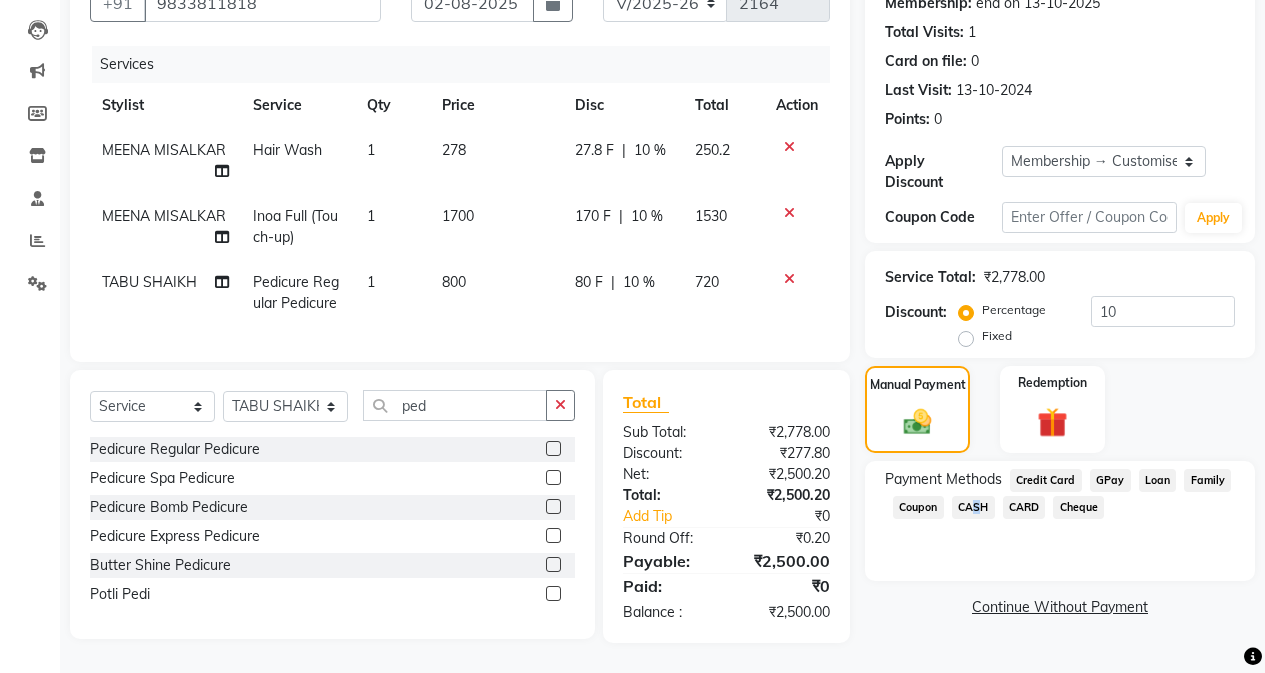 click on "CASH" 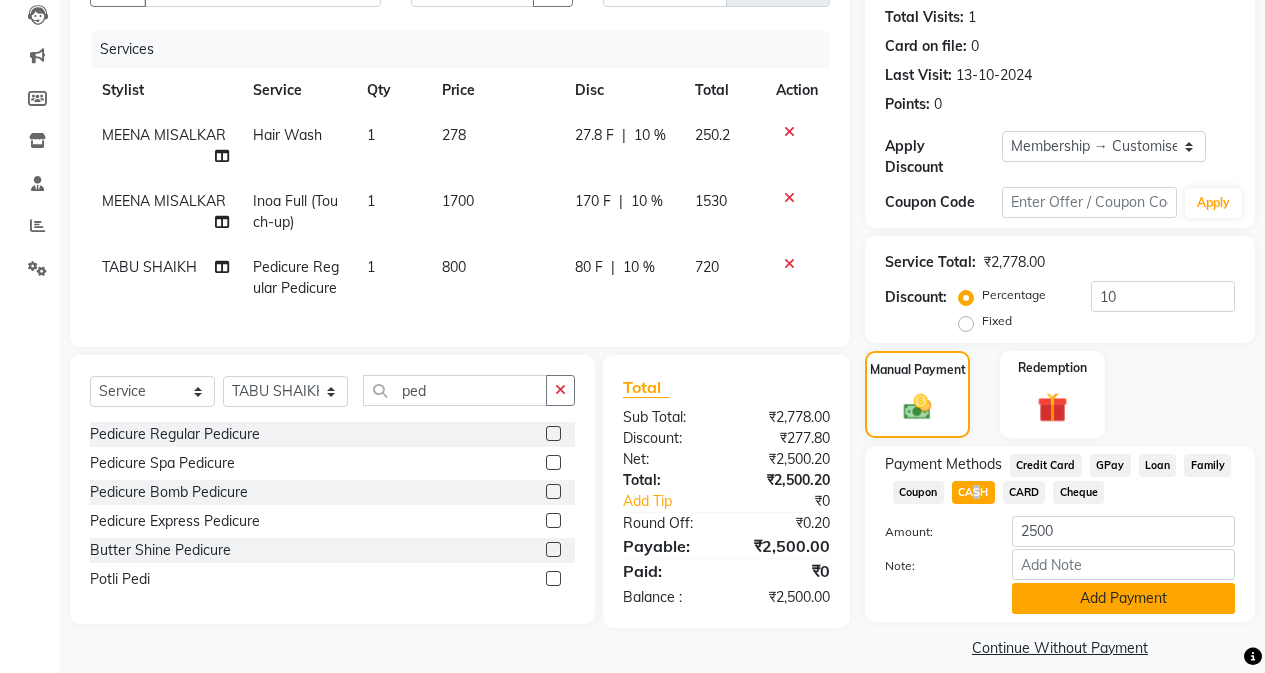 click on "Add Payment" 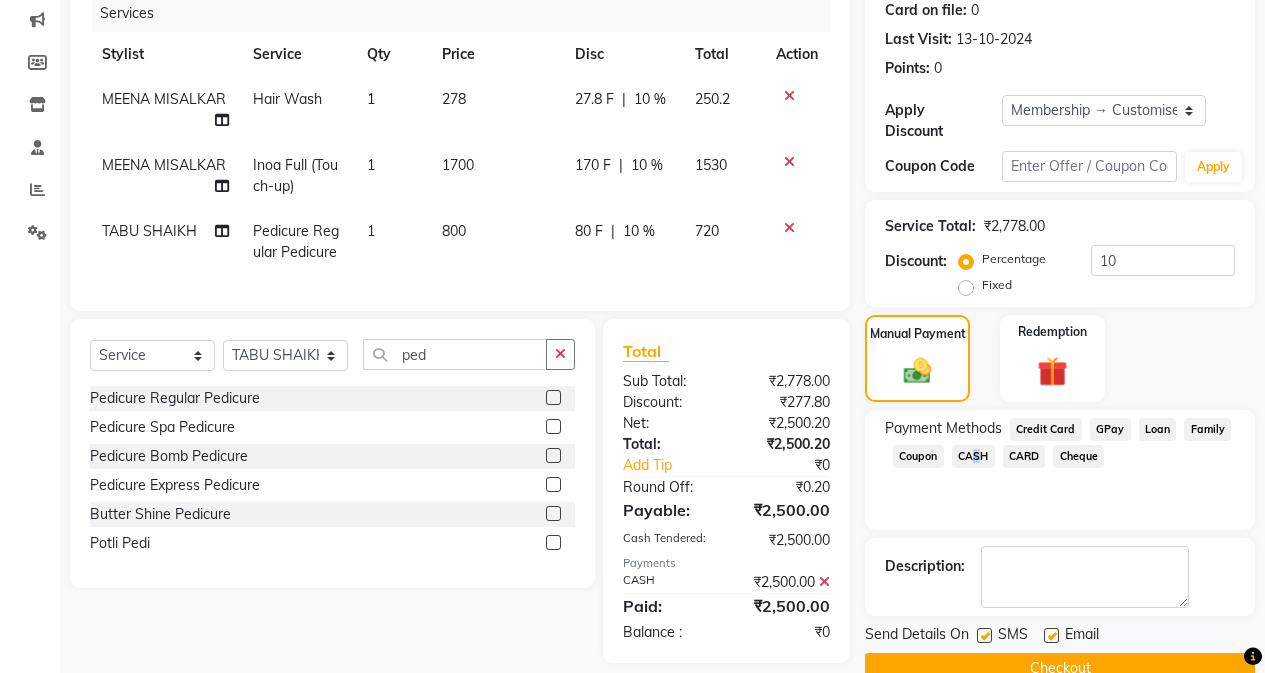 scroll, scrollTop: 288, scrollLeft: 0, axis: vertical 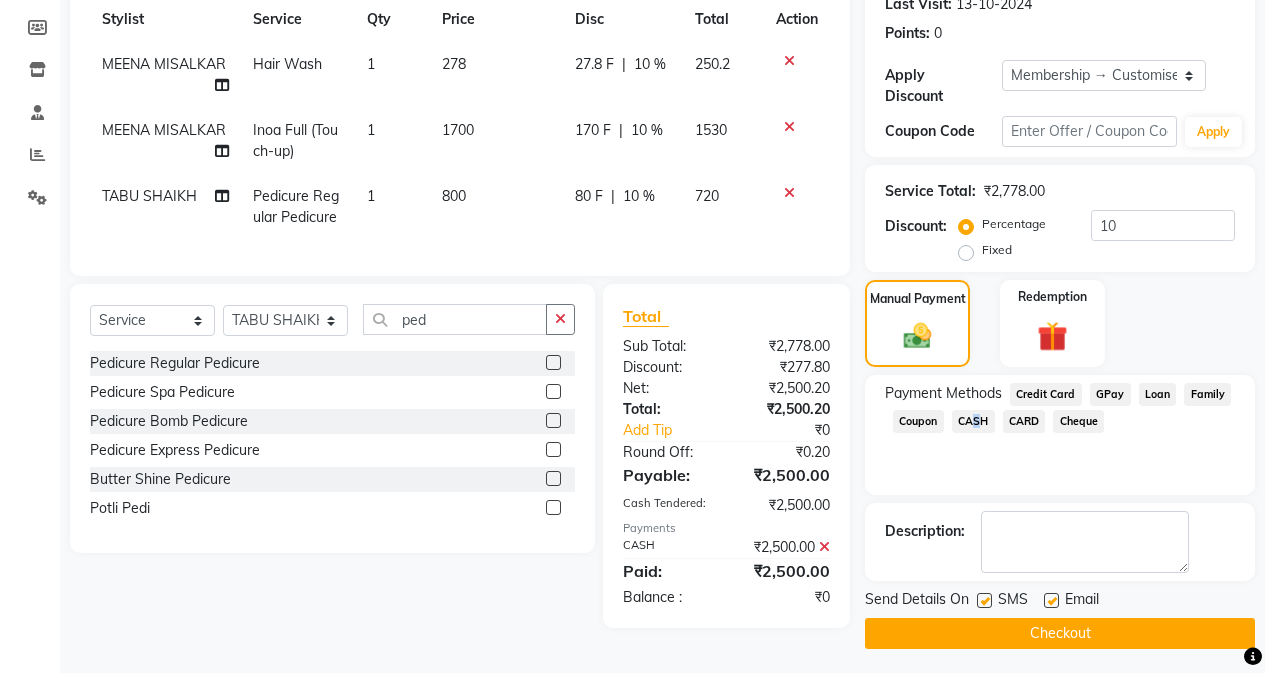 click on "Checkout" 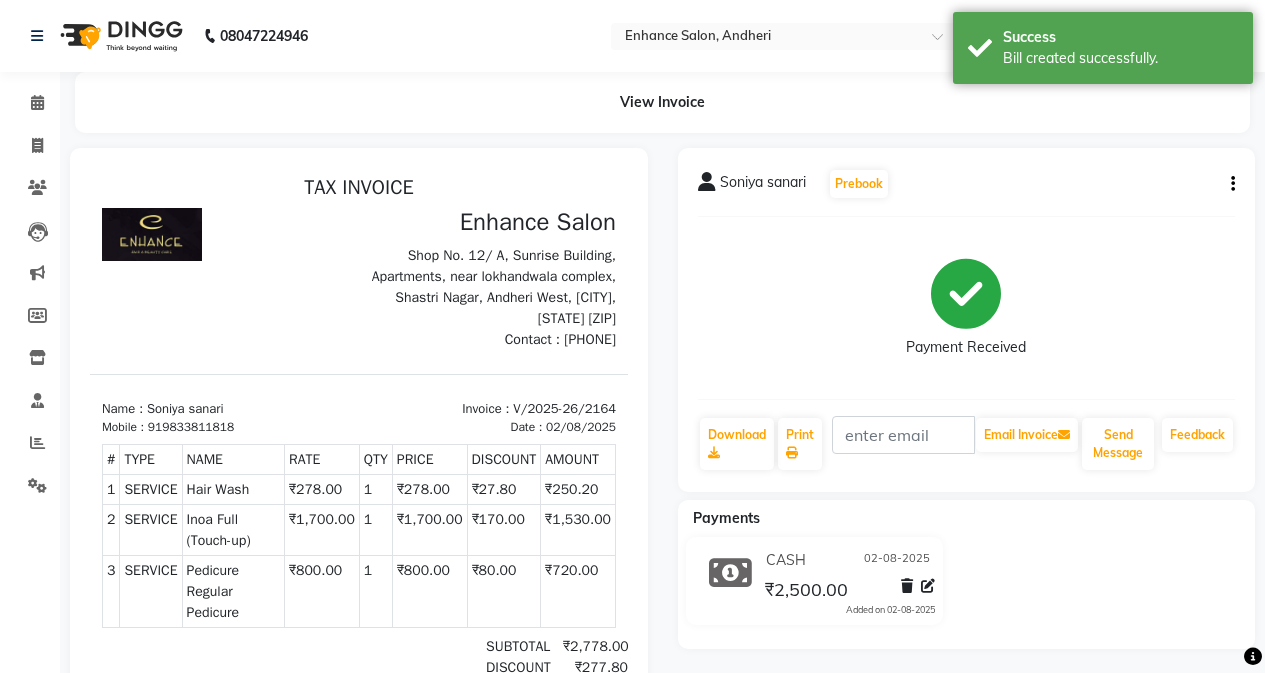scroll, scrollTop: 0, scrollLeft: 0, axis: both 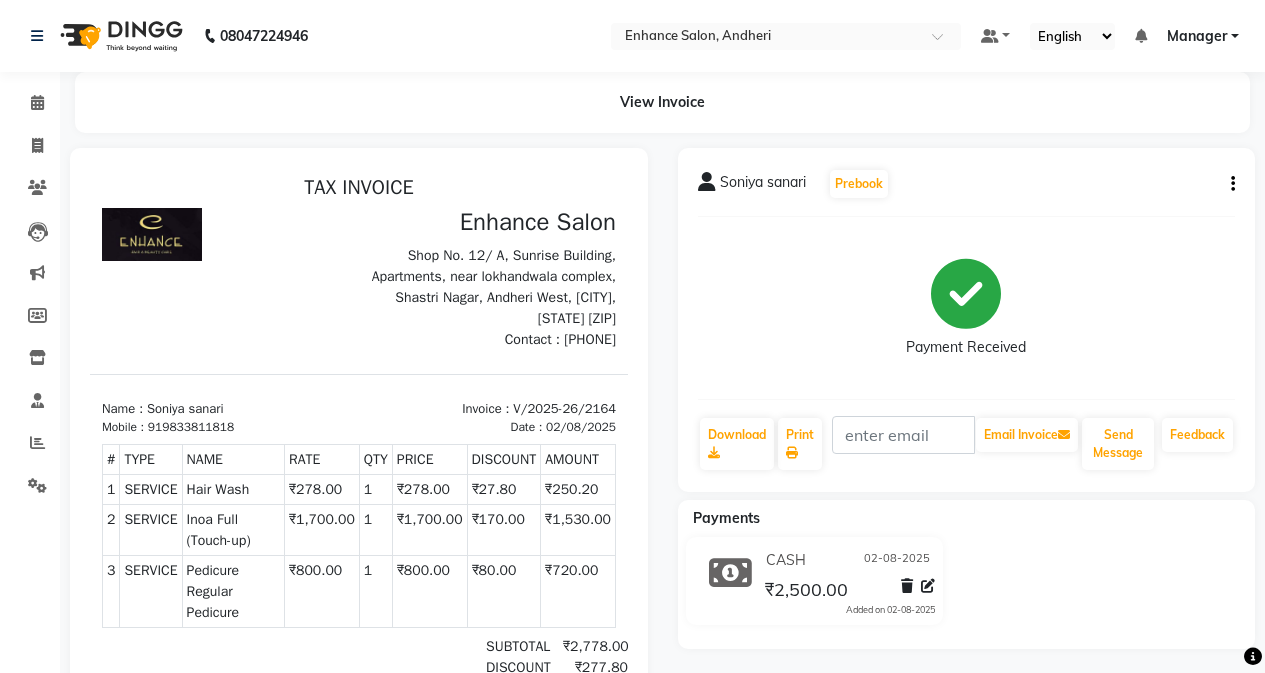 click on "Soniya sanari Prebook Payment Received Download Print Email Invoice Send Message Feedback Payments CASH 02-08-2025 ₹2,500.00 Added on 02-08-2025" 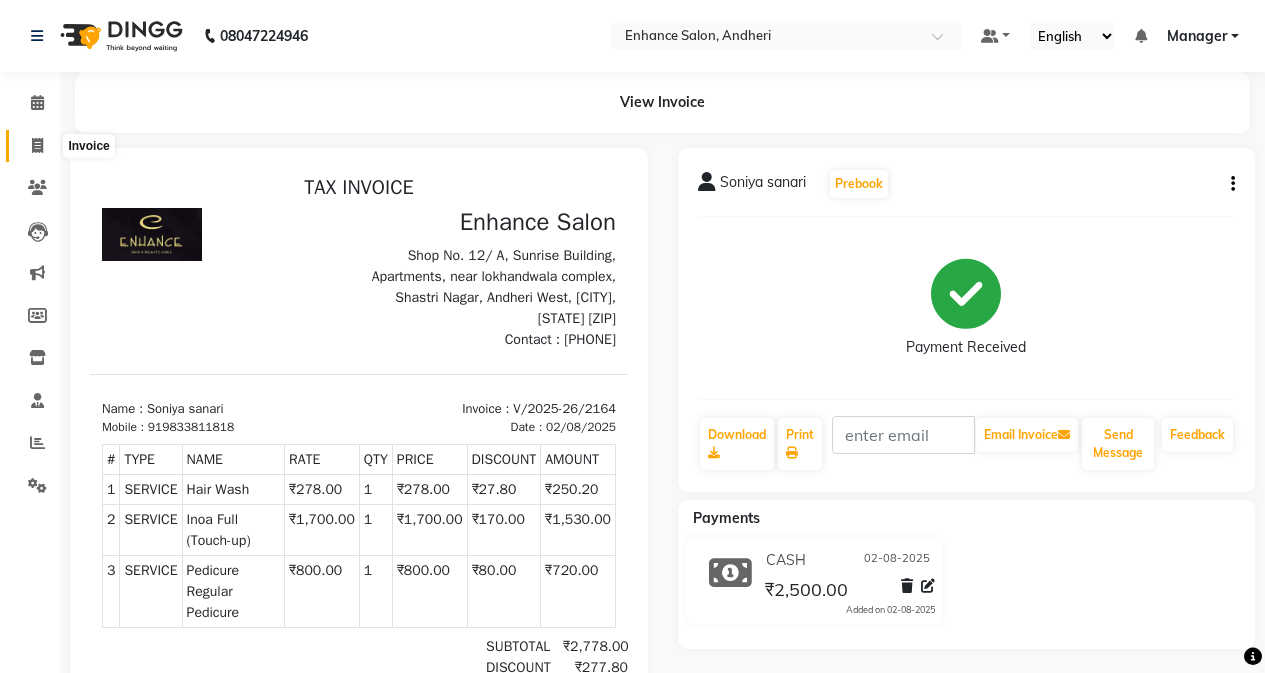 click 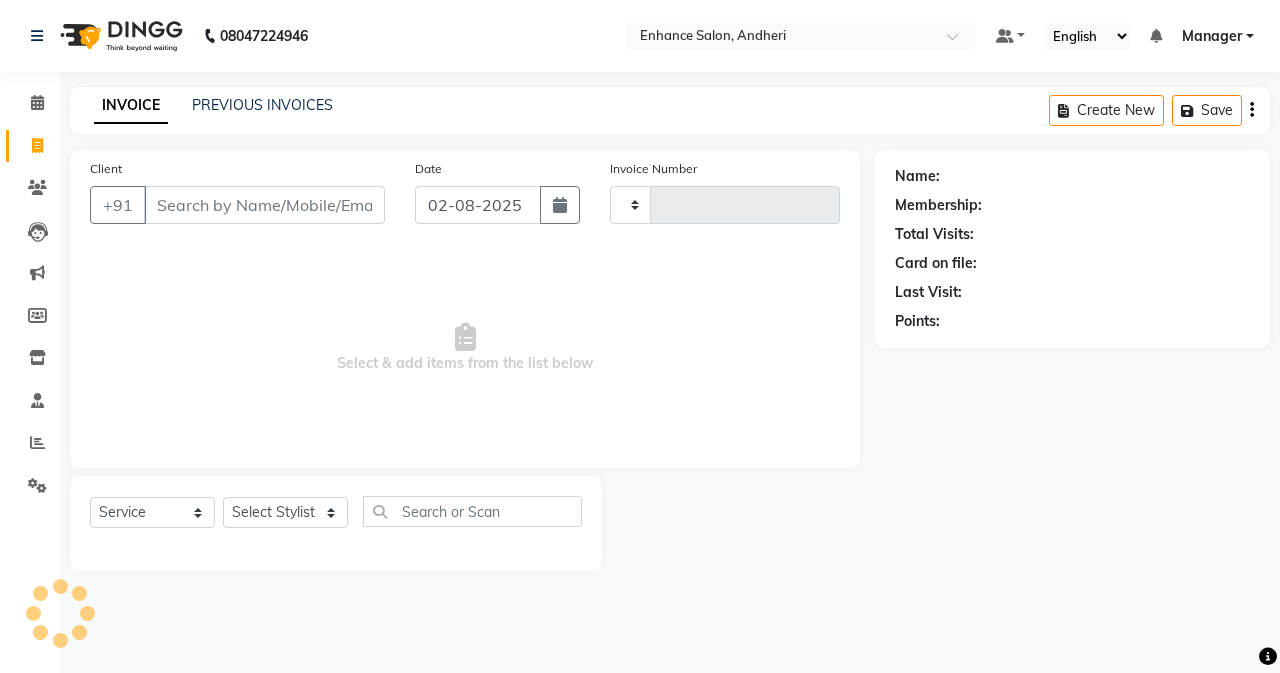 type on "2165" 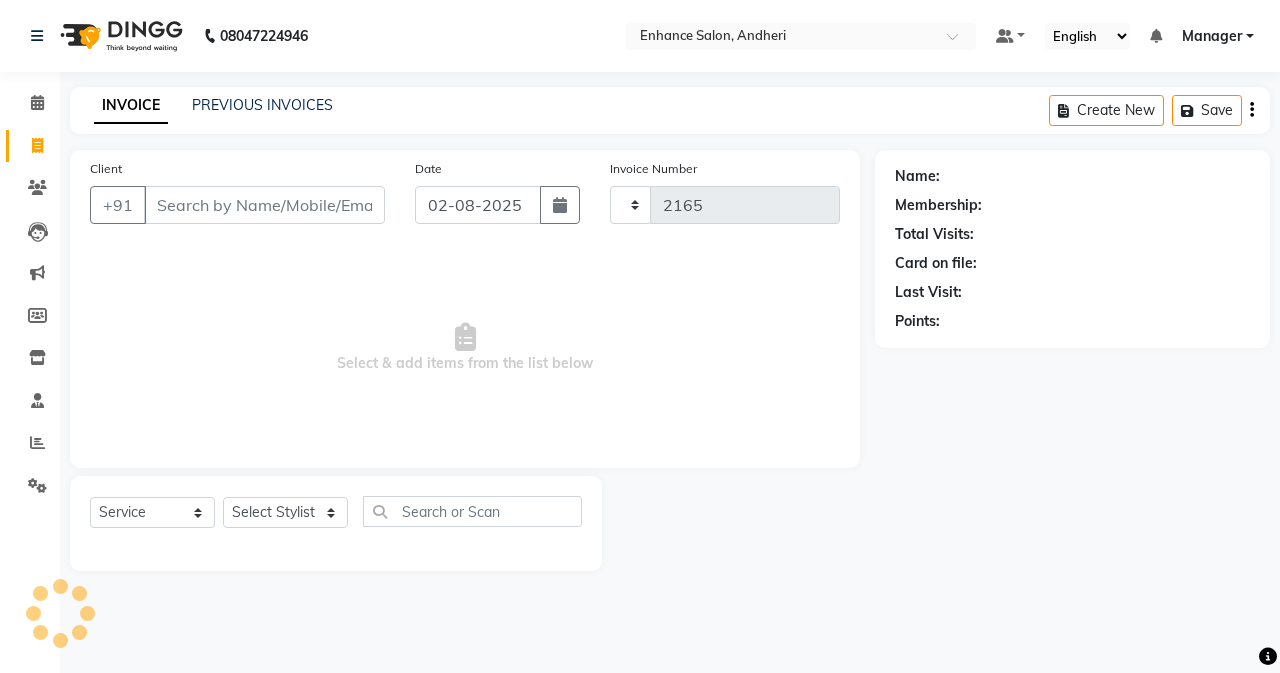 select on "7236" 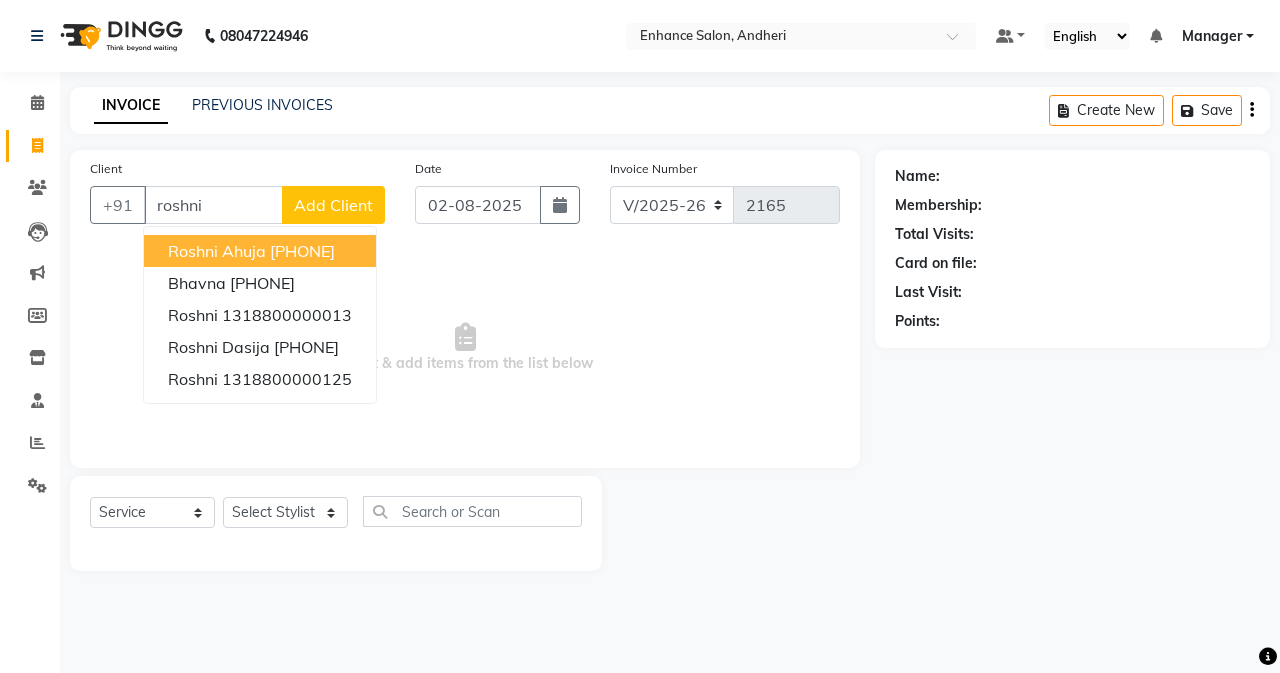 click on "Roshni Ahuja" at bounding box center [217, 251] 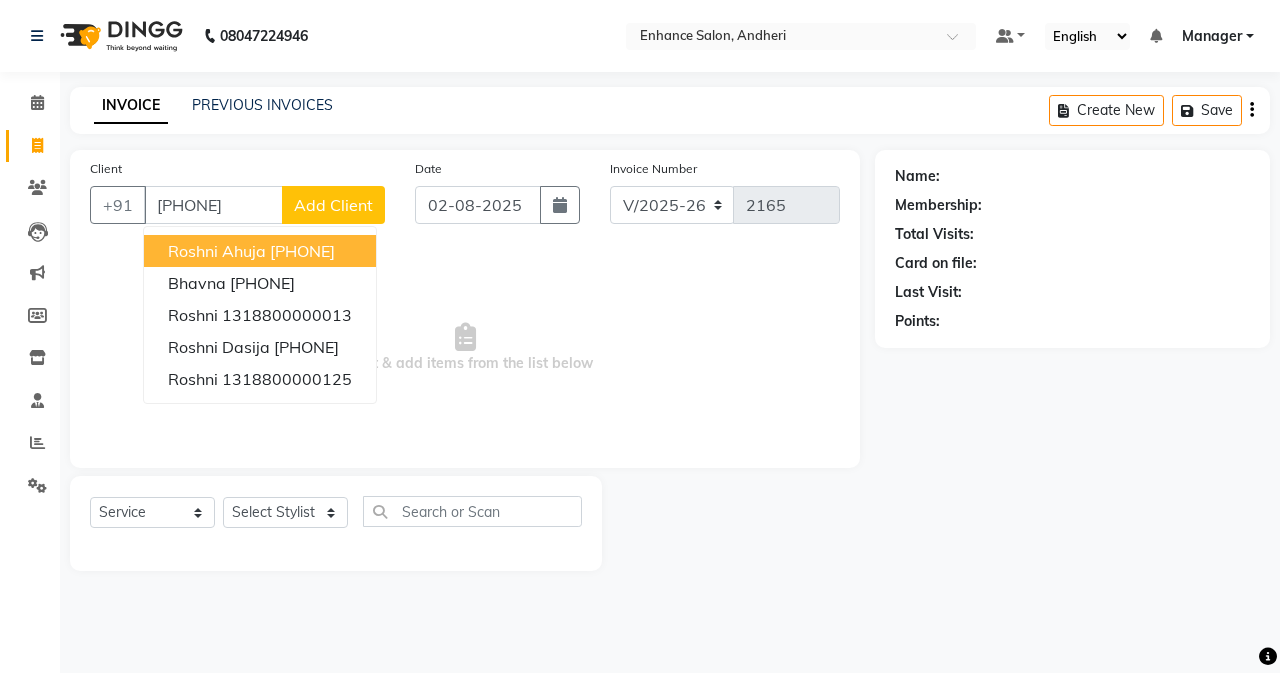 type on "[PHONE]" 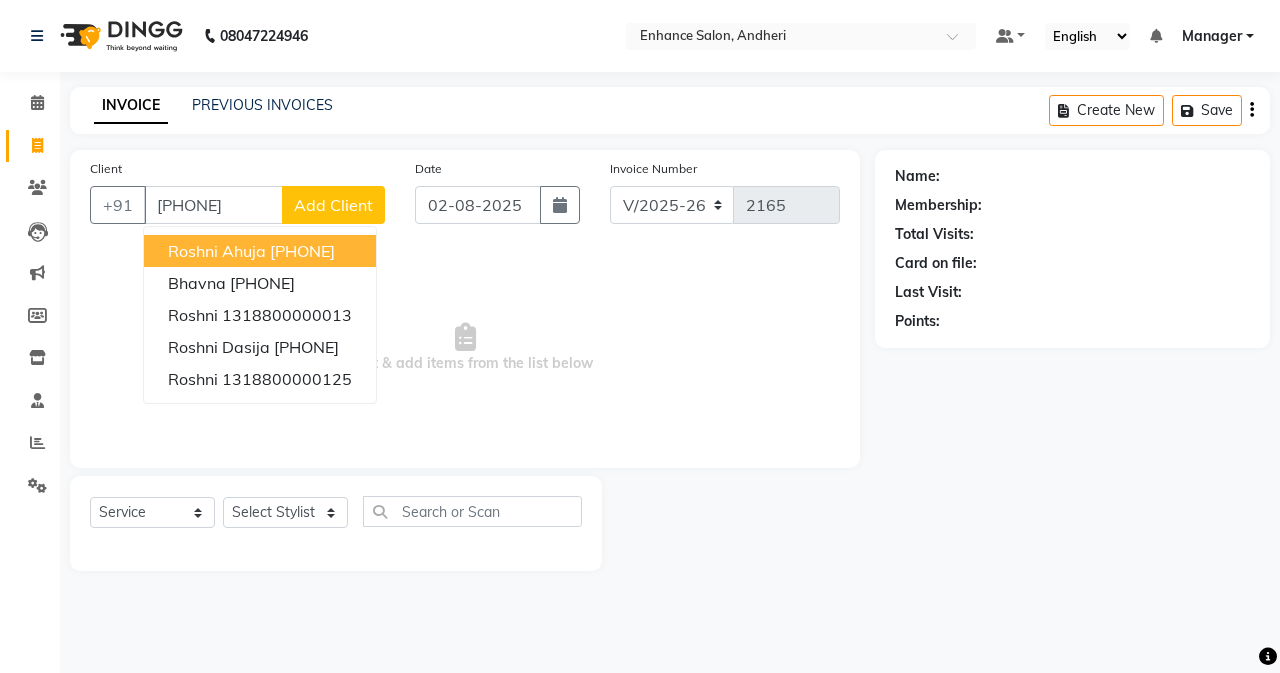 select on "1: Object" 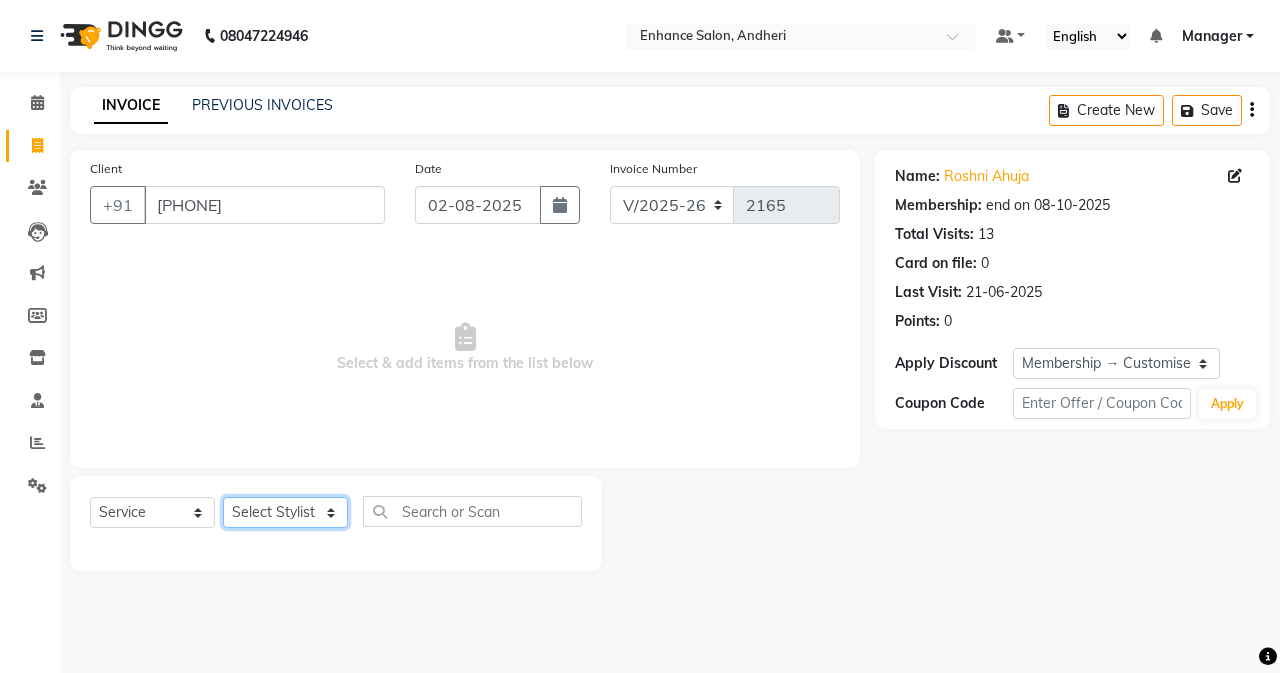 click on "Select Stylist Admin Arifa ESHA CHAUHAN FARIDA SHAIKH Manager MEENA MISALKAR Minal NAMYA SALIAN POONAM KATEL RACHNA SAWANT Ranu nails REEMA MANGELA SHAMINA SHAIKH SHEFALI SHETTY TABU SHAIKH" 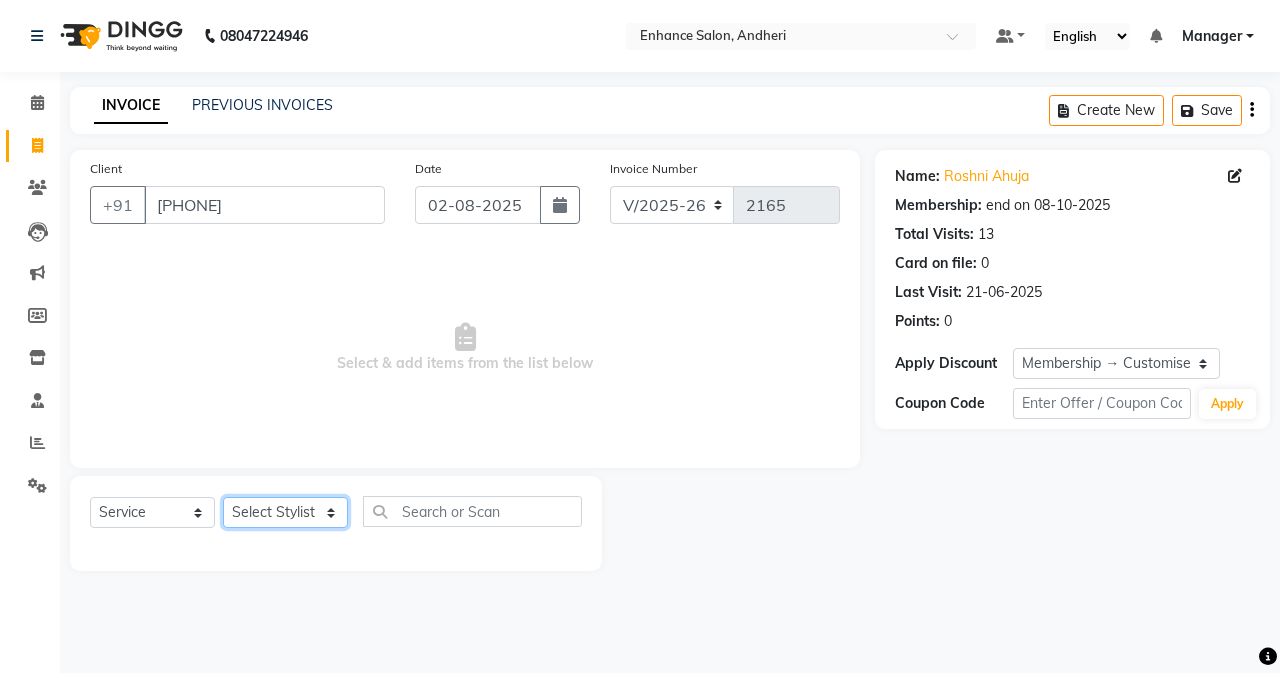 select on "61731" 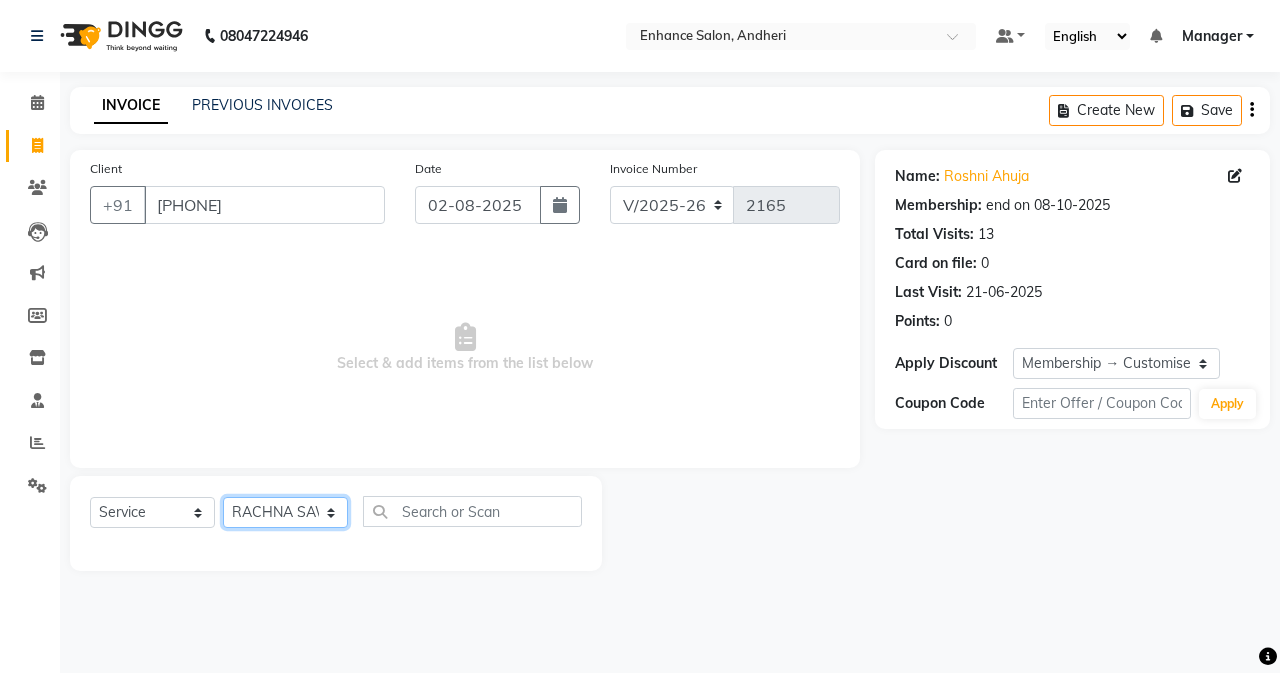 click on "Select Stylist Admin Arifa ESHA CHAUHAN FARIDA SHAIKH Manager MEENA MISALKAR Minal NAMYA SALIAN POONAM KATEL RACHNA SAWANT Ranu nails REEMA MANGELA SHAMINA SHAIKH SHEFALI SHETTY TABU SHAIKH" 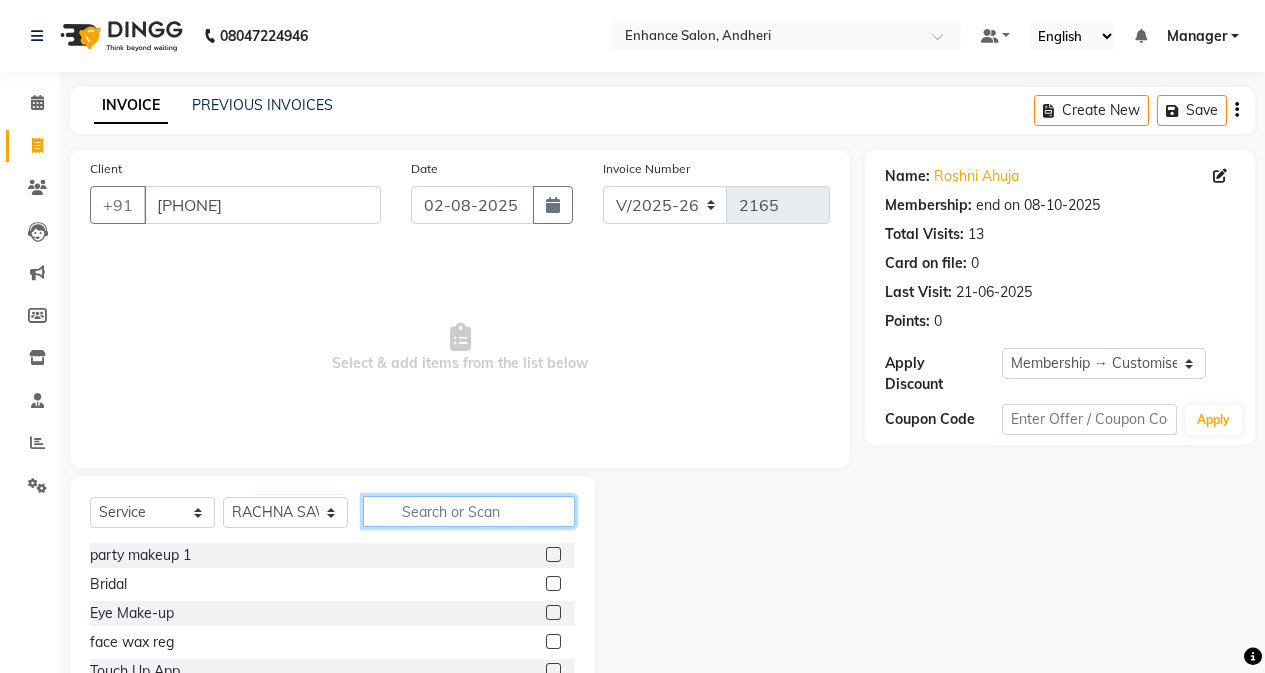 click 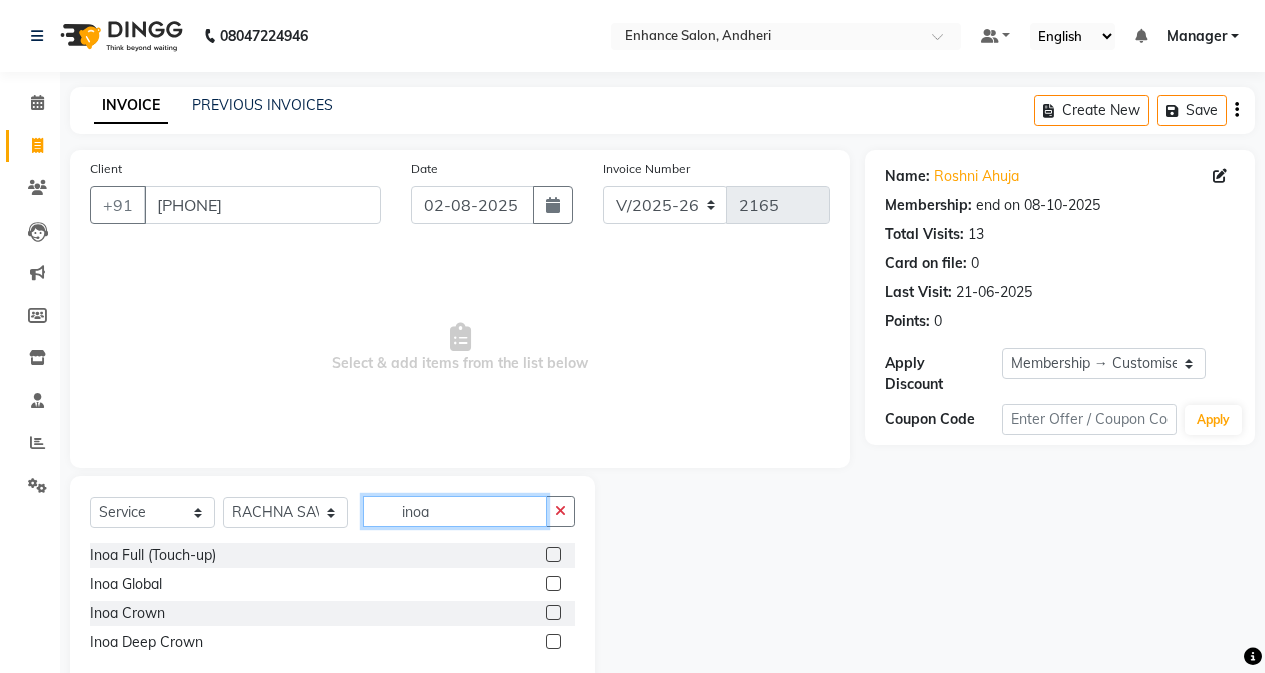 type on "inoa" 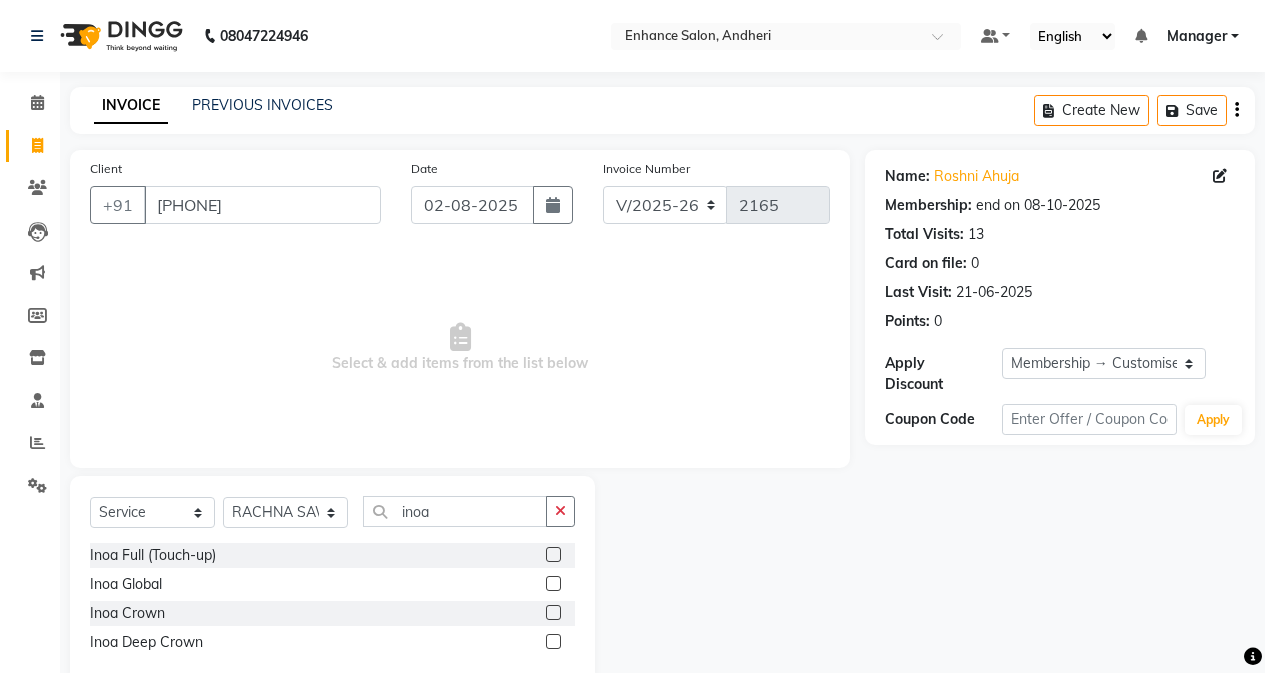 click on "Inoa Crown" 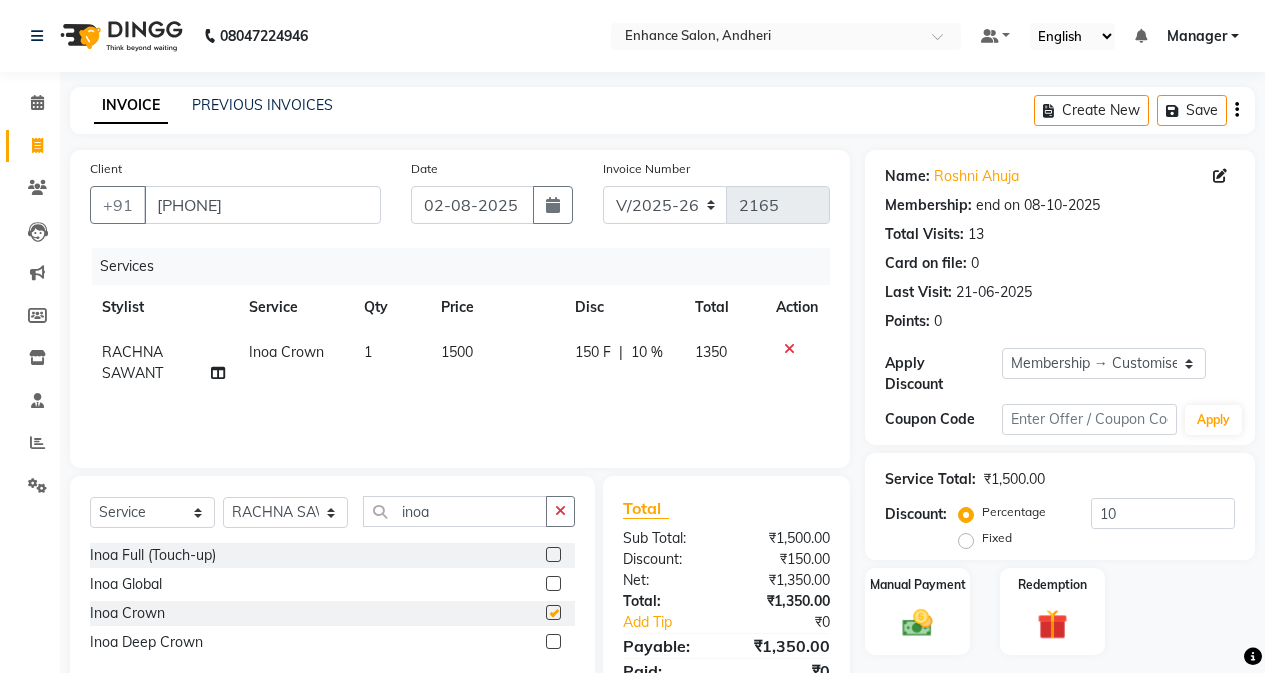 checkbox on "false" 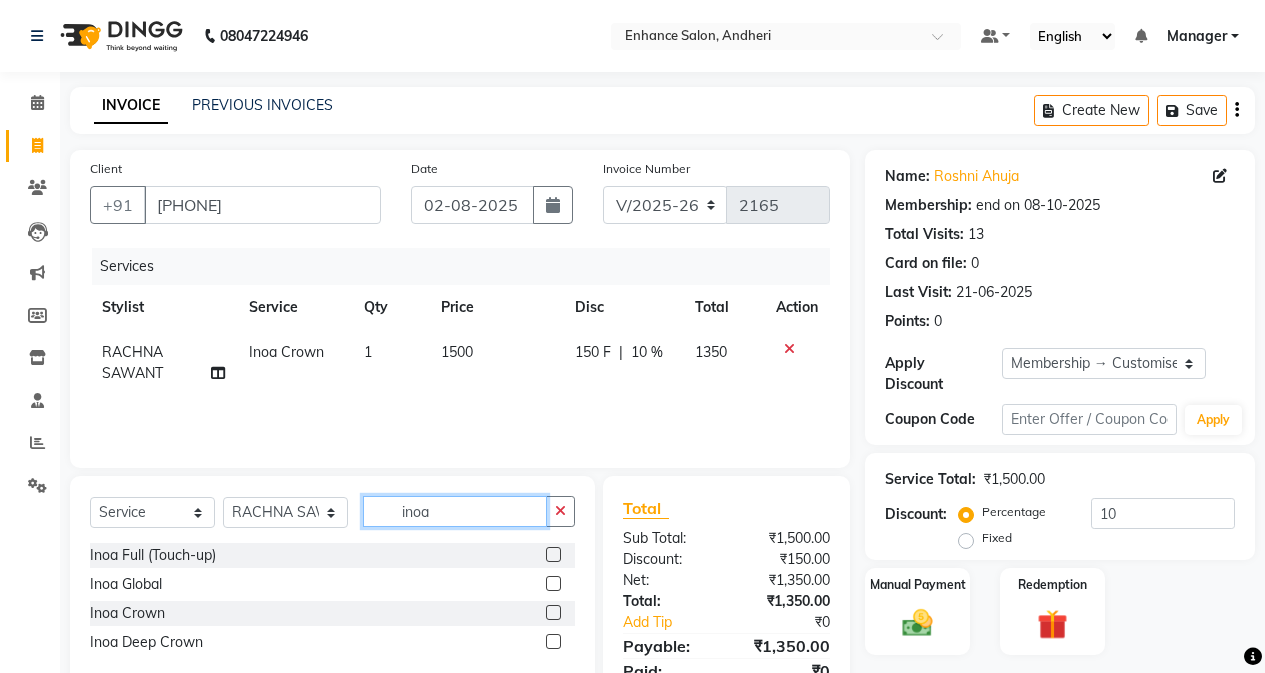 click on "inoa" 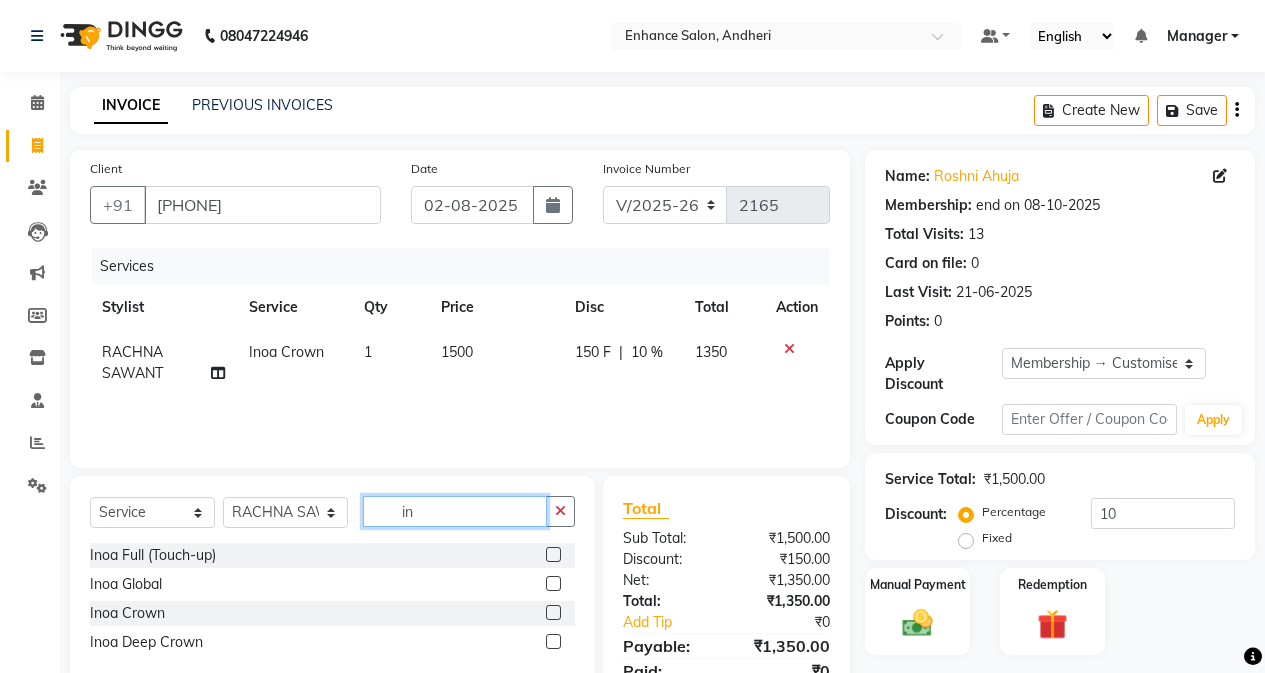 type on "i" 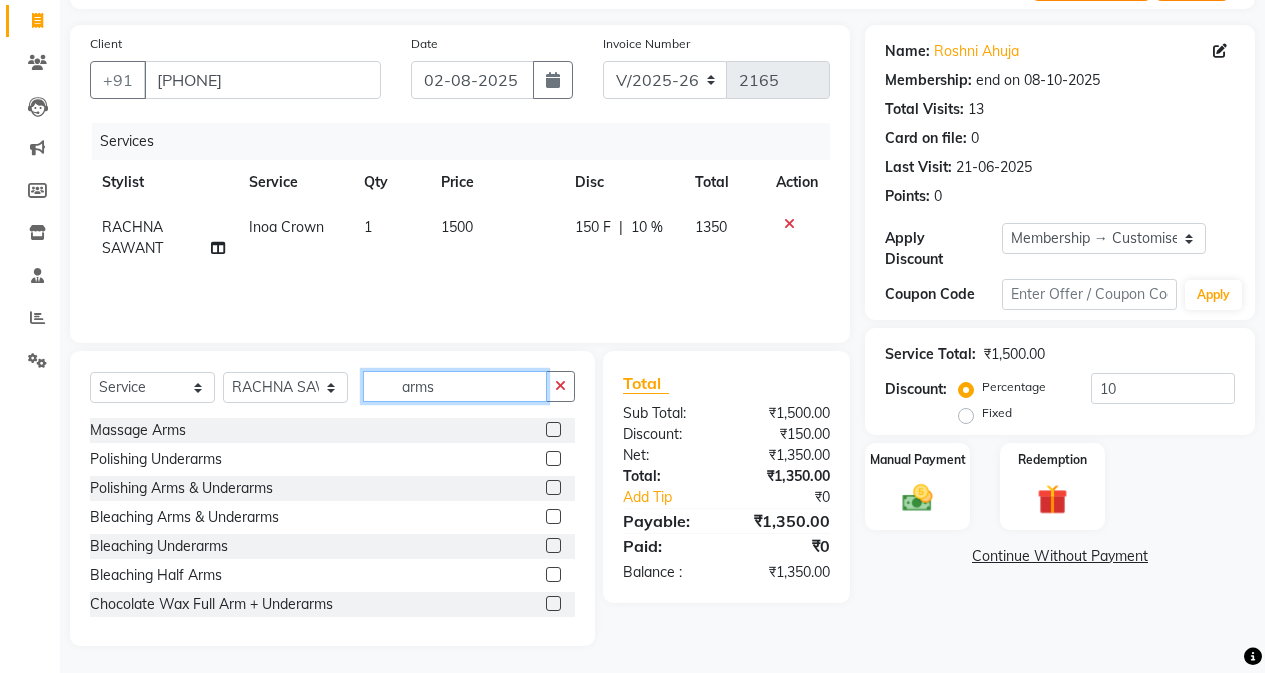 scroll, scrollTop: 128, scrollLeft: 0, axis: vertical 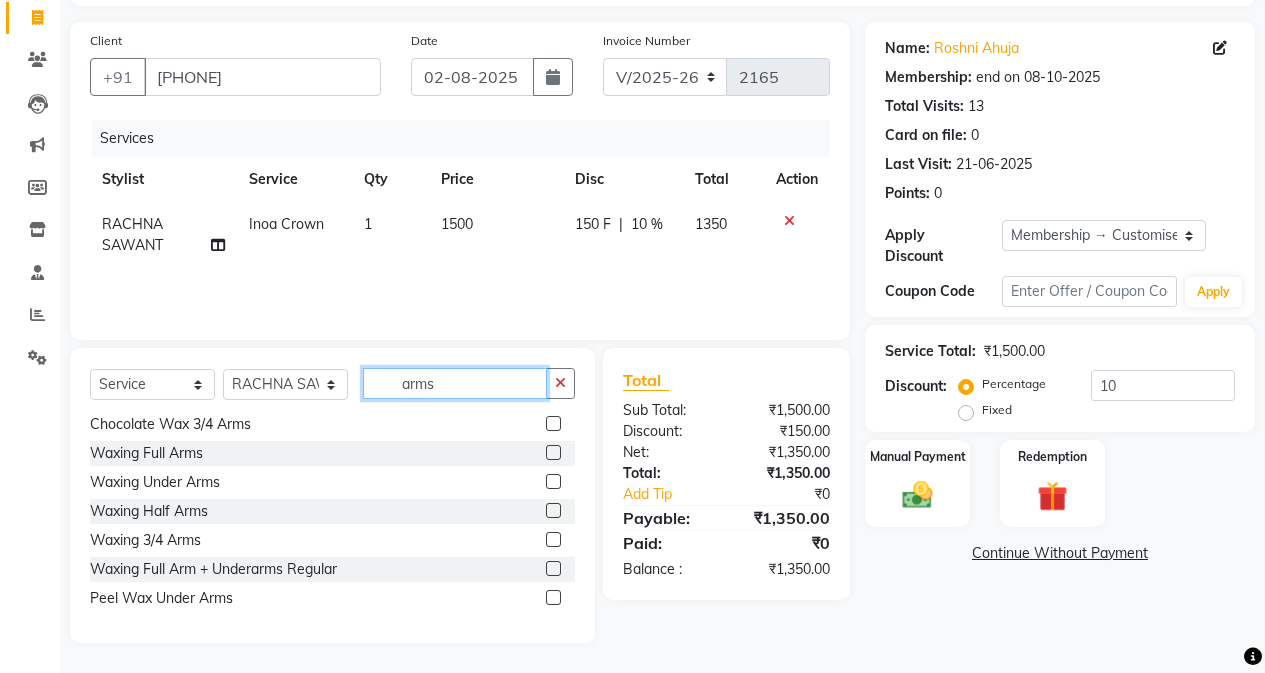 type on "arms" 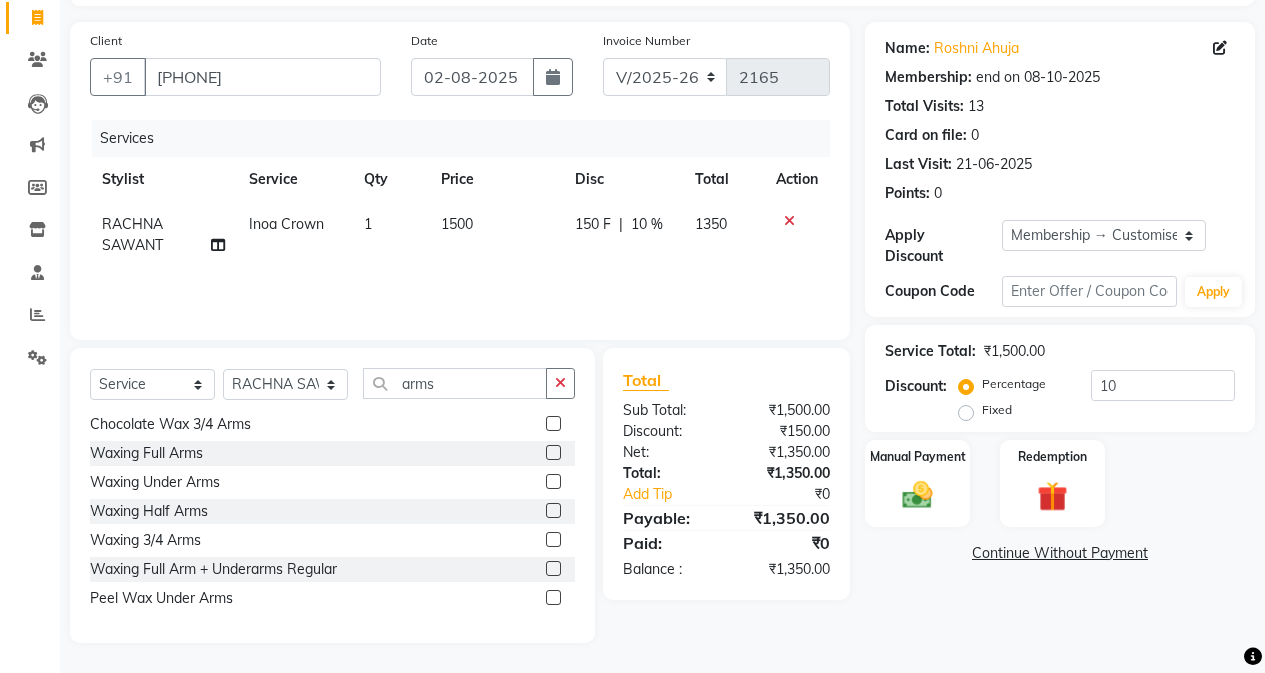 click 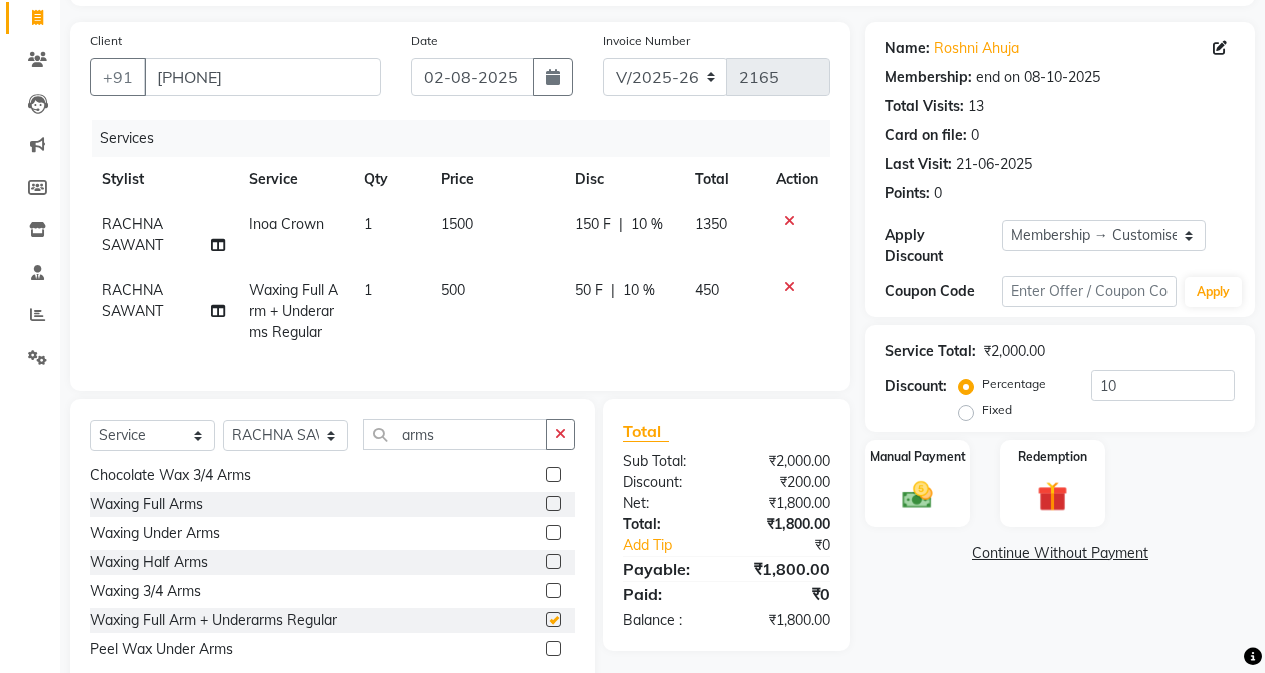 checkbox on "false" 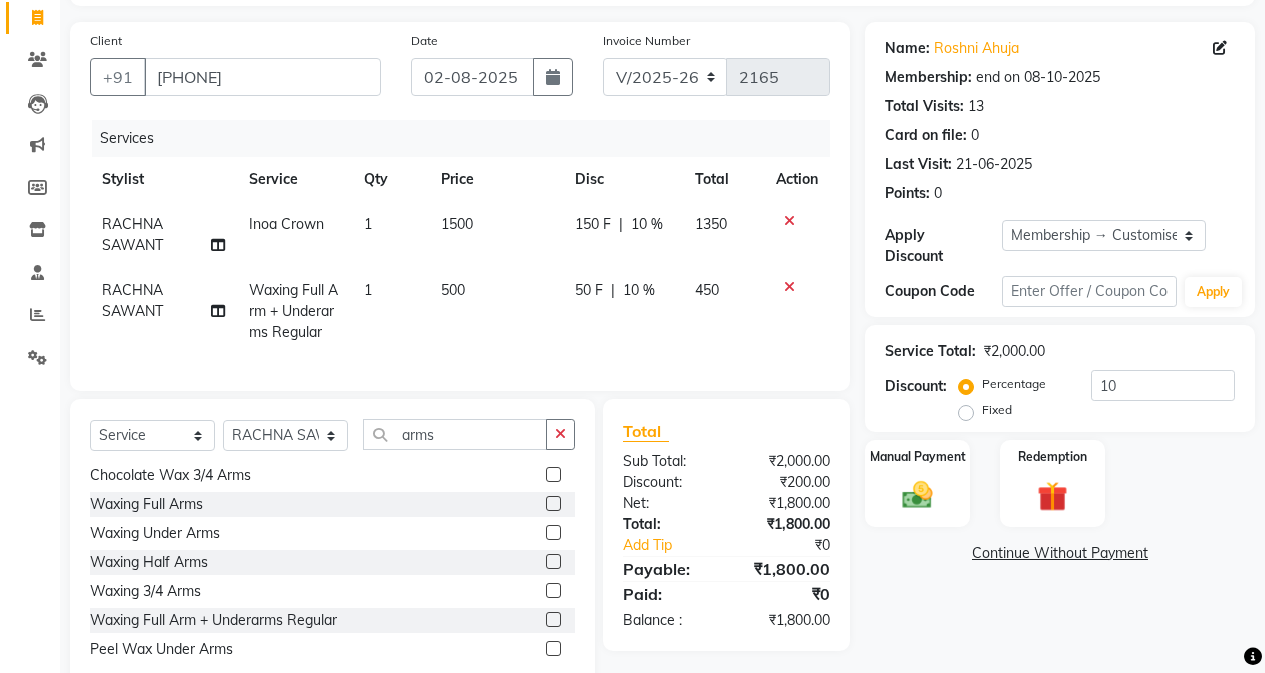click on "500" 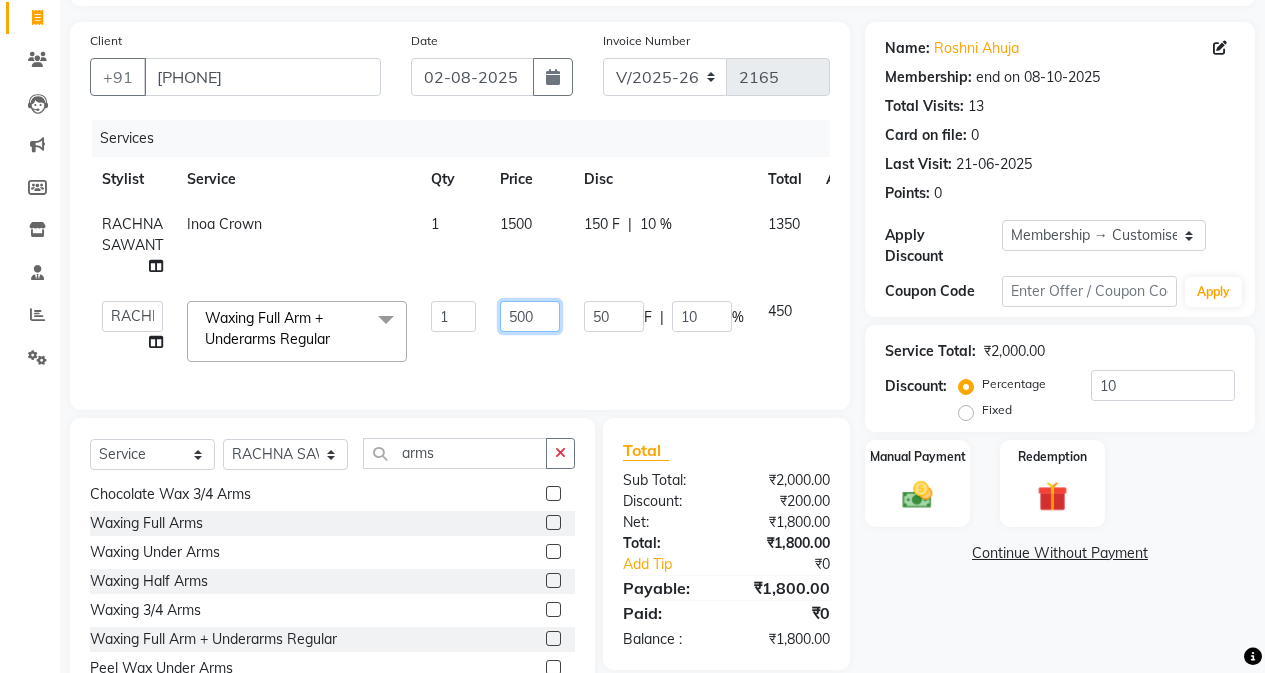 drag, startPoint x: 527, startPoint y: 308, endPoint x: 545, endPoint y: 371, distance: 65.52099 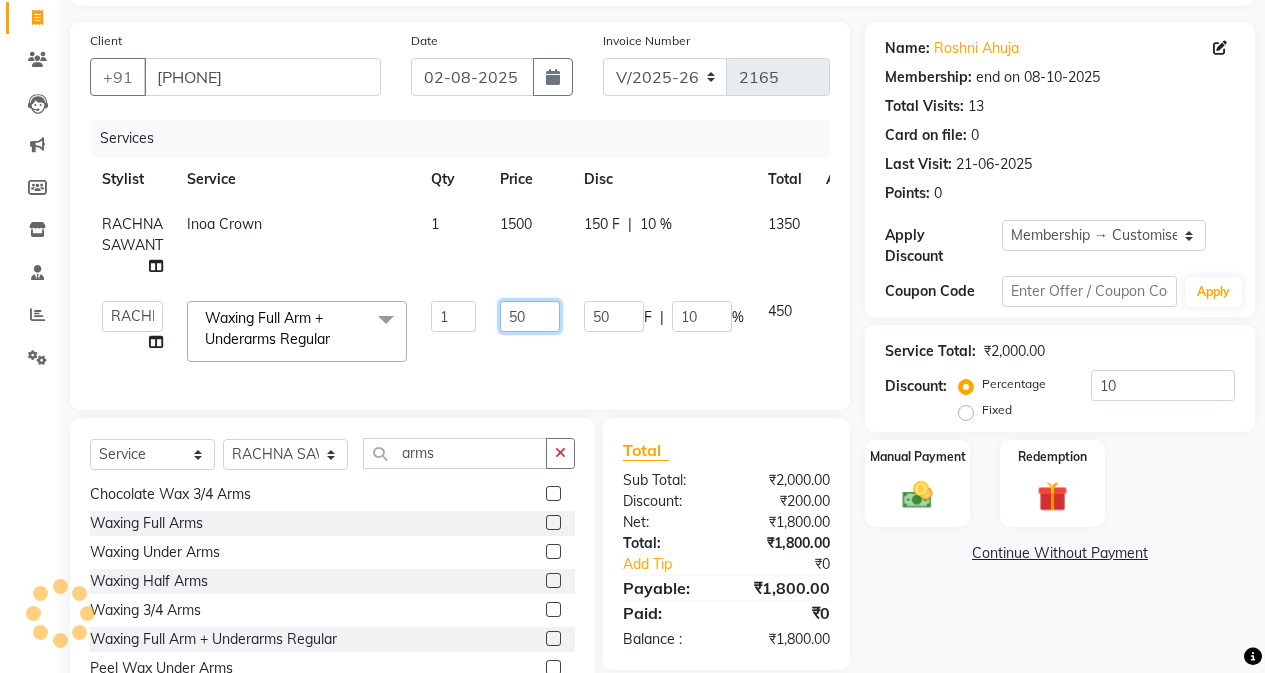 type on "550" 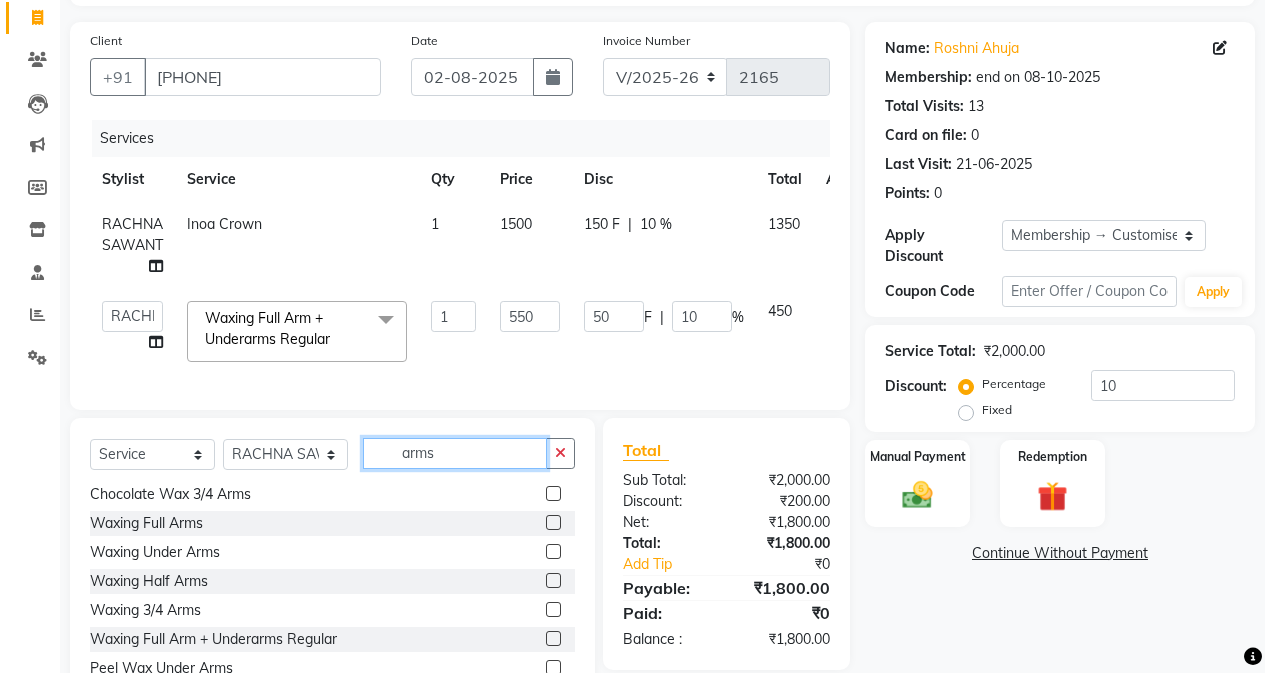 click on "Select Service Product Membership Package Voucher Prepaid Gift Card Select Stylist Admin Arifa ESHA CHAUHAN FARIDA SHAIKH Manager MEENA MISALKAR Minal NAMYA SALIAN POONAM KATEL RACHNA SAWANT Ranu nails REEMA MANGELA SHAMINA SHAIKH SHEFALI SHETTY TABU SHAIKH arms" 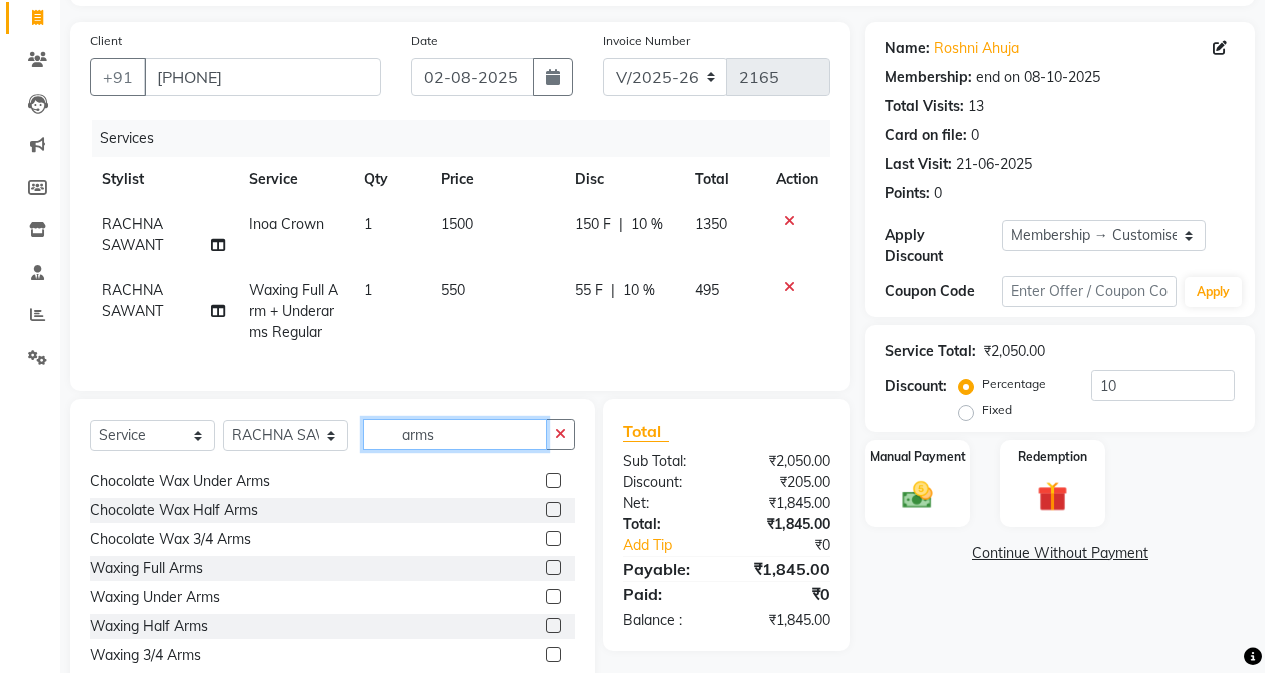 scroll, scrollTop: 264, scrollLeft: 0, axis: vertical 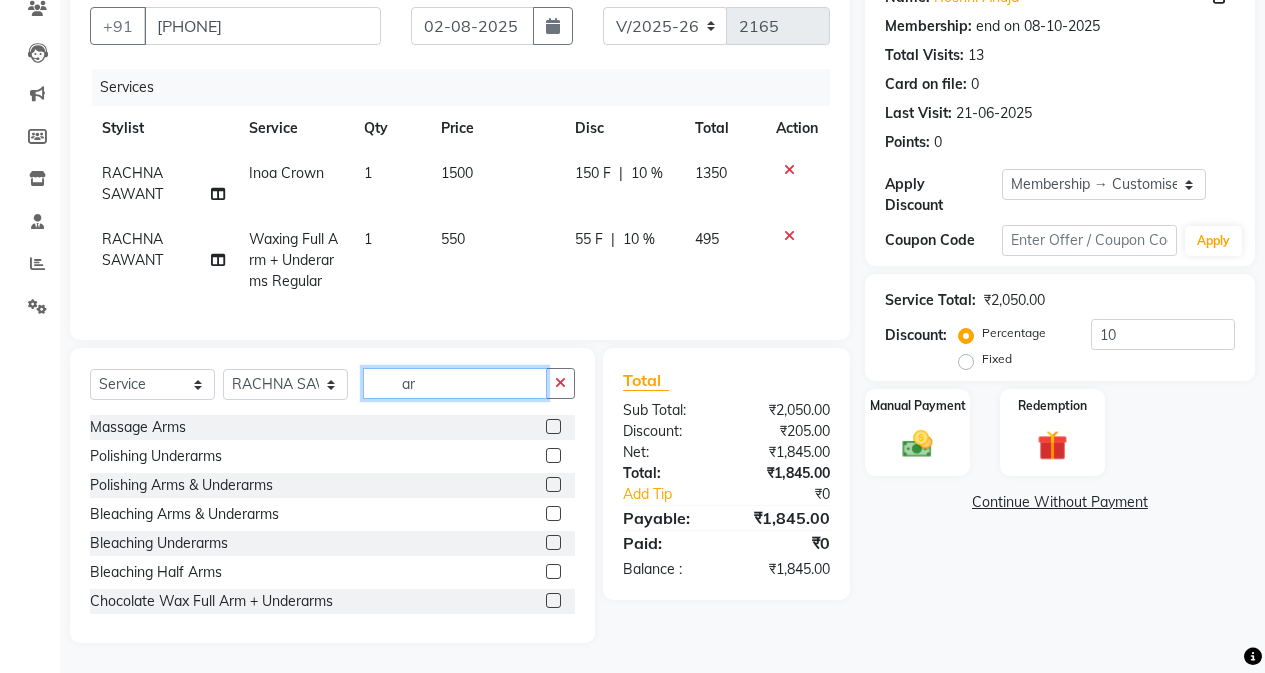 type on "a" 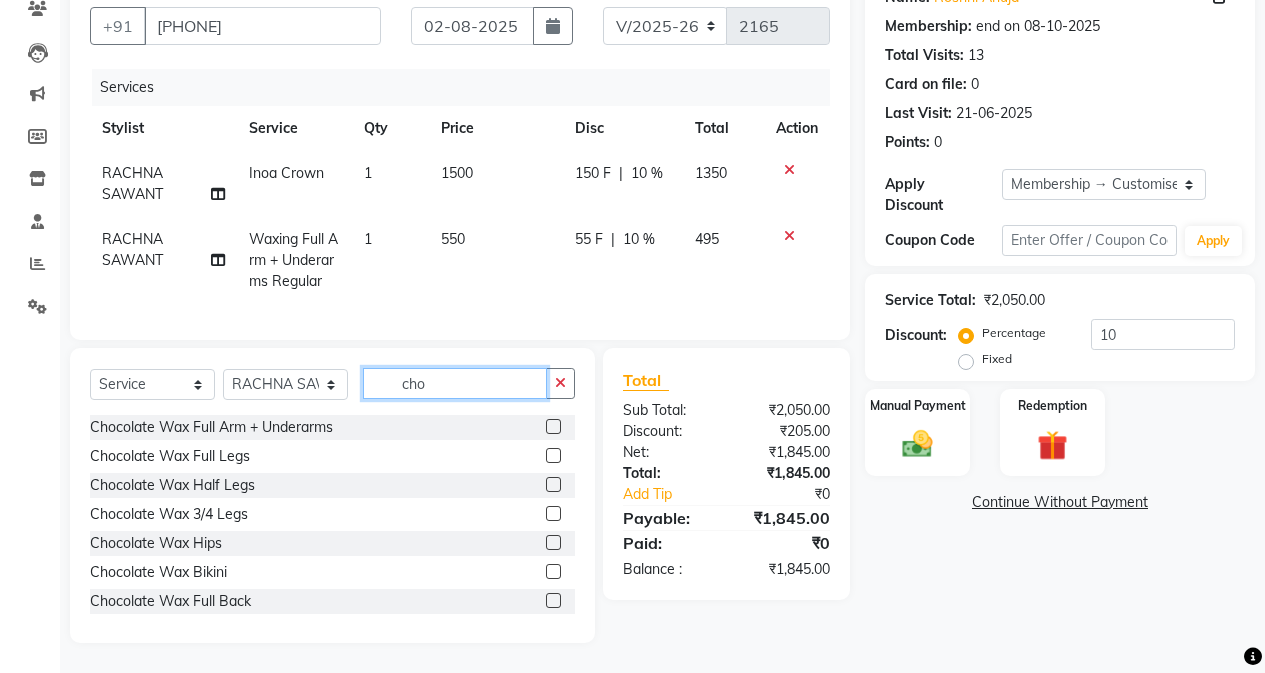 type on "cho" 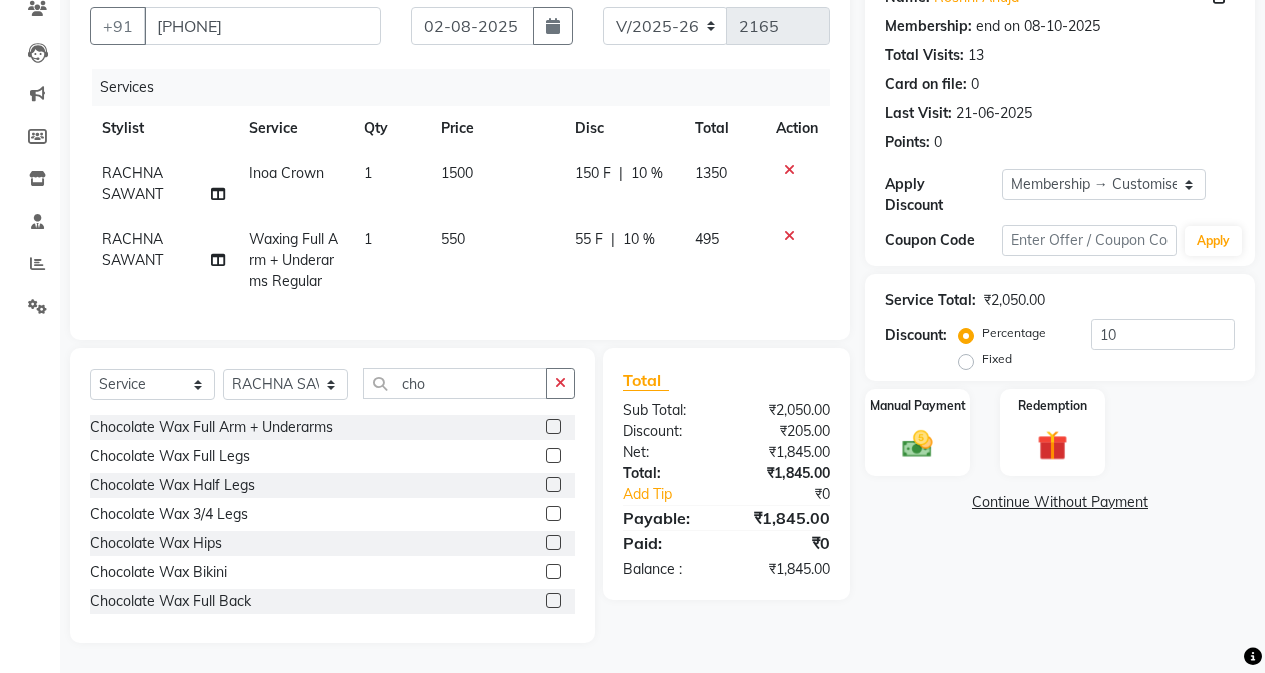 click 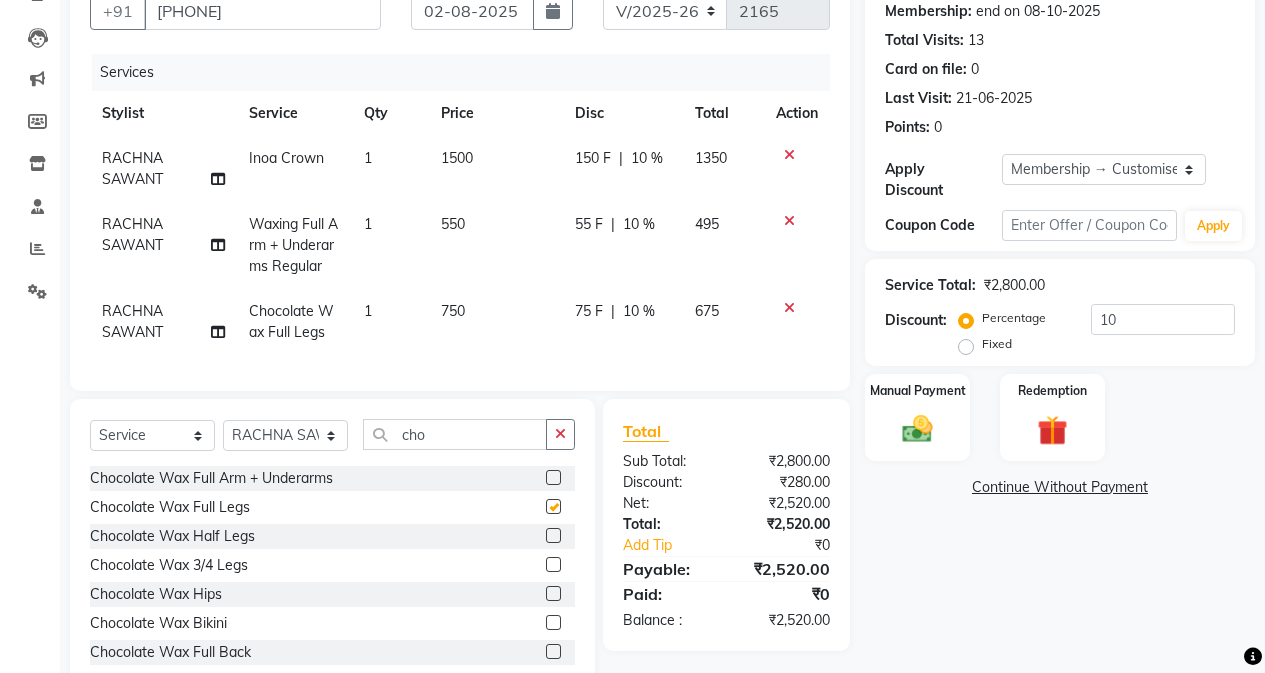 checkbox on "false" 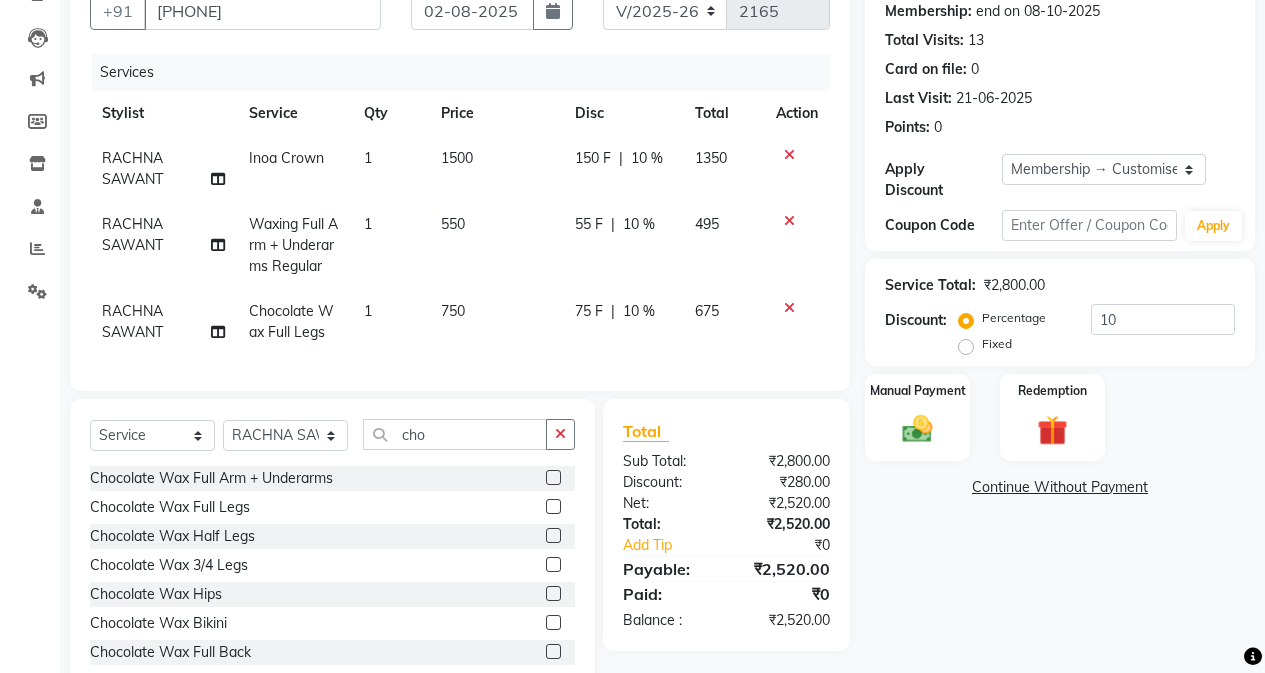 click on "750" 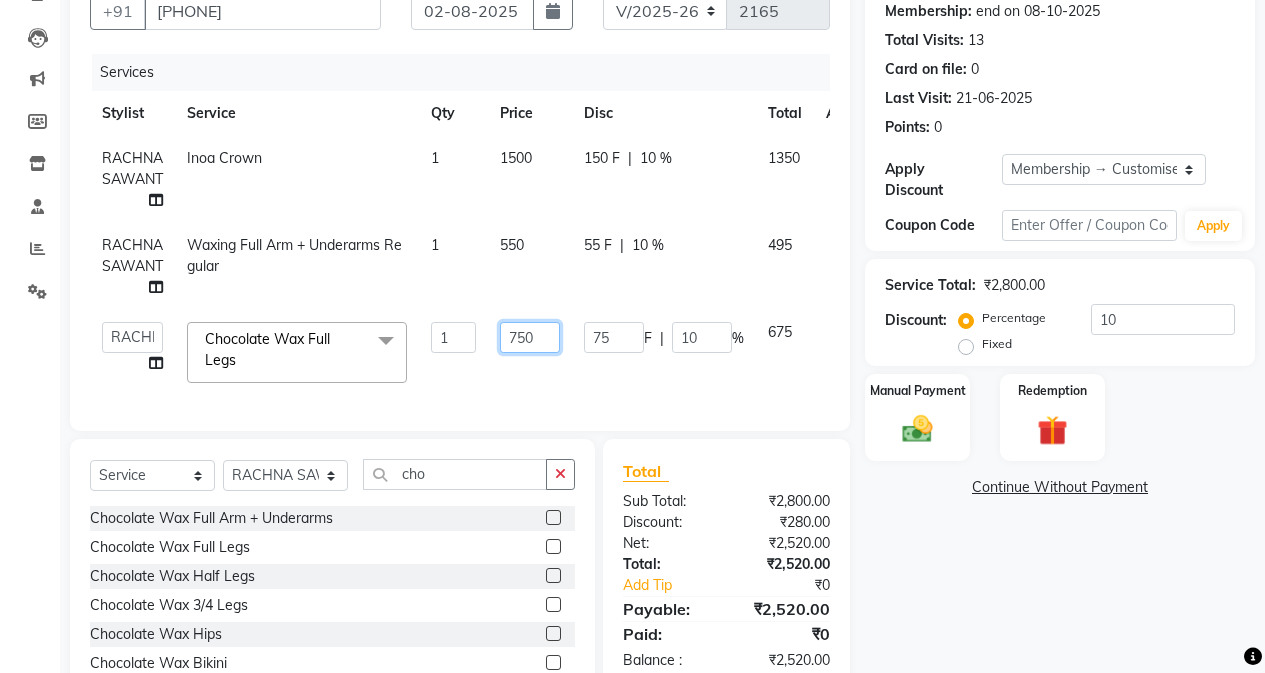 click on "750" 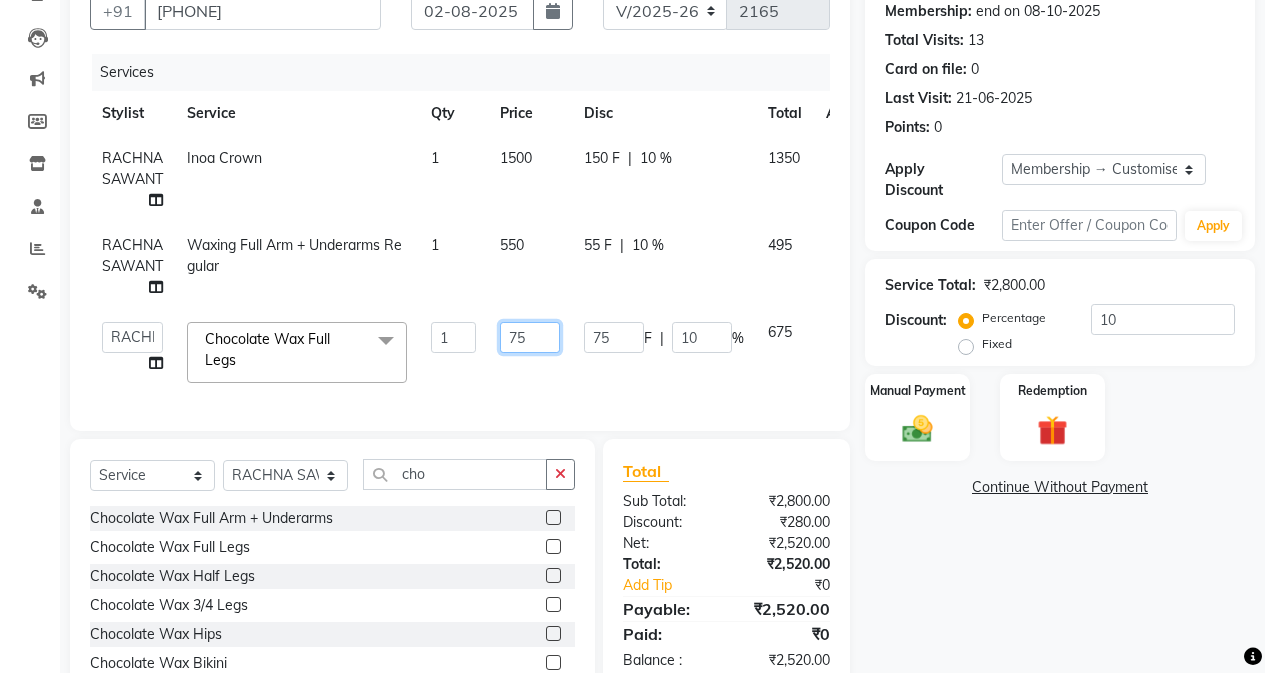 type on "7" 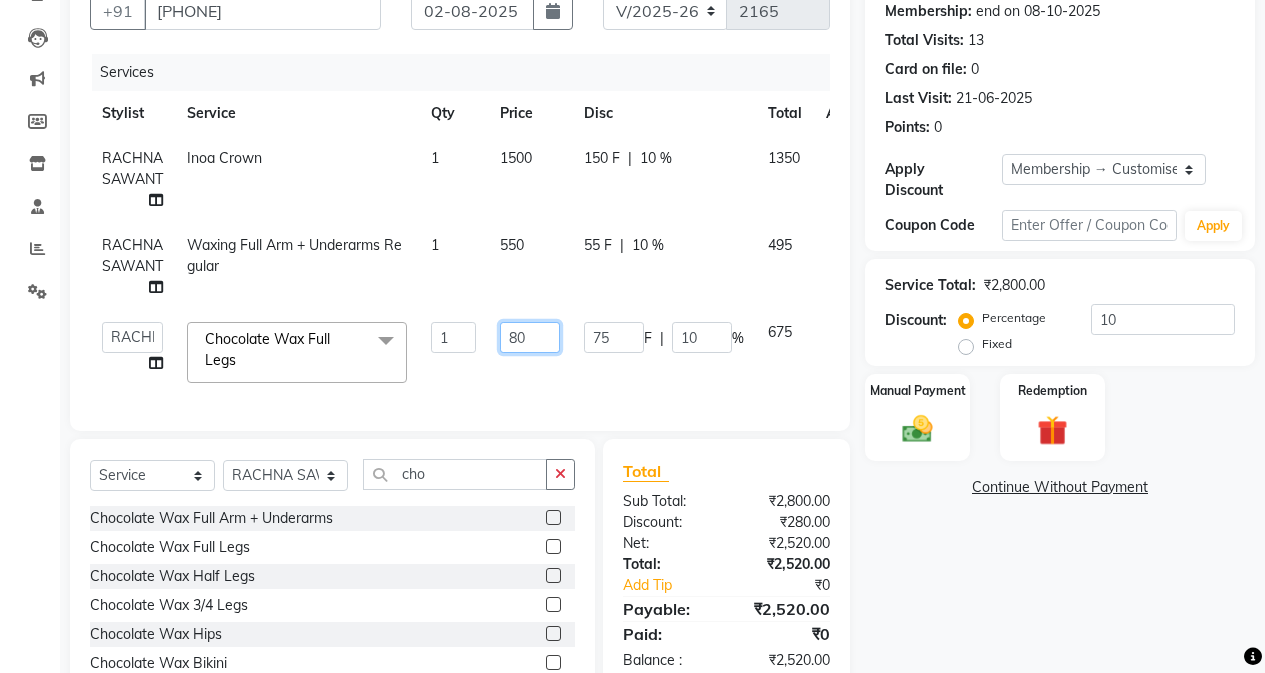 type on "800" 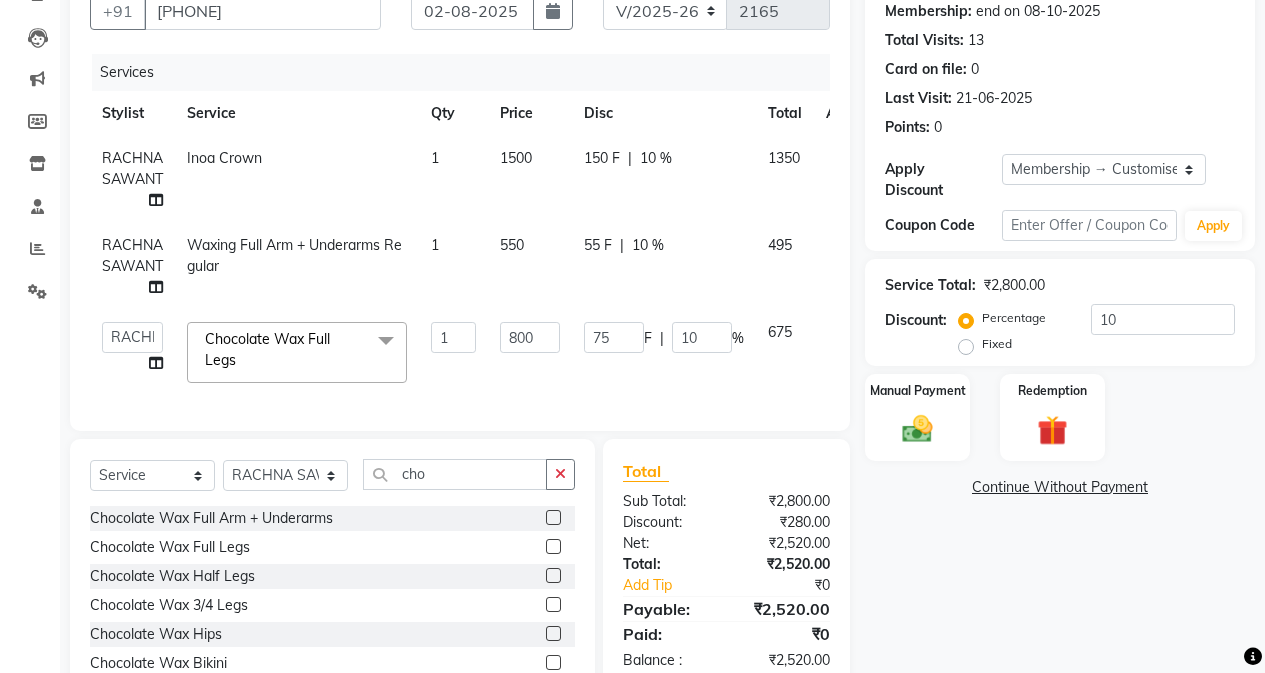 click on "Name: Roshni Ahuja Membership: end on 08-10-2025 Total Visits: 13 Card on file: 0 Last Visit: 21-06-2025 Points: 0 Apply Discount Select Membership → Customised_membership Coupon Code Apply Service Total: ₹2,800.00 Discount: Percentage Fixed 10 Manual Payment Redemption Continue Without Payment" 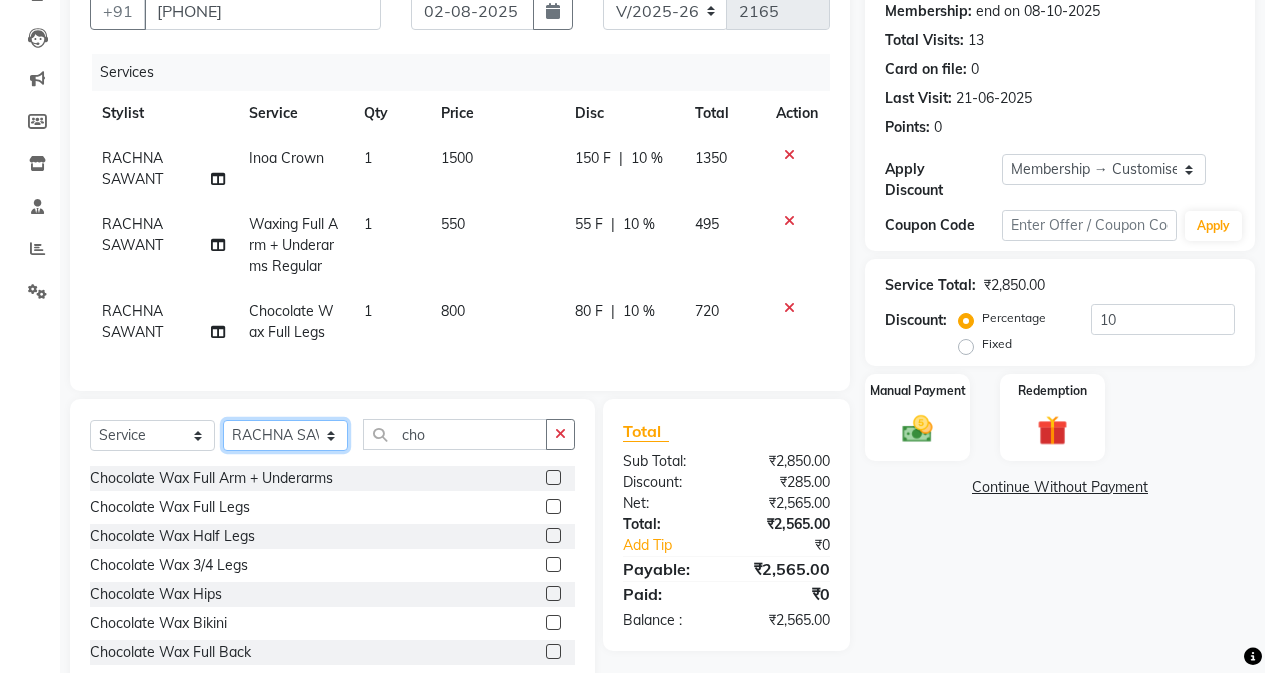 click on "Select Stylist Admin Arifa ESHA CHAUHAN FARIDA SHAIKH Manager MEENA MISALKAR Minal NAMYA SALIAN POONAM KATEL RACHNA SAWANT Ranu nails REEMA MANGELA SHAMINA SHAIKH SHEFALI SHETTY TABU SHAIKH" 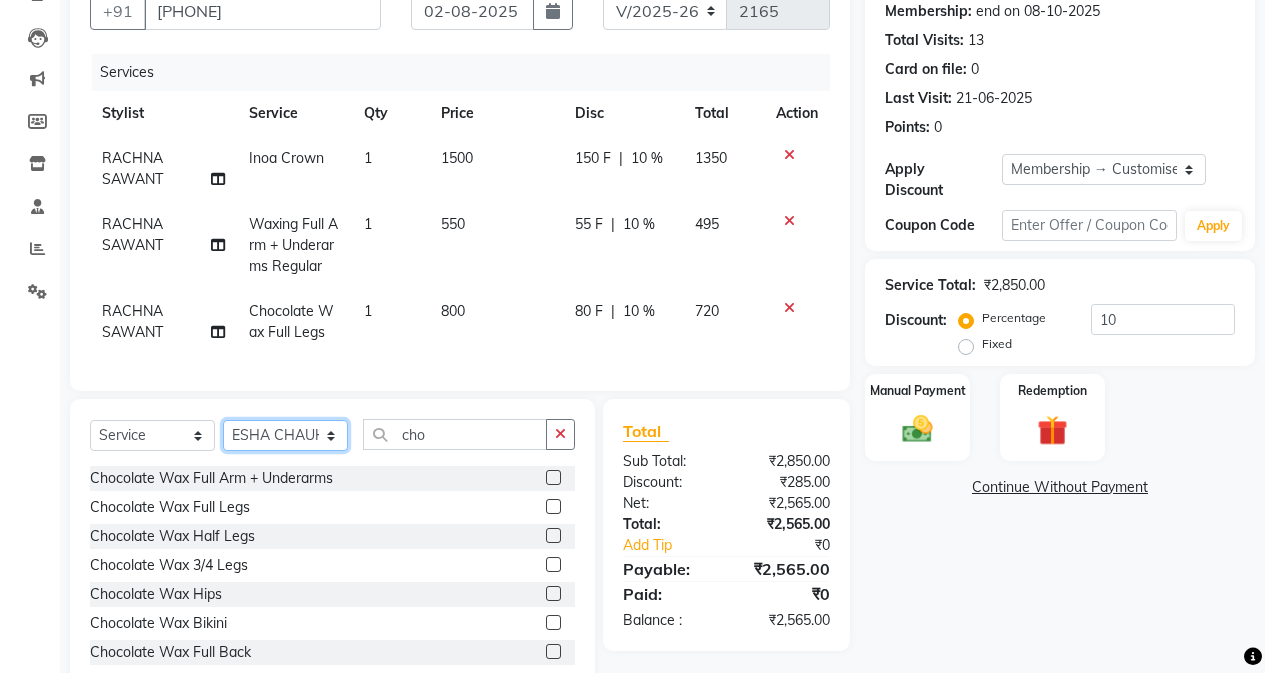 click on "Select Stylist Admin Arifa ESHA CHAUHAN FARIDA SHAIKH Manager MEENA MISALKAR Minal NAMYA SALIAN POONAM KATEL RACHNA SAWANT Ranu nails REEMA MANGELA SHAMINA SHAIKH SHEFALI SHETTY TABU SHAIKH" 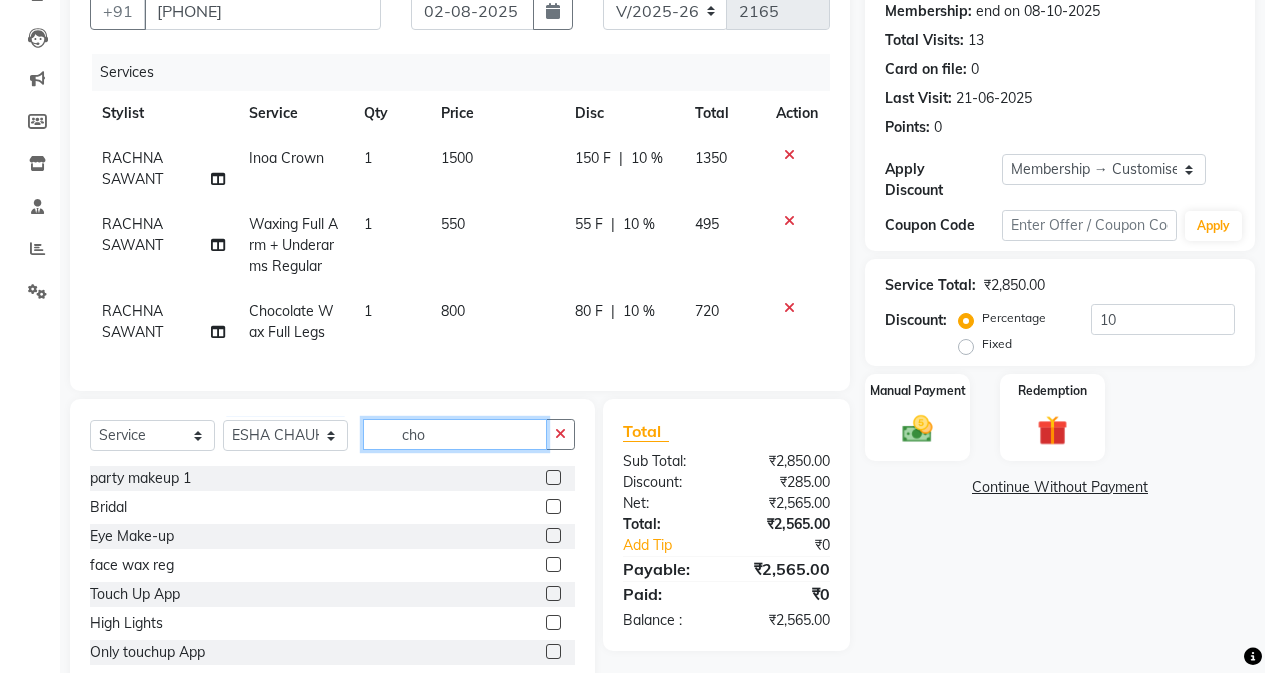 drag, startPoint x: 444, startPoint y: 449, endPoint x: 421, endPoint y: 412, distance: 43.56604 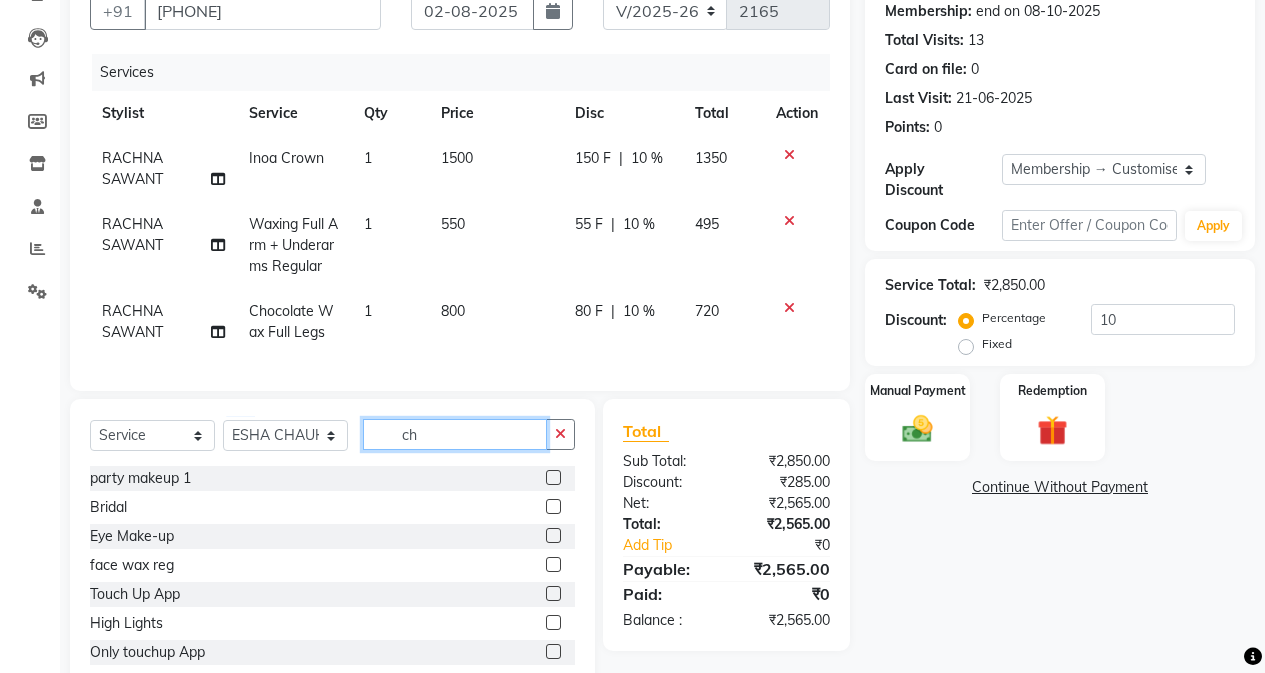 type on "c" 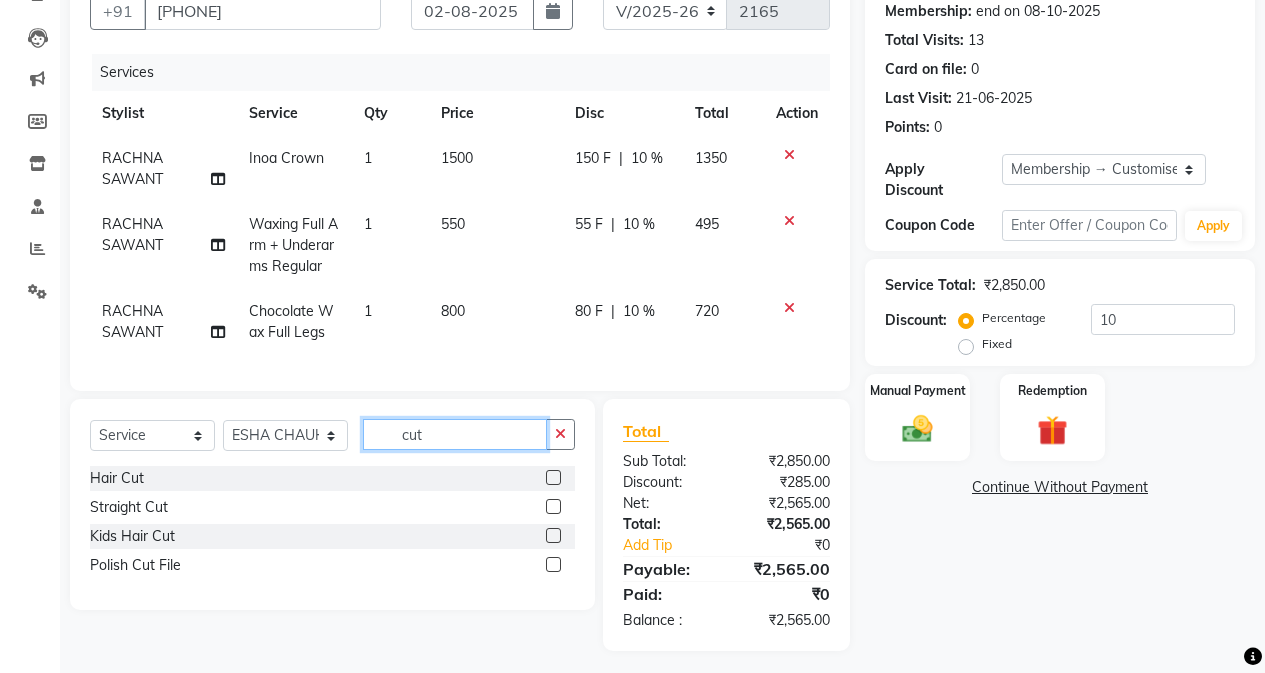 type on "cut" 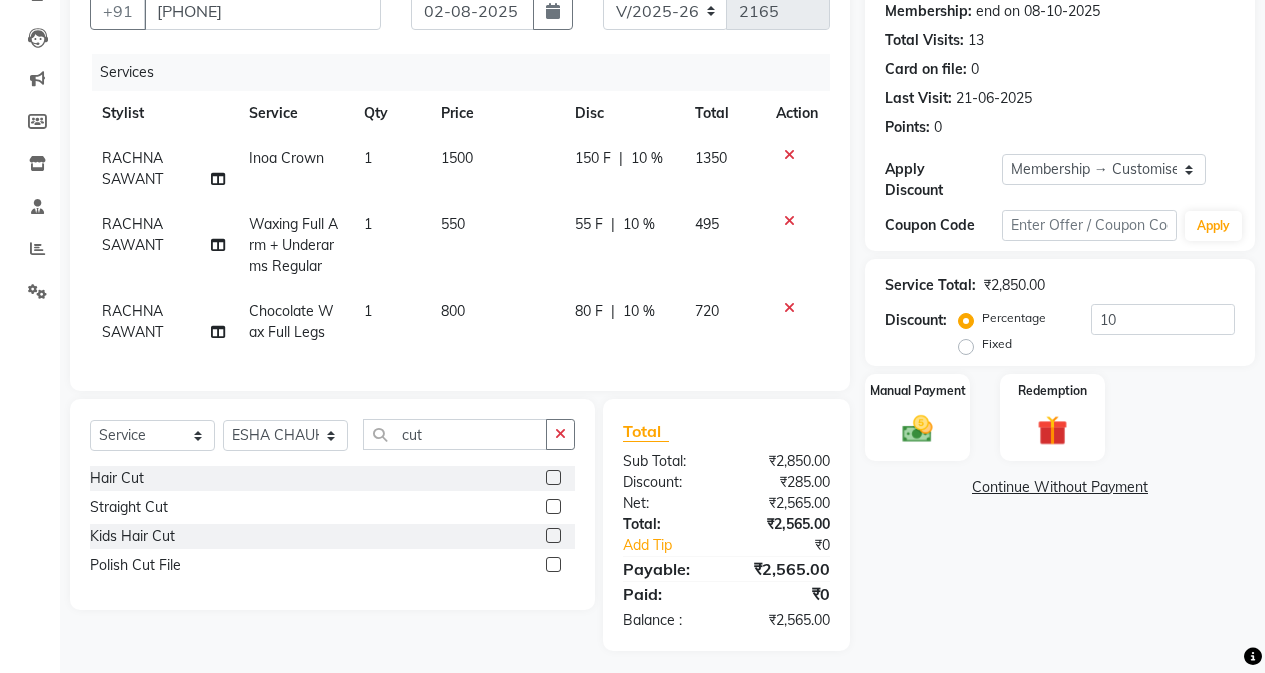 click 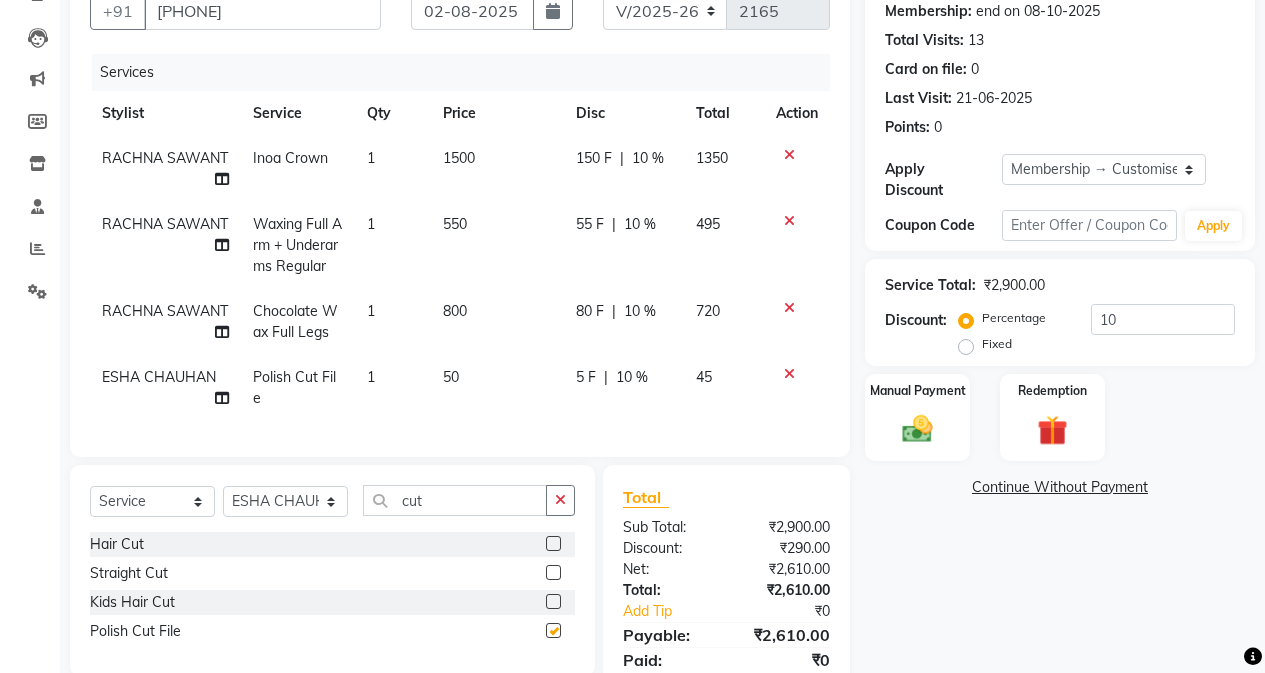 checkbox on "false" 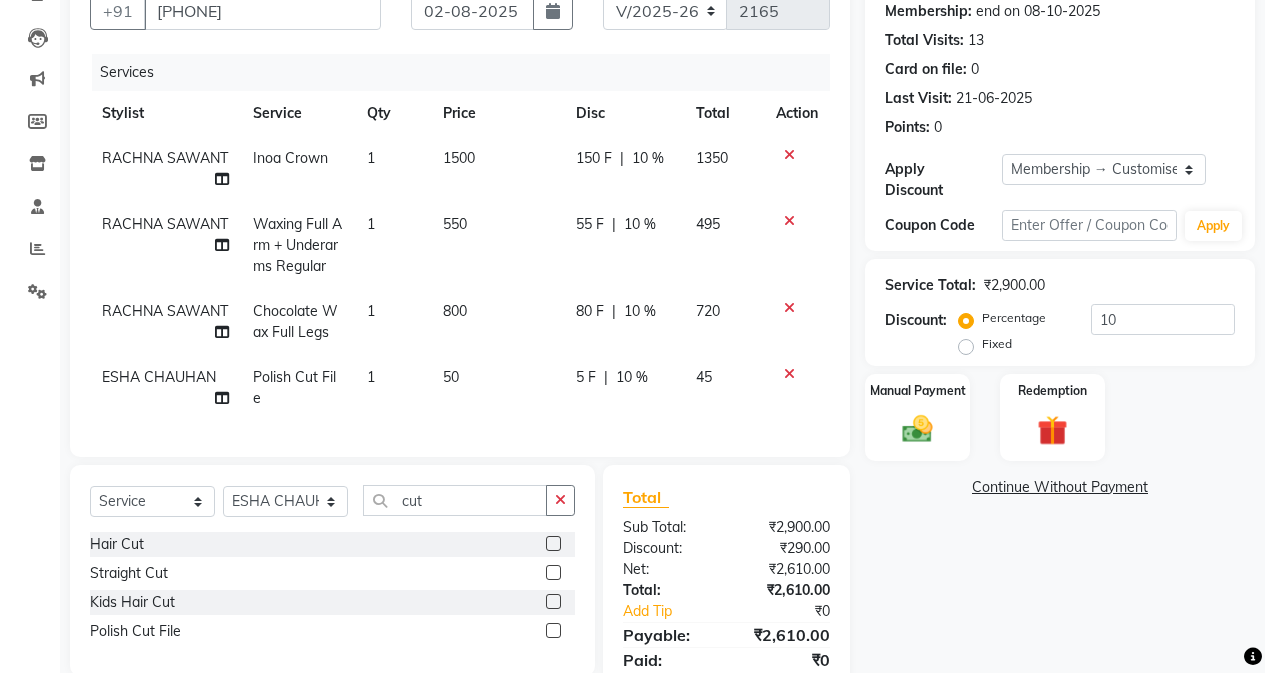 click on "50" 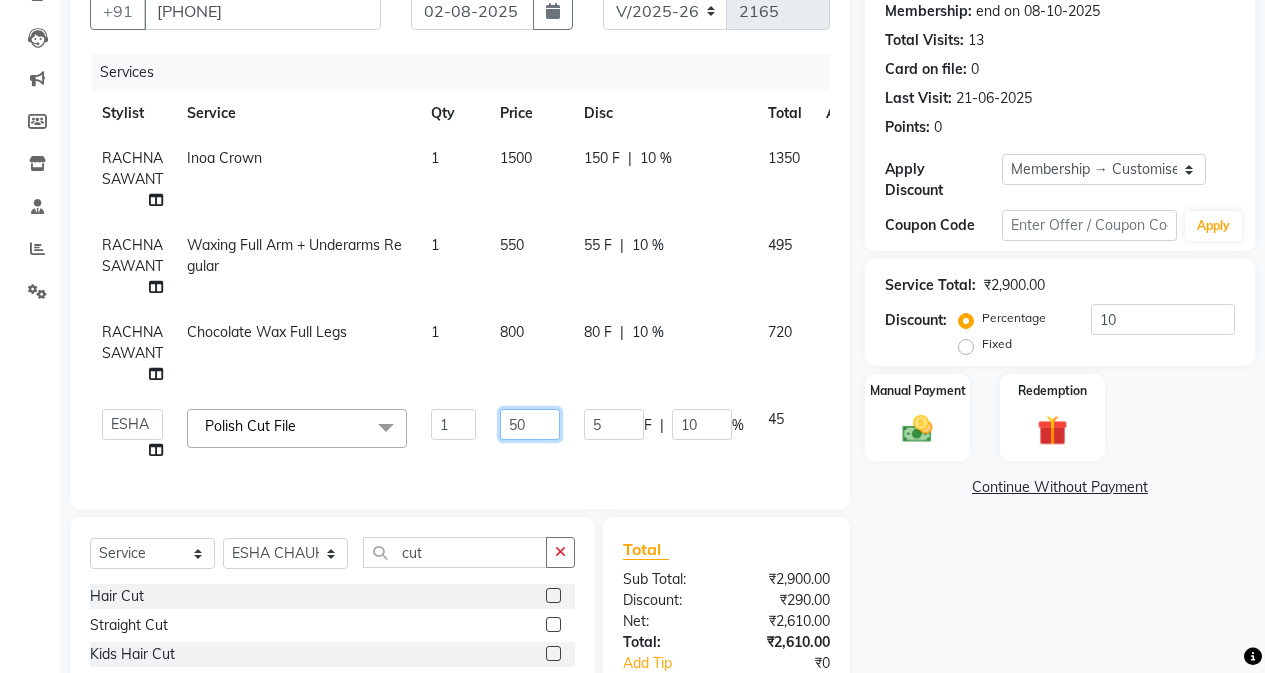 click on "50" 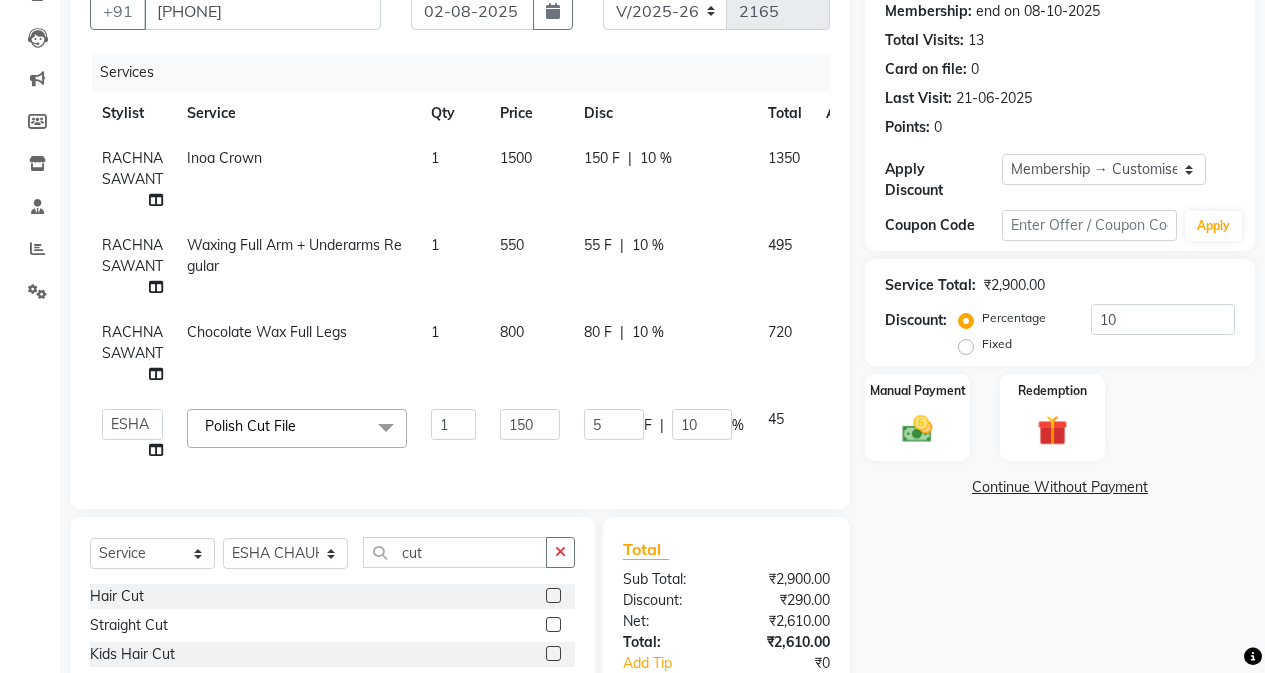 click on "Name: Roshni Ahuja Membership: end on 08-10-2025 Total Visits: 13 Card on file: 0 Last Visit: 21-06-2025 Points: 0 Apply Discount Select Membership → Customised_membership Coupon Code Apply Service Total: ₹2,900.00 Discount: Percentage Fixed 10 Manual Payment Redemption Continue Without Payment" 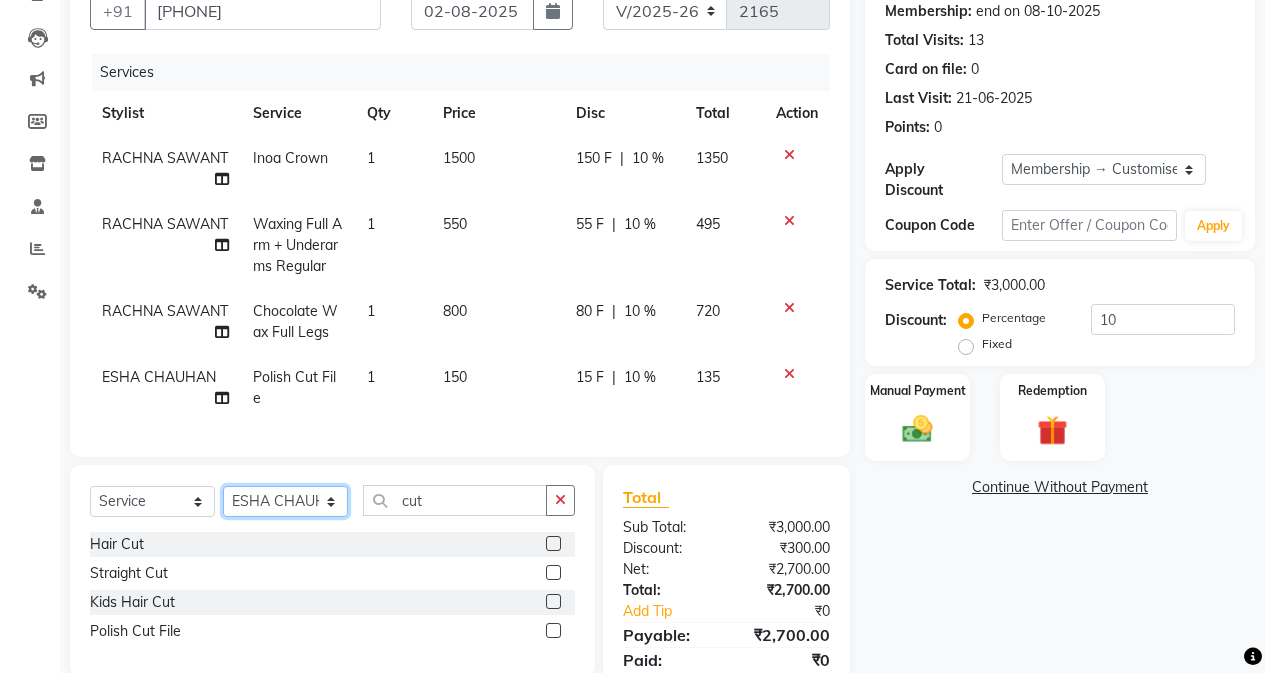 drag, startPoint x: 262, startPoint y: 511, endPoint x: 262, endPoint y: 499, distance: 12 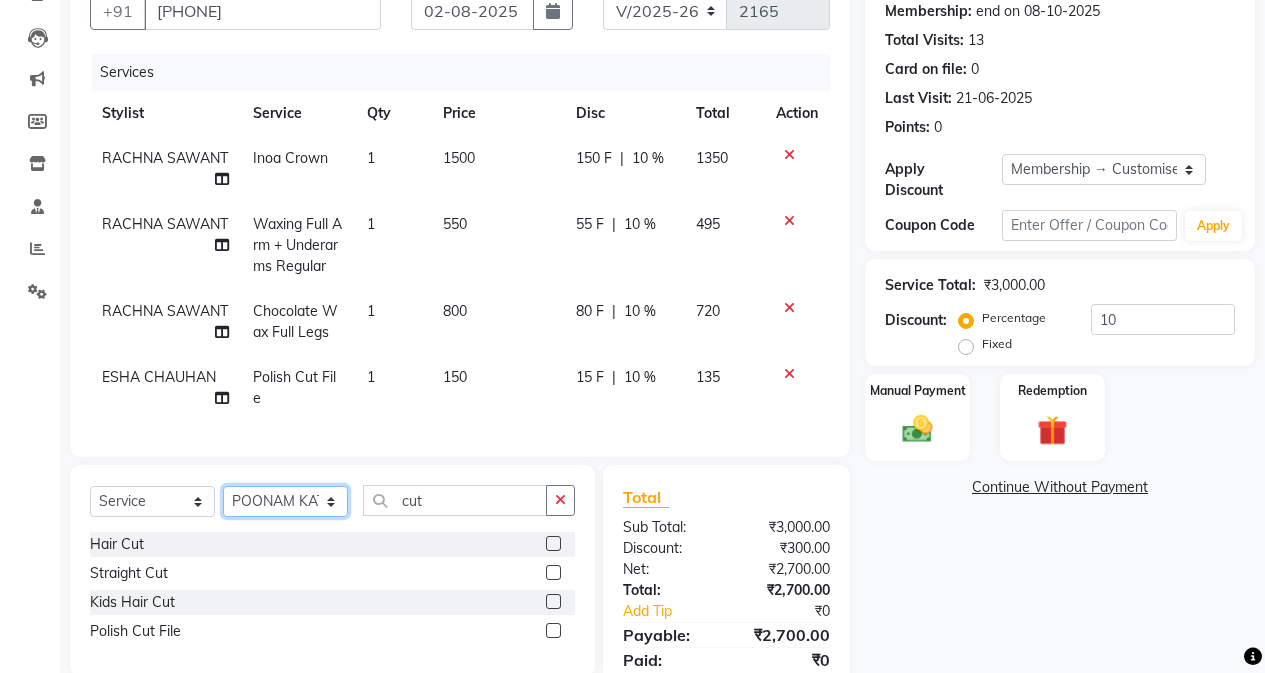 click on "Select Stylist Admin Arifa ESHA CHAUHAN FARIDA SHAIKH Manager MEENA MISALKAR Minal NAMYA SALIAN POONAM KATEL RACHNA SAWANT Ranu nails REEMA MANGELA SHAMINA SHAIKH SHEFALI SHETTY TABU SHAIKH" 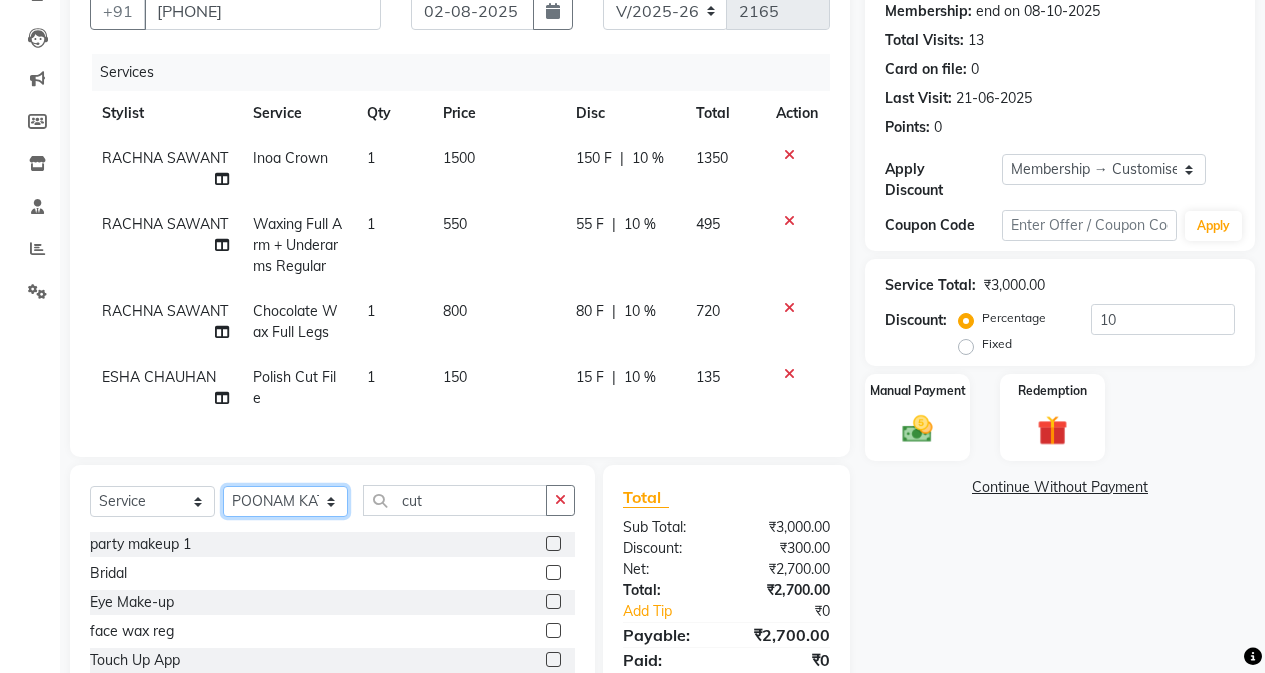 drag, startPoint x: 317, startPoint y: 524, endPoint x: 315, endPoint y: 502, distance: 22.090721 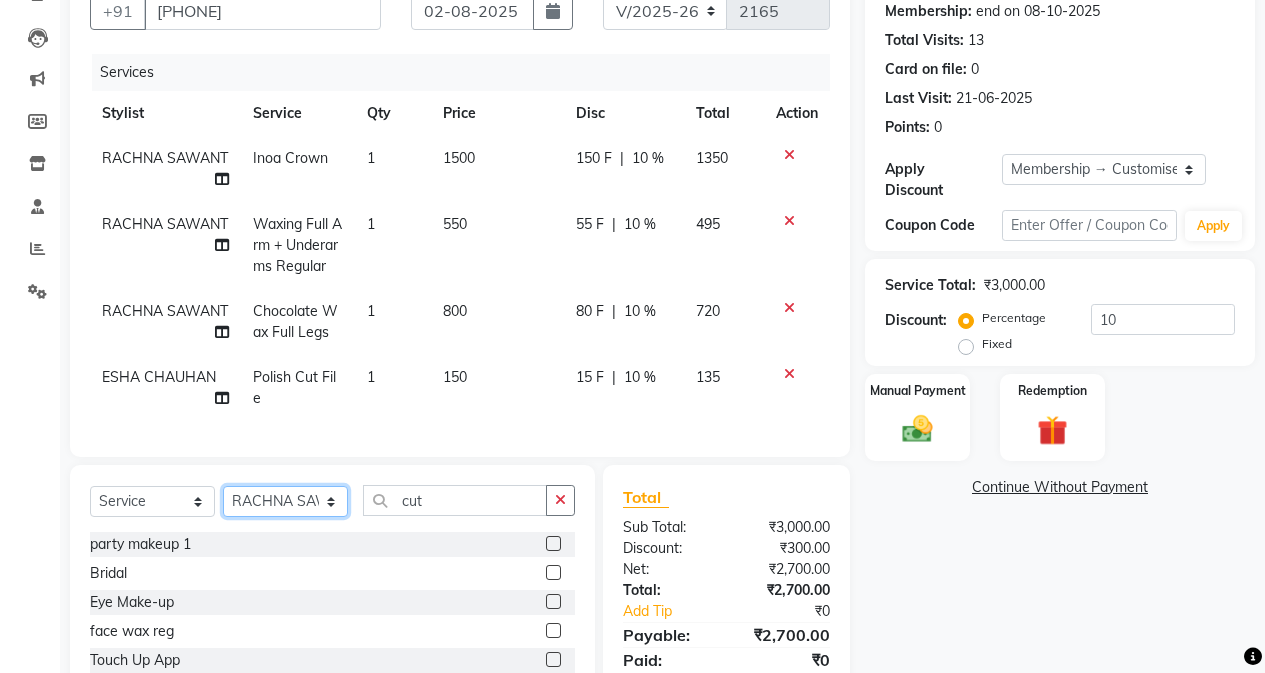click on "Select Stylist Admin Arifa ESHA CHAUHAN FARIDA SHAIKH Manager MEENA MISALKAR Minal NAMYA SALIAN POONAM KATEL RACHNA SAWANT Ranu nails REEMA MANGELA SHAMINA SHAIKH SHEFALI SHETTY TABU SHAIKH" 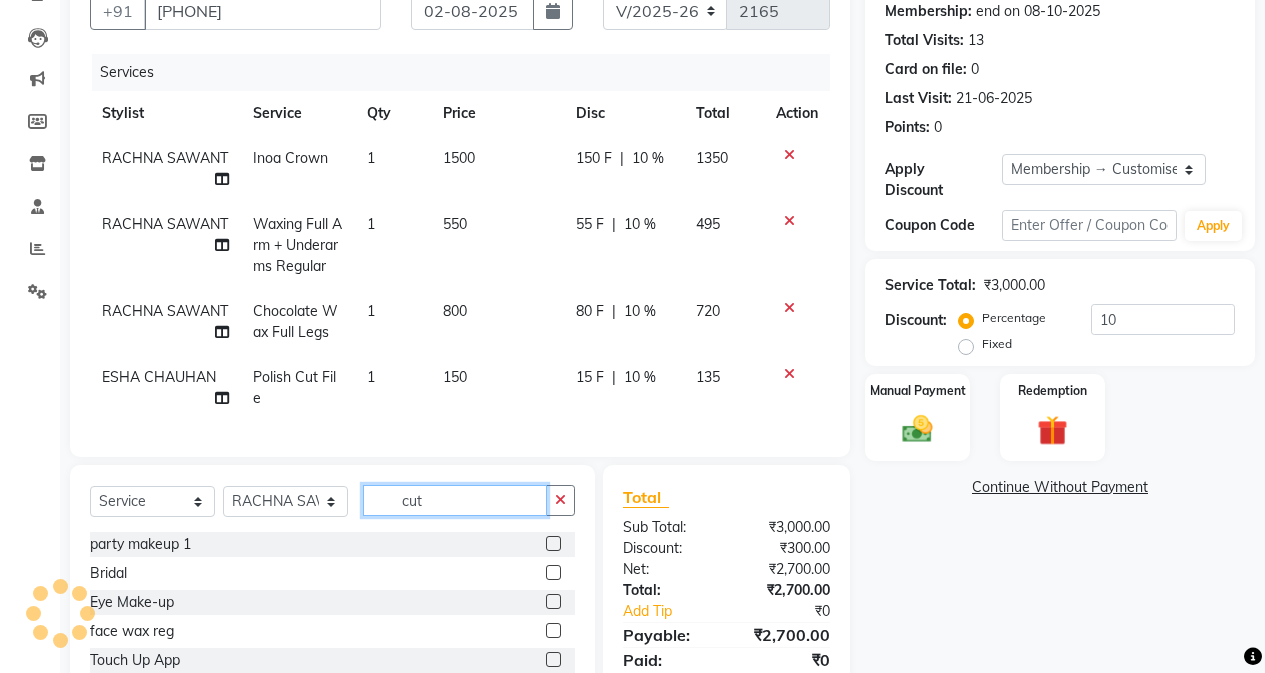 click on "cut" 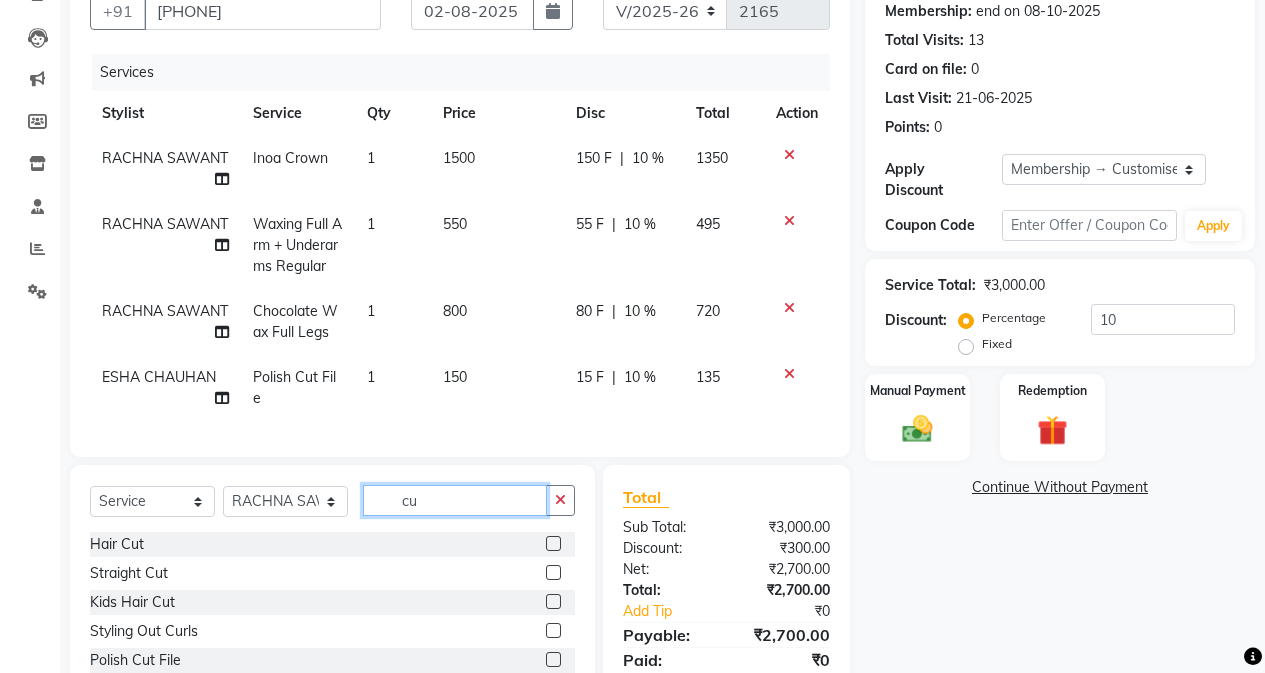 type on "c" 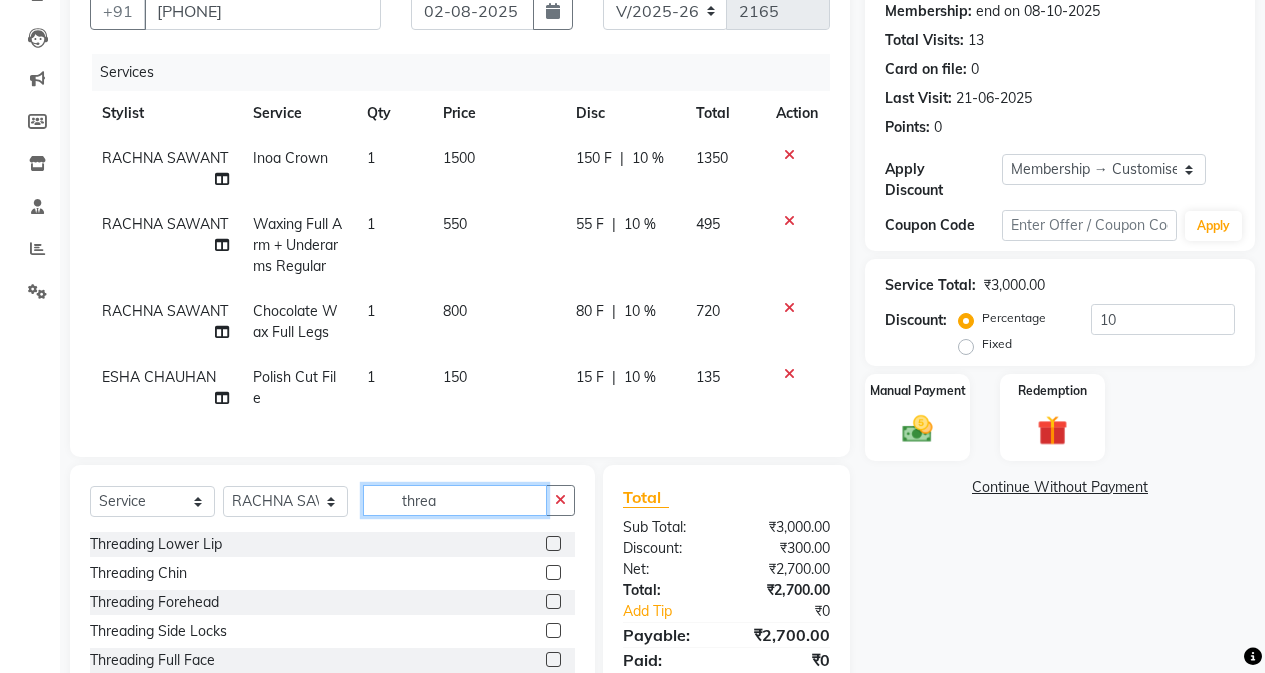 scroll, scrollTop: 3, scrollLeft: 0, axis: vertical 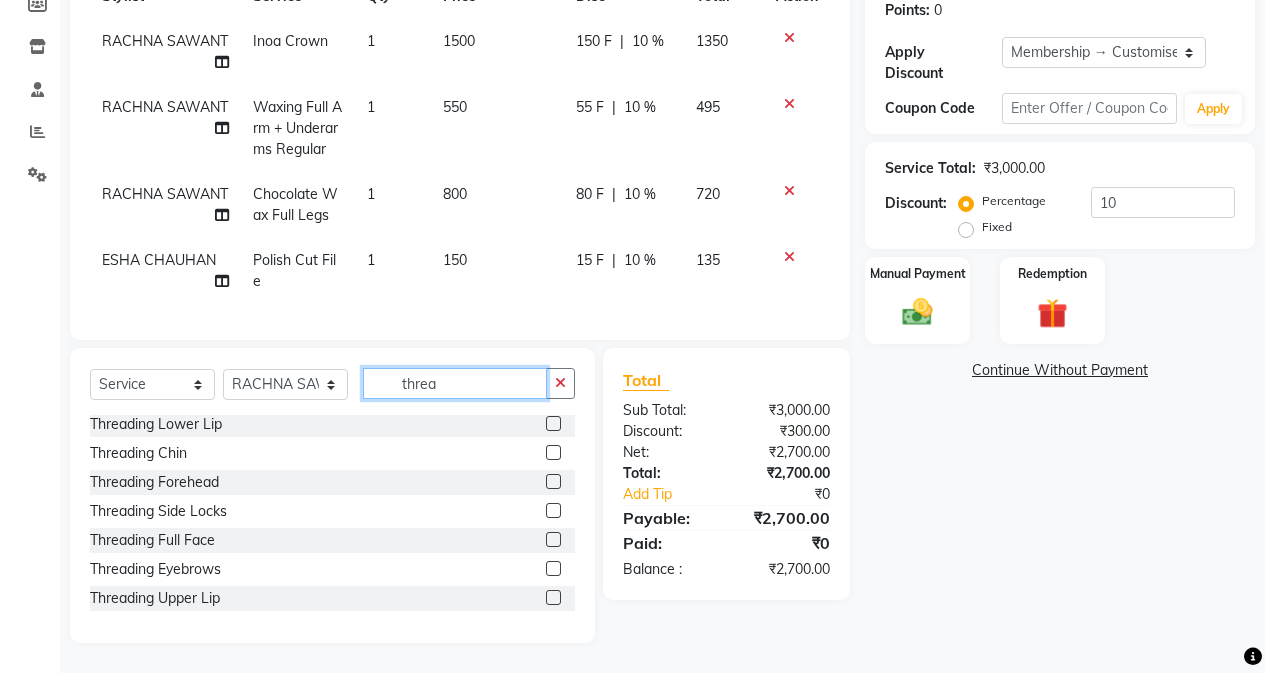 type on "threa" 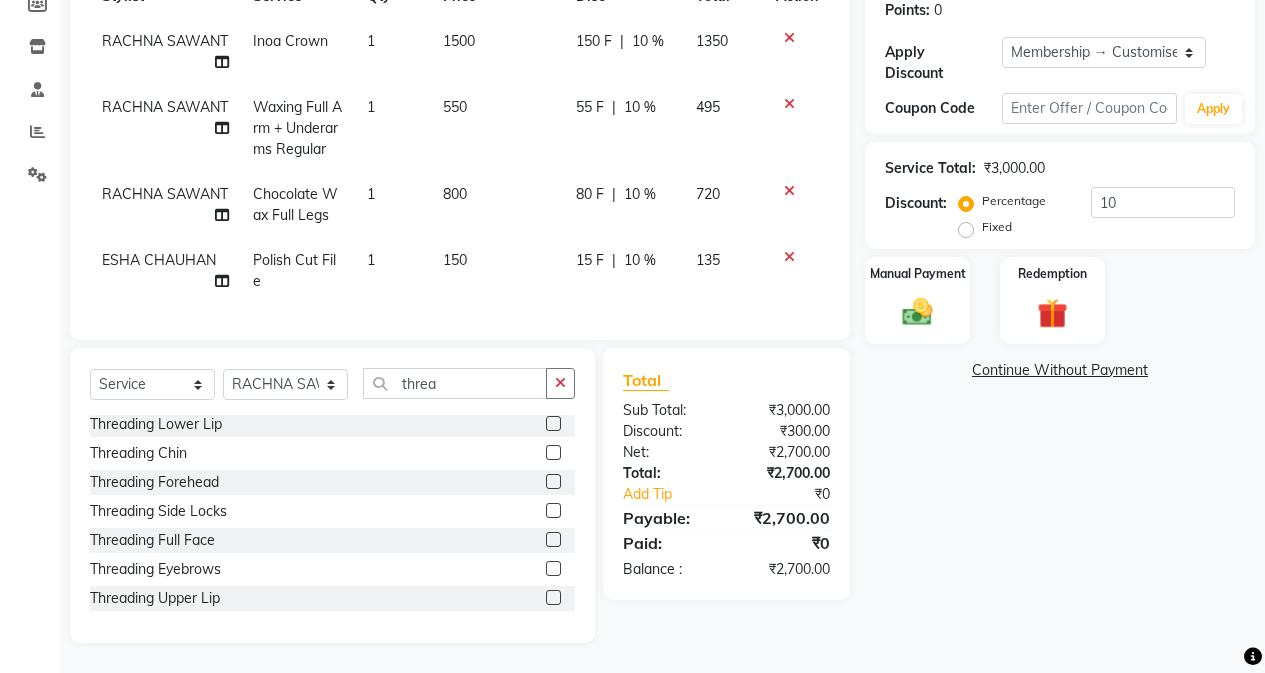 click 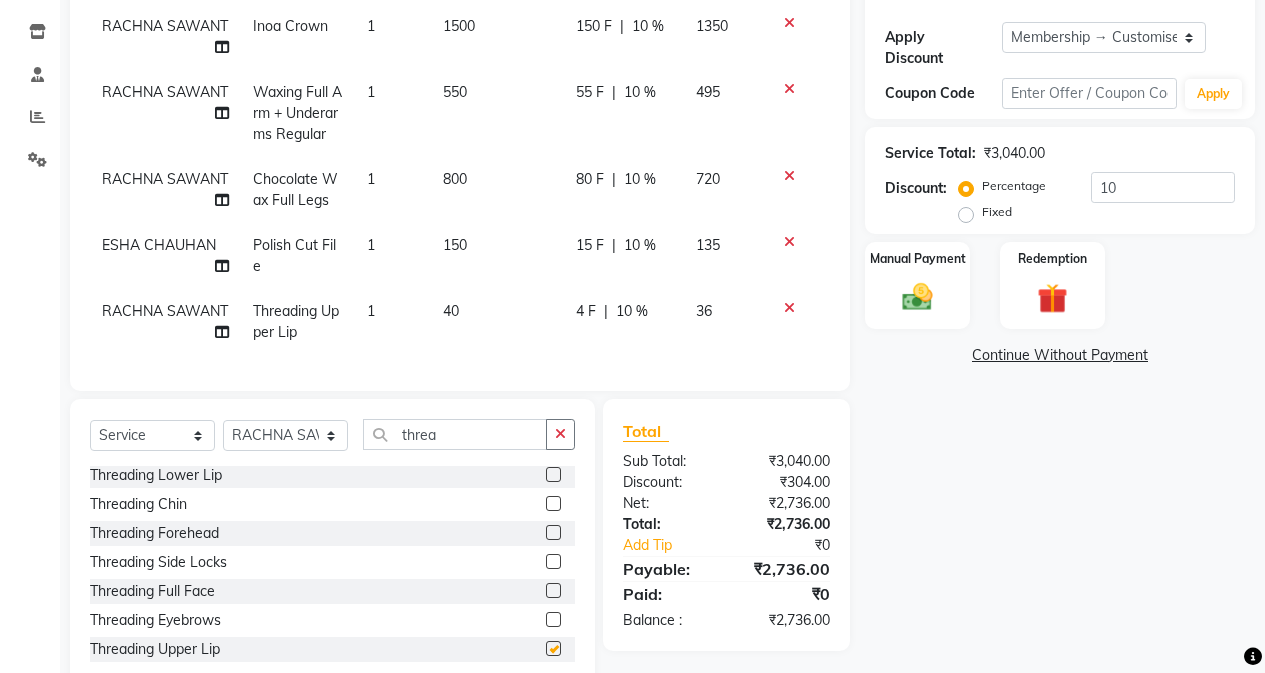 checkbox on "false" 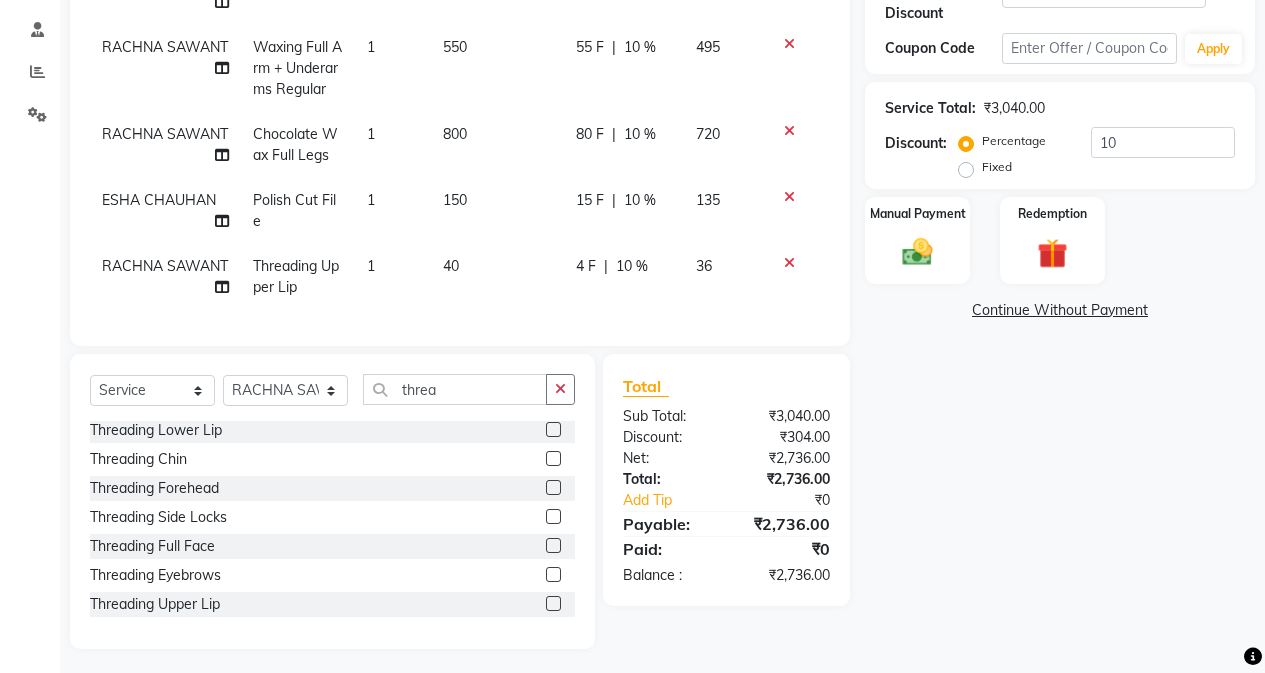scroll, scrollTop: 392, scrollLeft: 0, axis: vertical 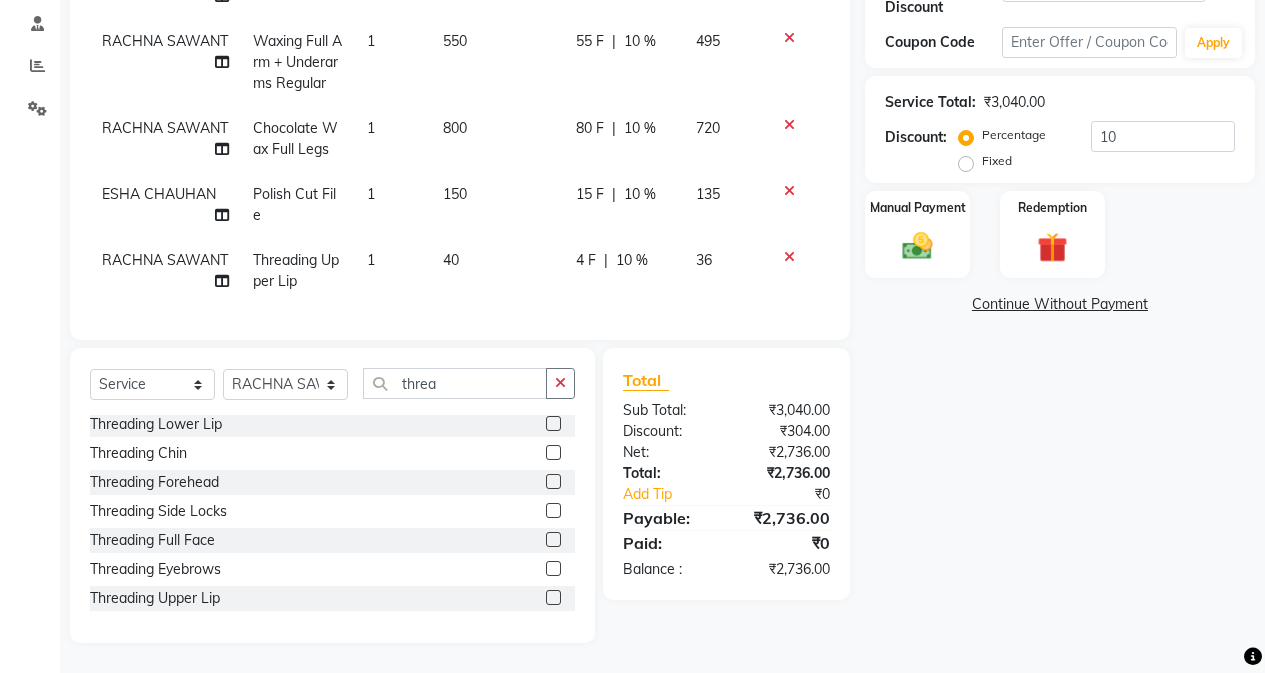 click 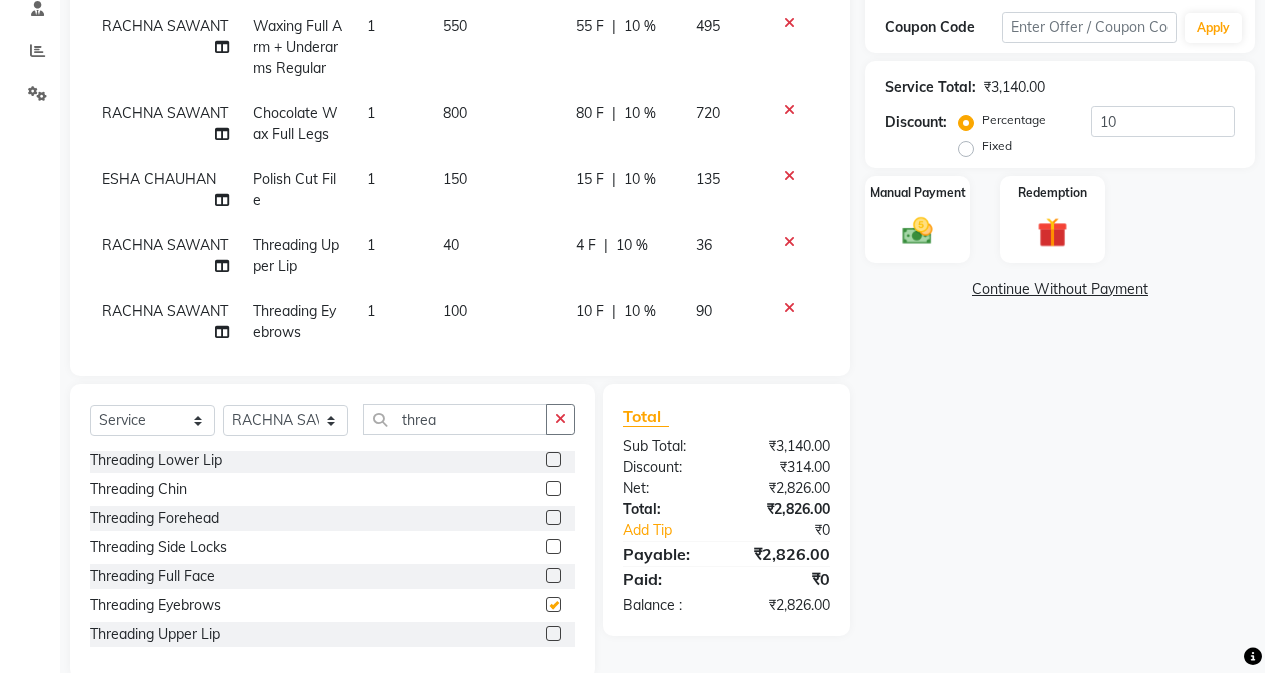 checkbox on "false" 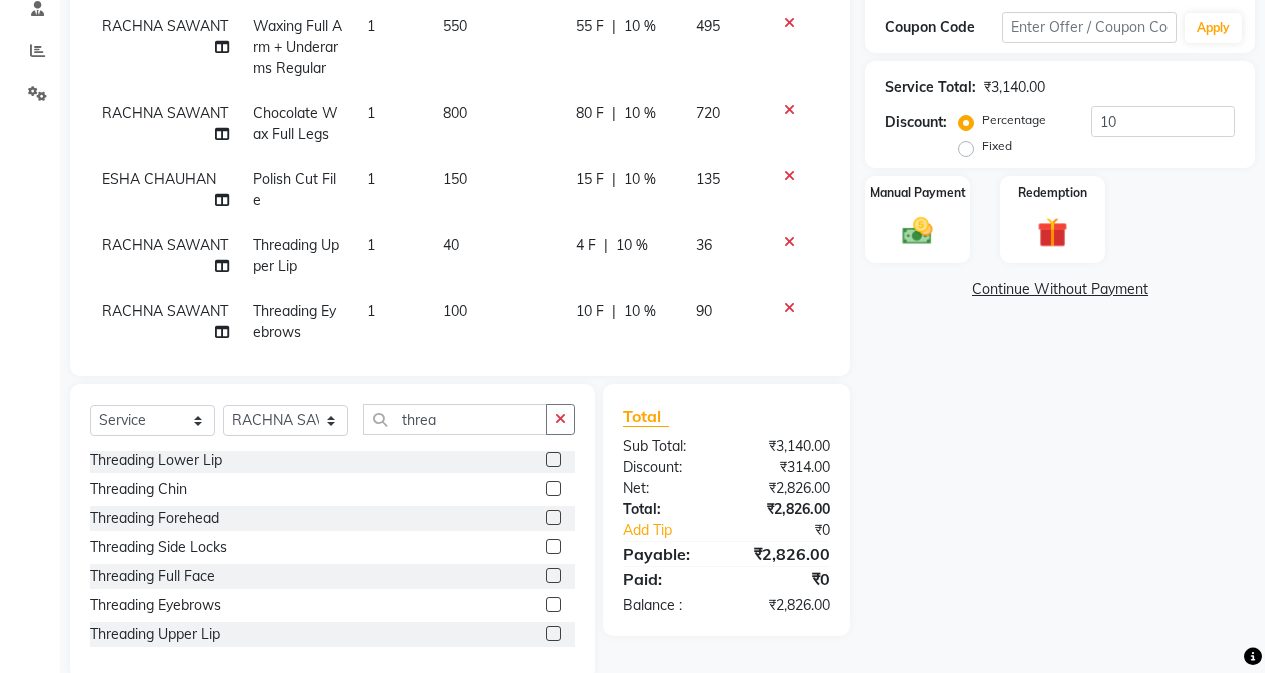 click on "150" 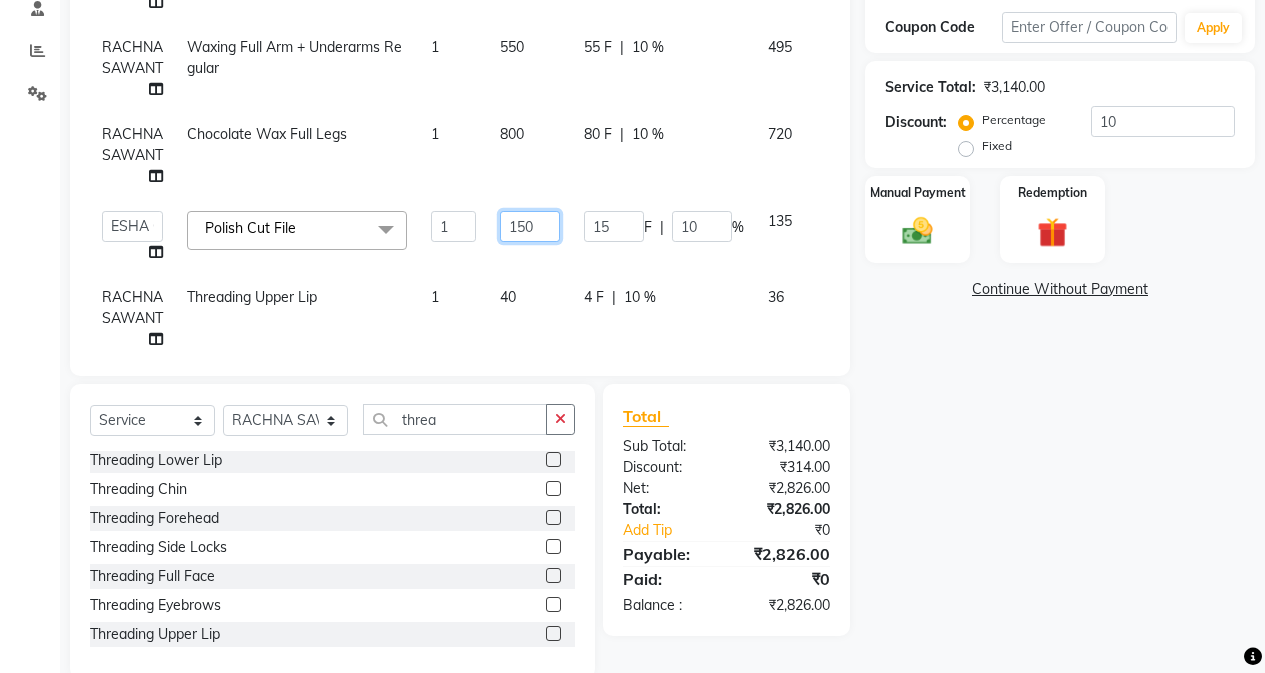 click on "150" 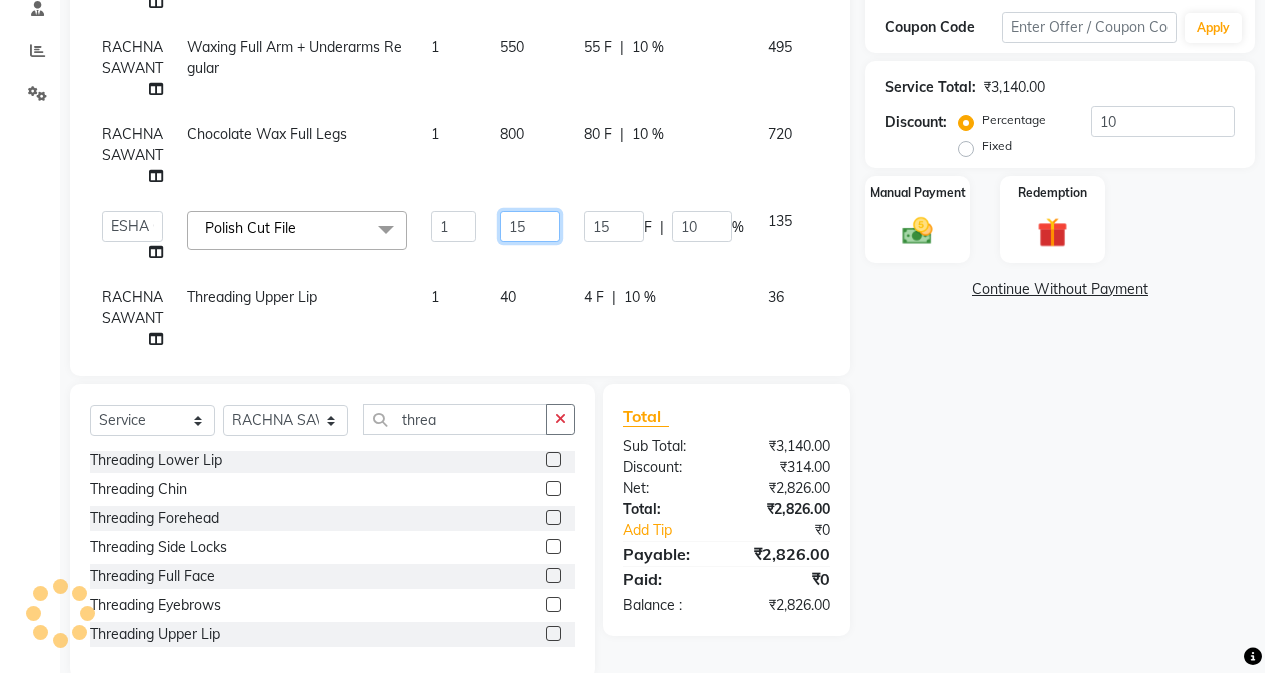type on "1" 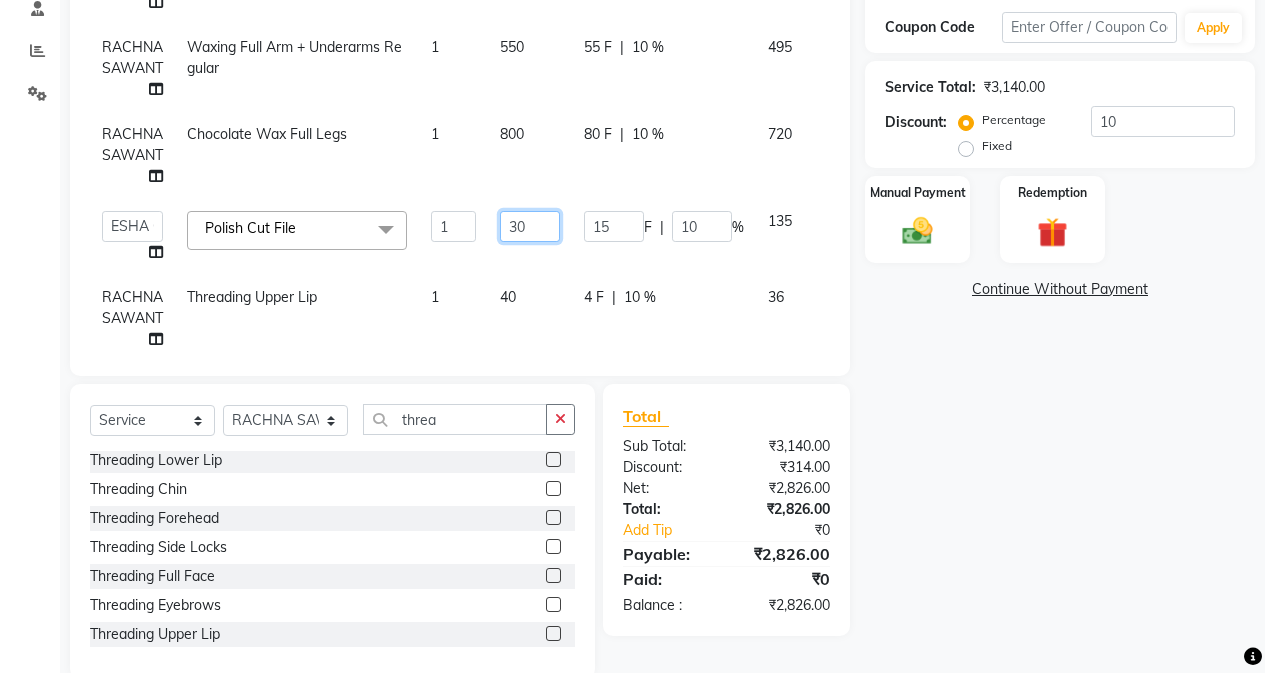 type on "300" 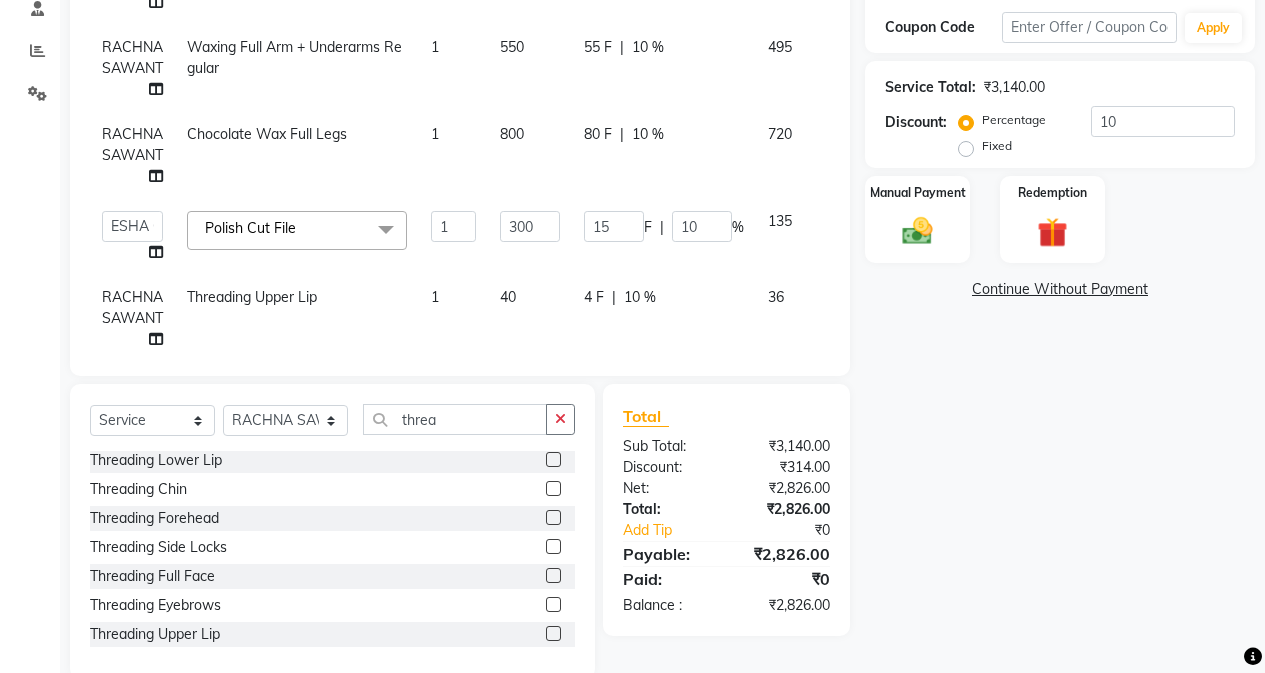 click on "Name: Roshni Ahuja Membership: end on 08-10-2025 Total Visits: 13 Card on file: 0 Last Visit: 21-06-2025 Points: 0 Apply Discount Select Membership → Customised_membership Coupon Code Apply Service Total: ₹3,140.00 Discount: Percentage Fixed 10 Manual Payment Redemption Continue Without Payment" 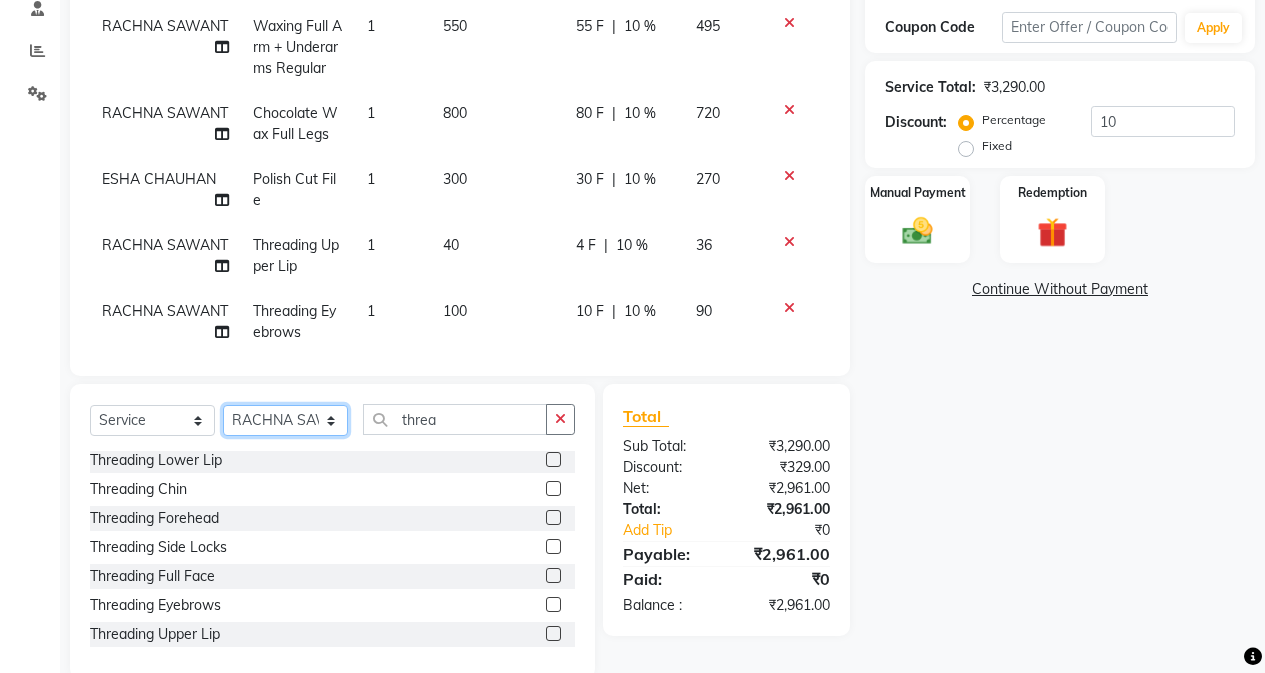 drag, startPoint x: 271, startPoint y: 422, endPoint x: 270, endPoint y: 404, distance: 18.027756 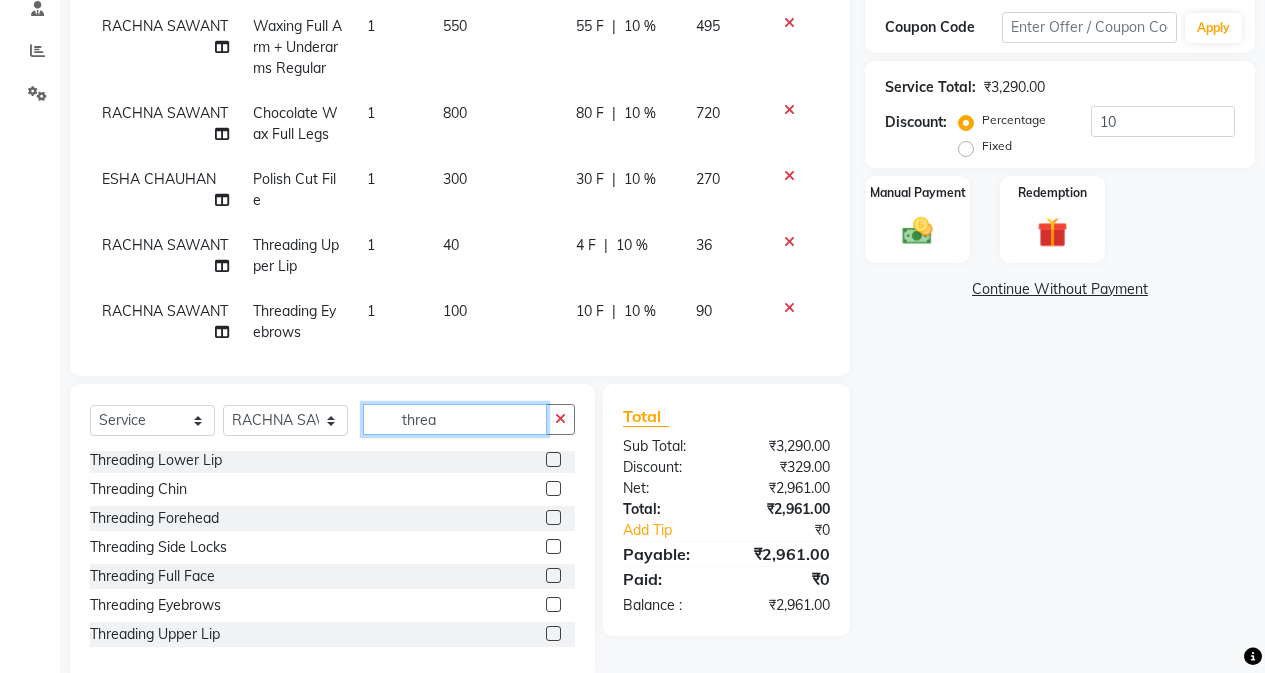 click on "threa" 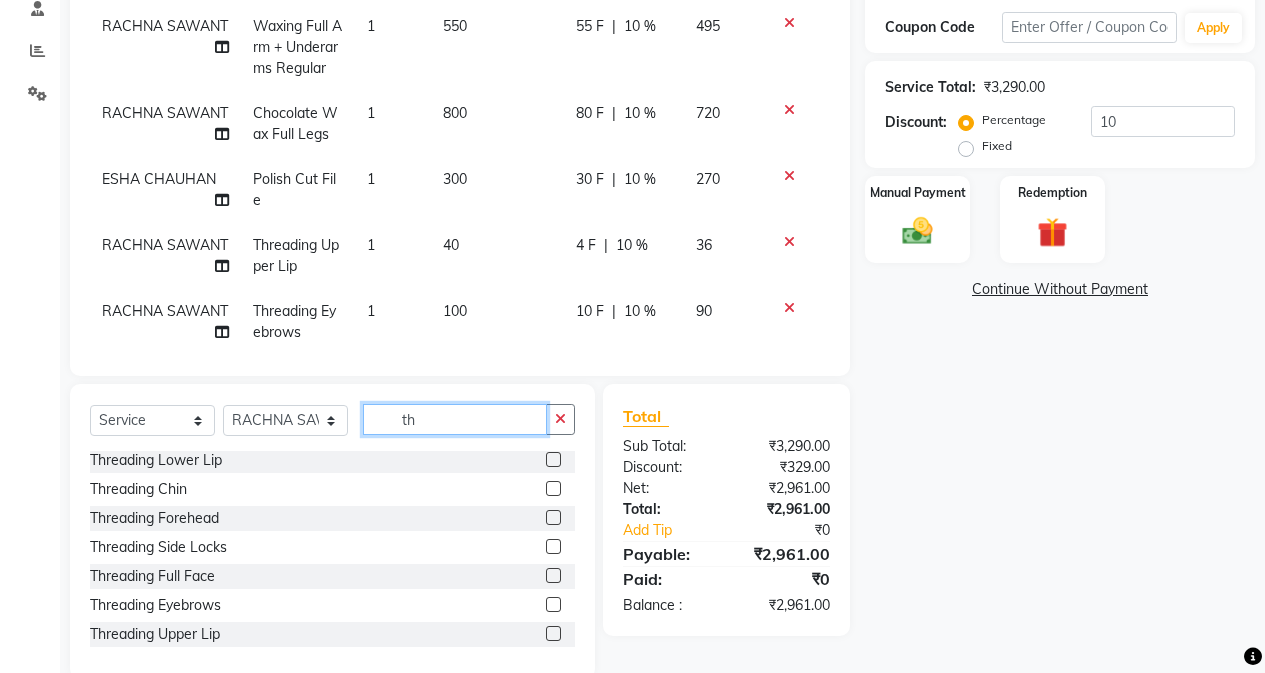 type on "t" 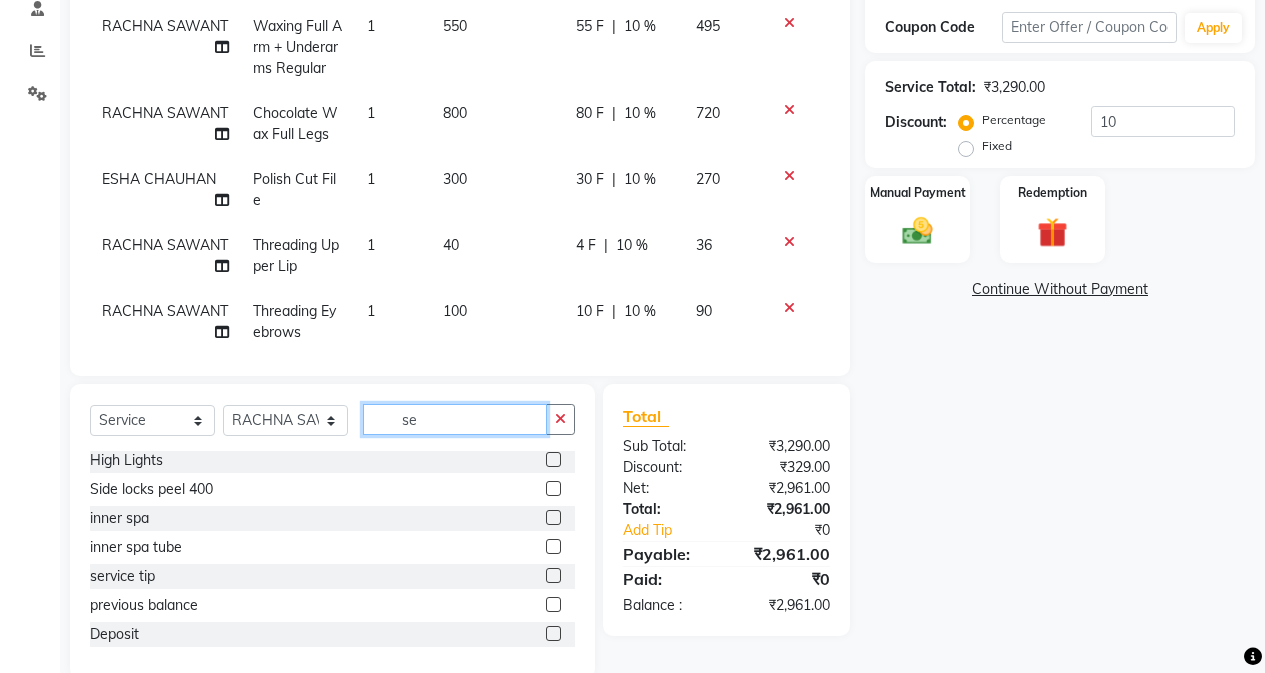 scroll, scrollTop: 0, scrollLeft: 0, axis: both 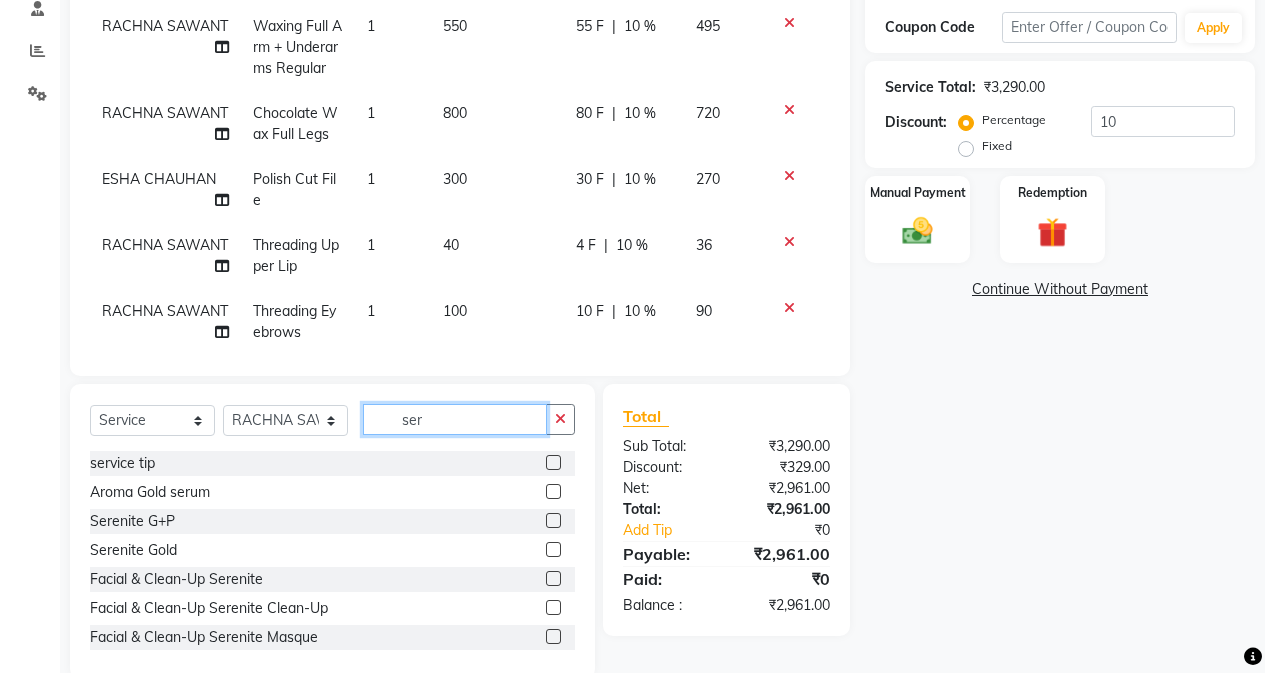 type on "ser" 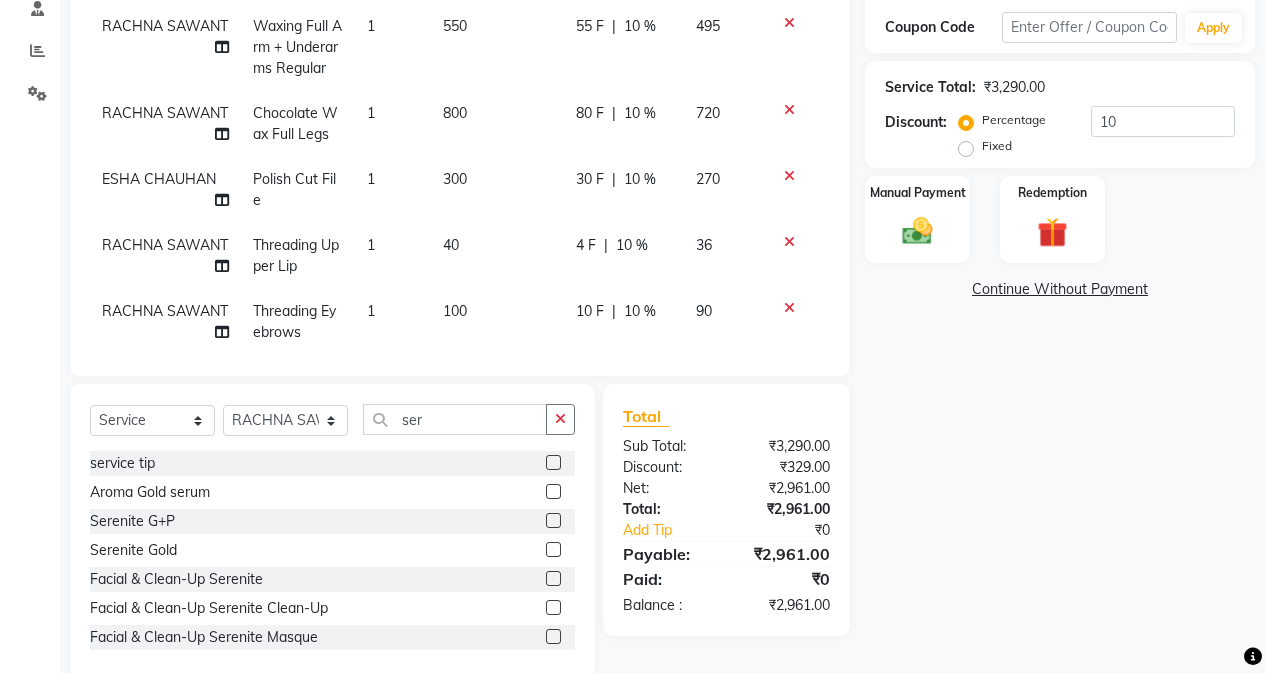 click 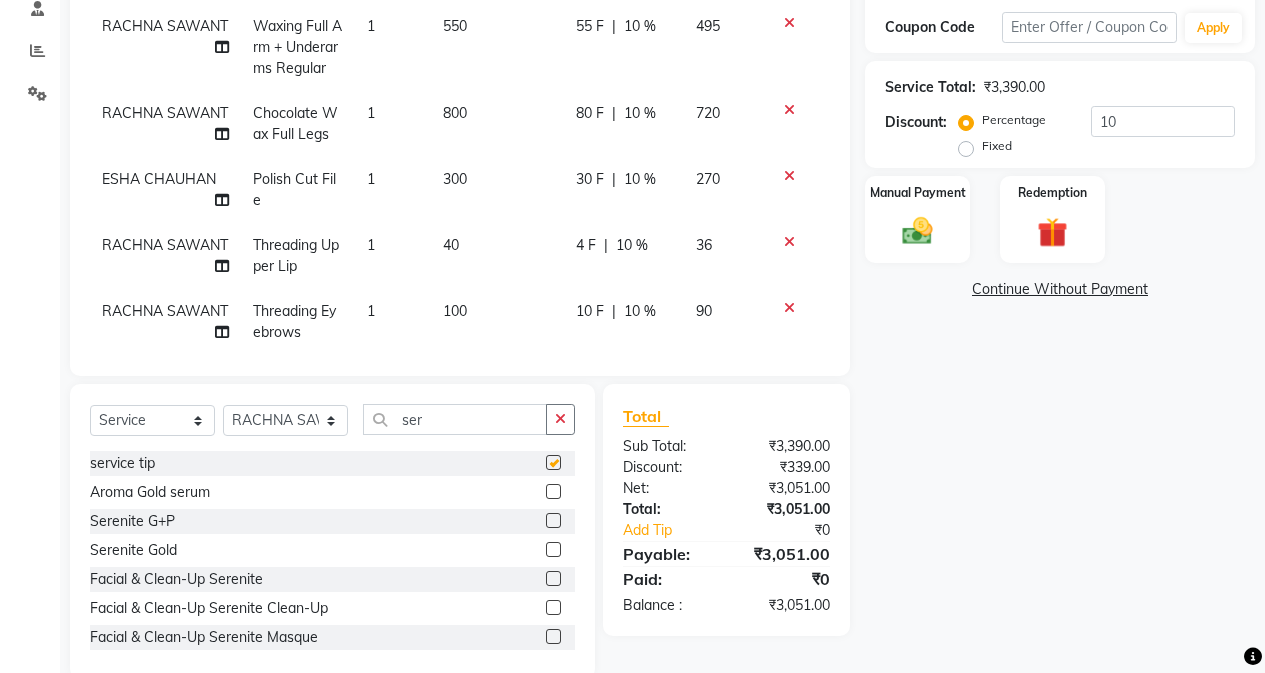 checkbox on "false" 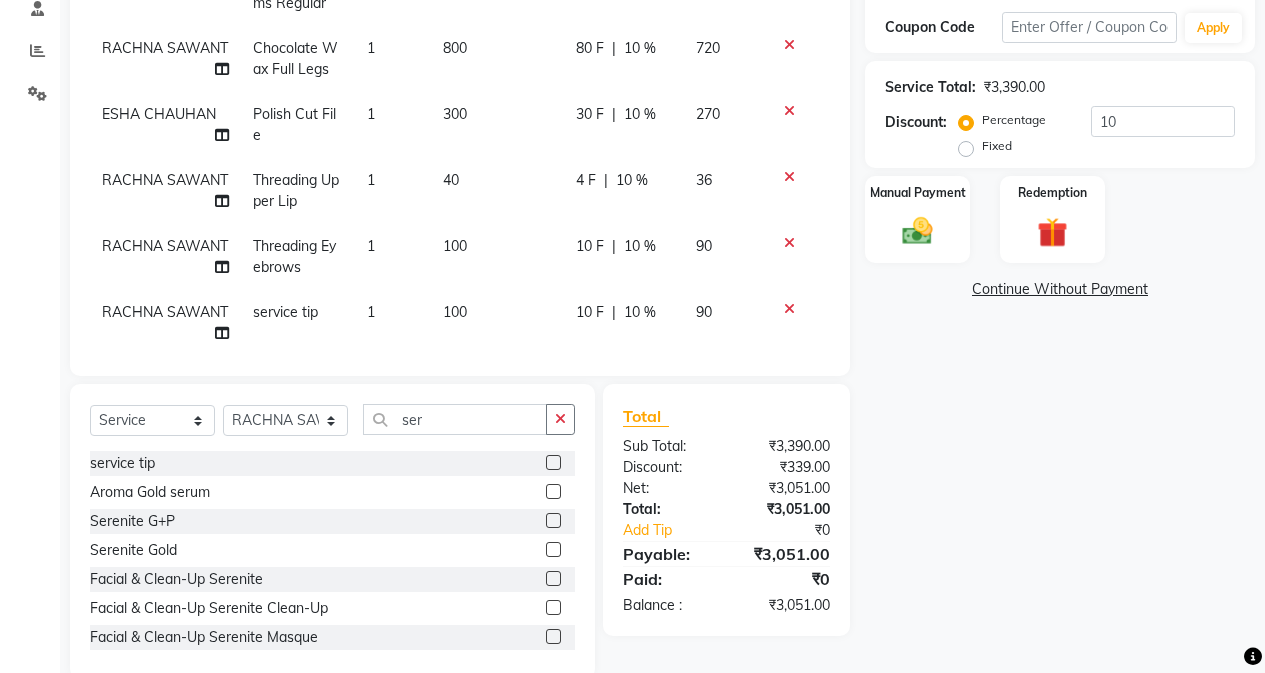 scroll, scrollTop: 96, scrollLeft: 0, axis: vertical 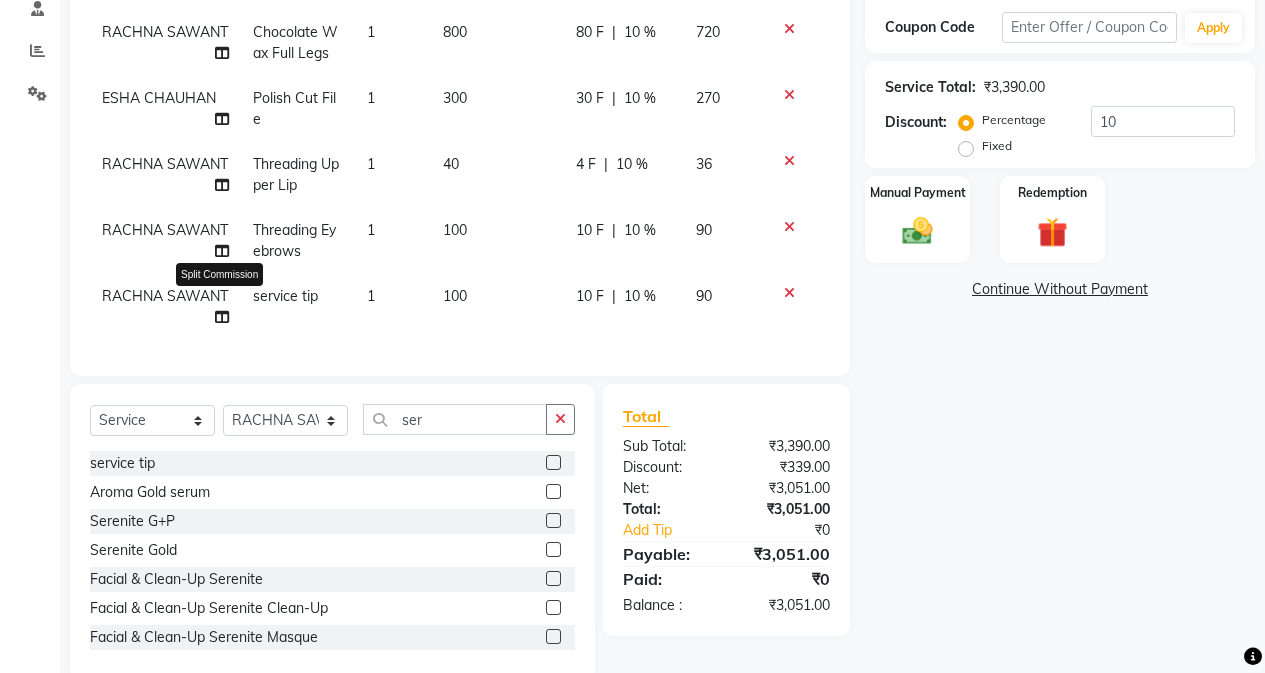 click 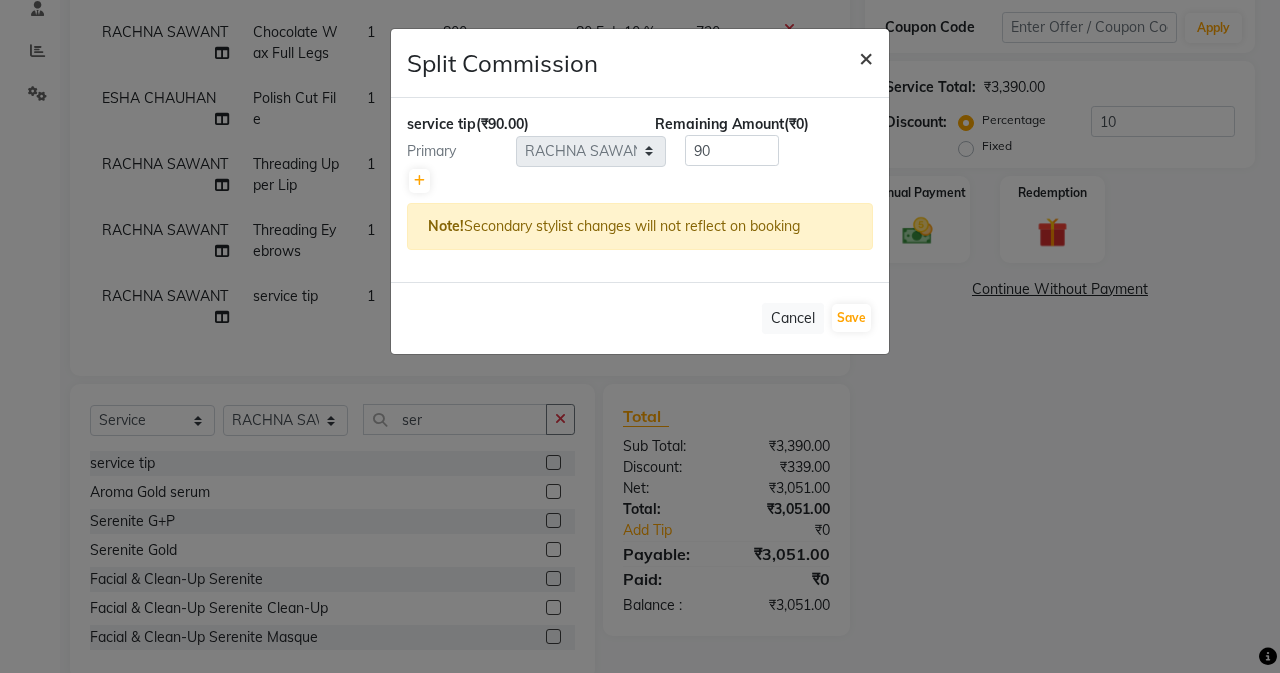 click on "×" 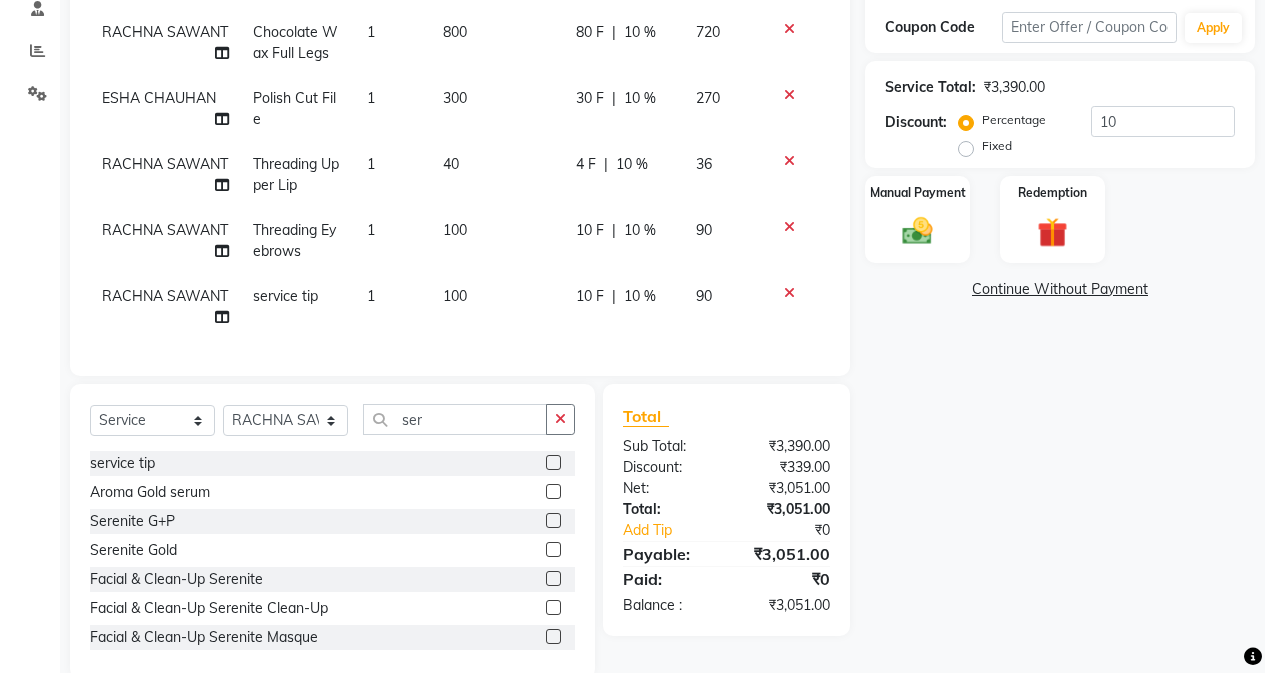 click on "90" 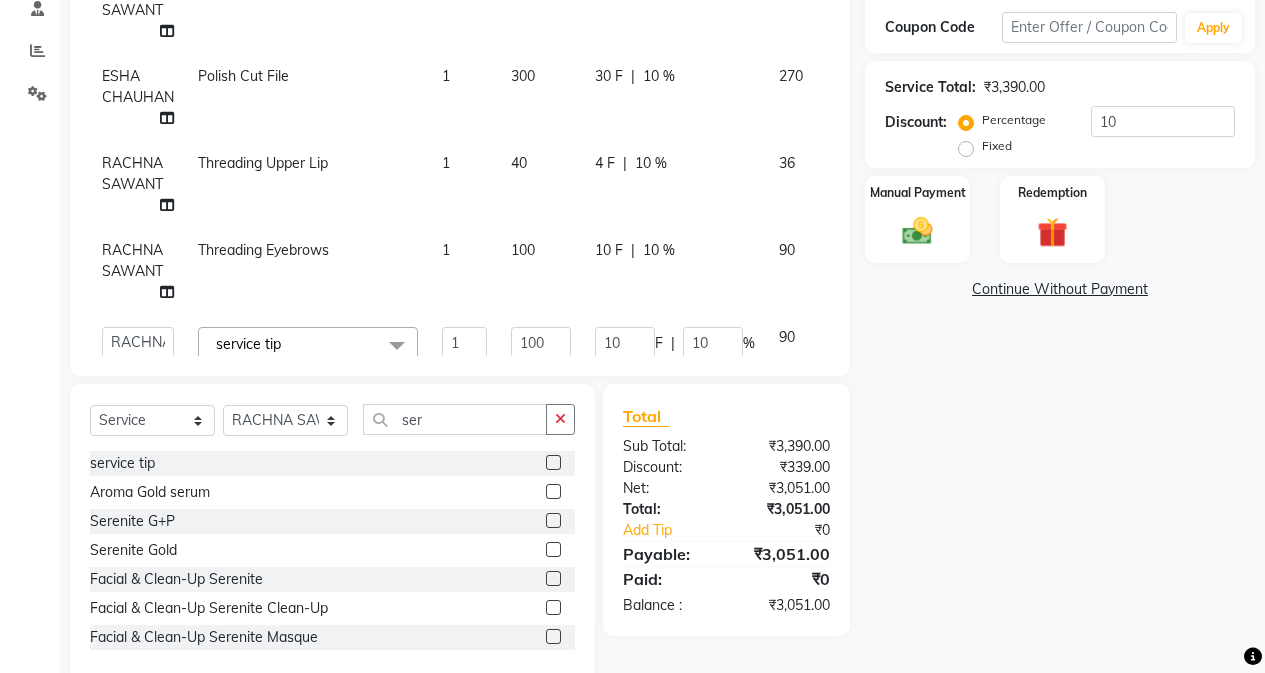 scroll, scrollTop: 211, scrollLeft: 0, axis: vertical 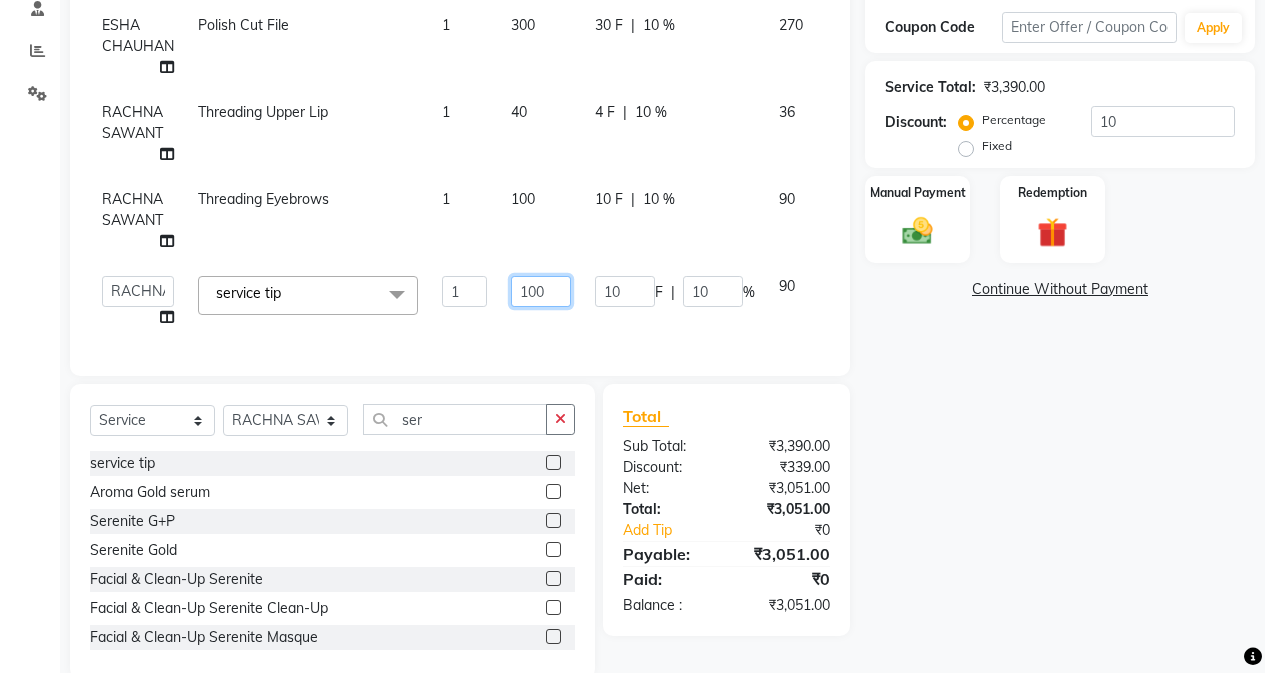 click on "100" 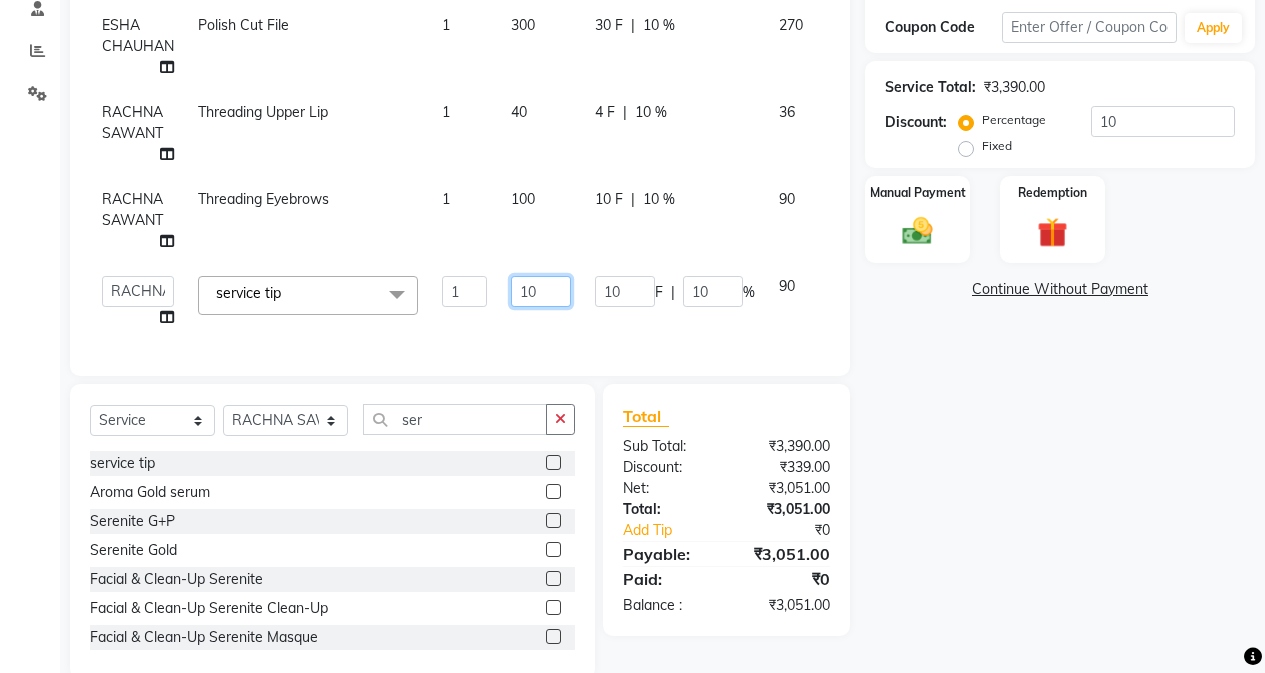type on "1" 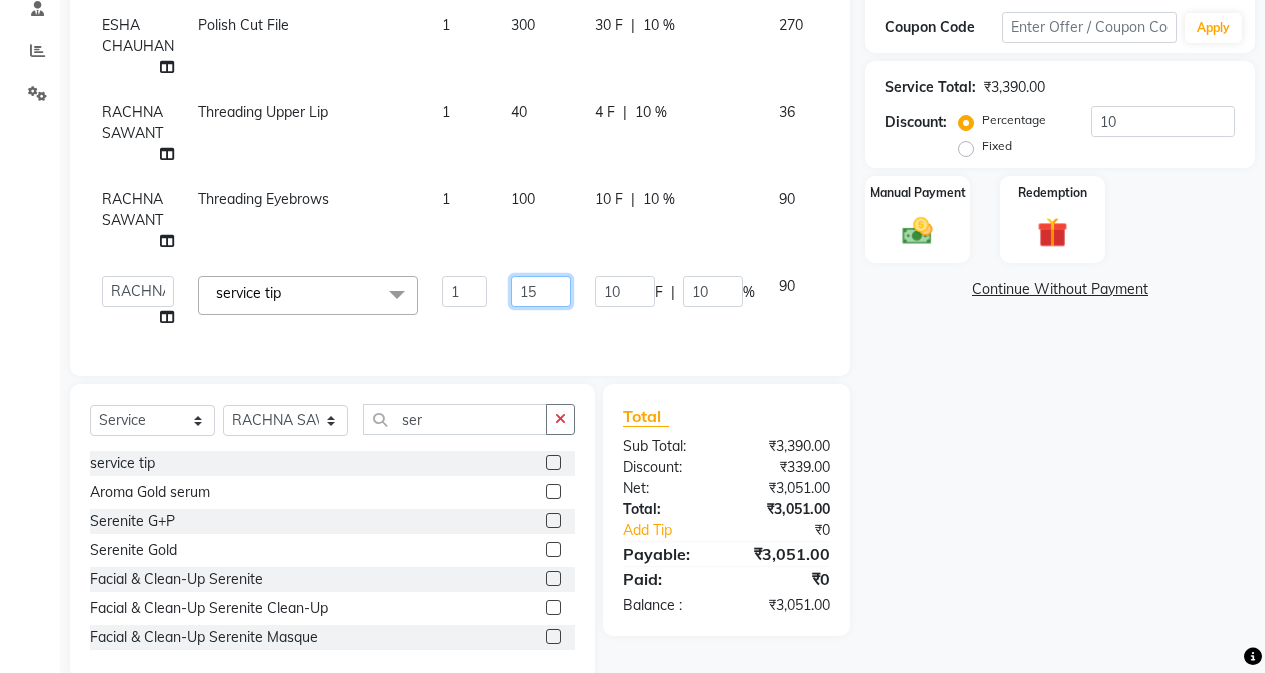 type on "150" 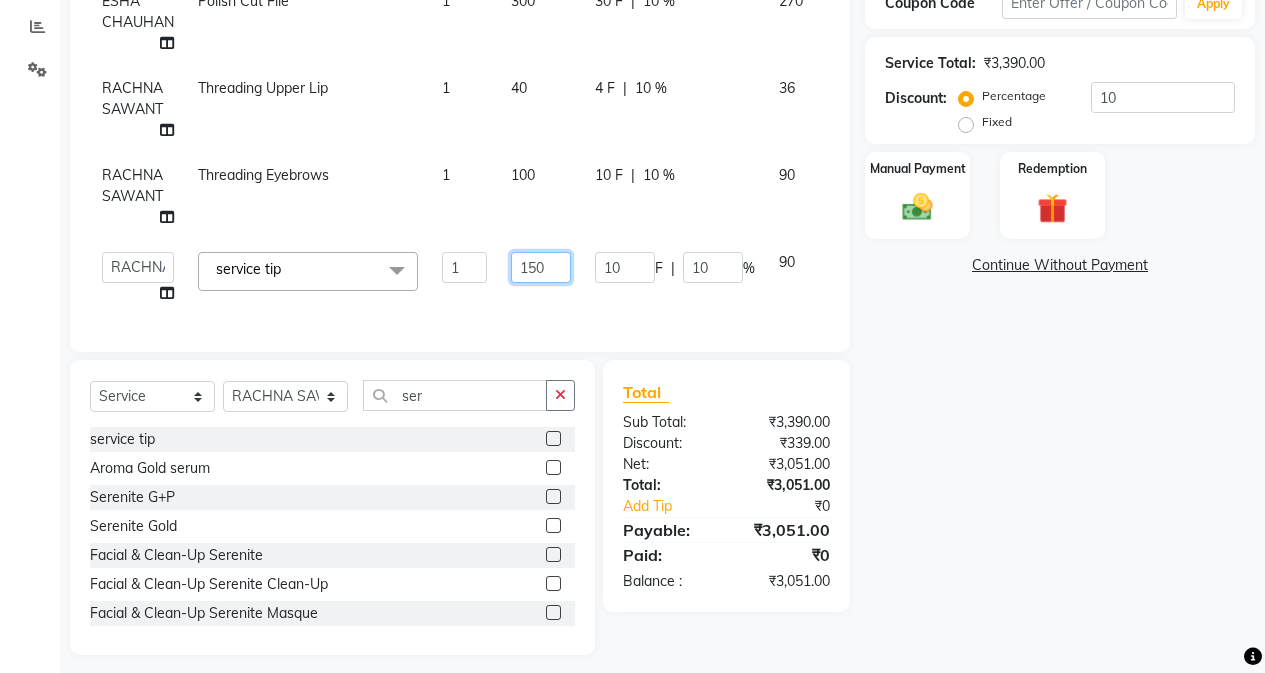 scroll, scrollTop: 428, scrollLeft: 0, axis: vertical 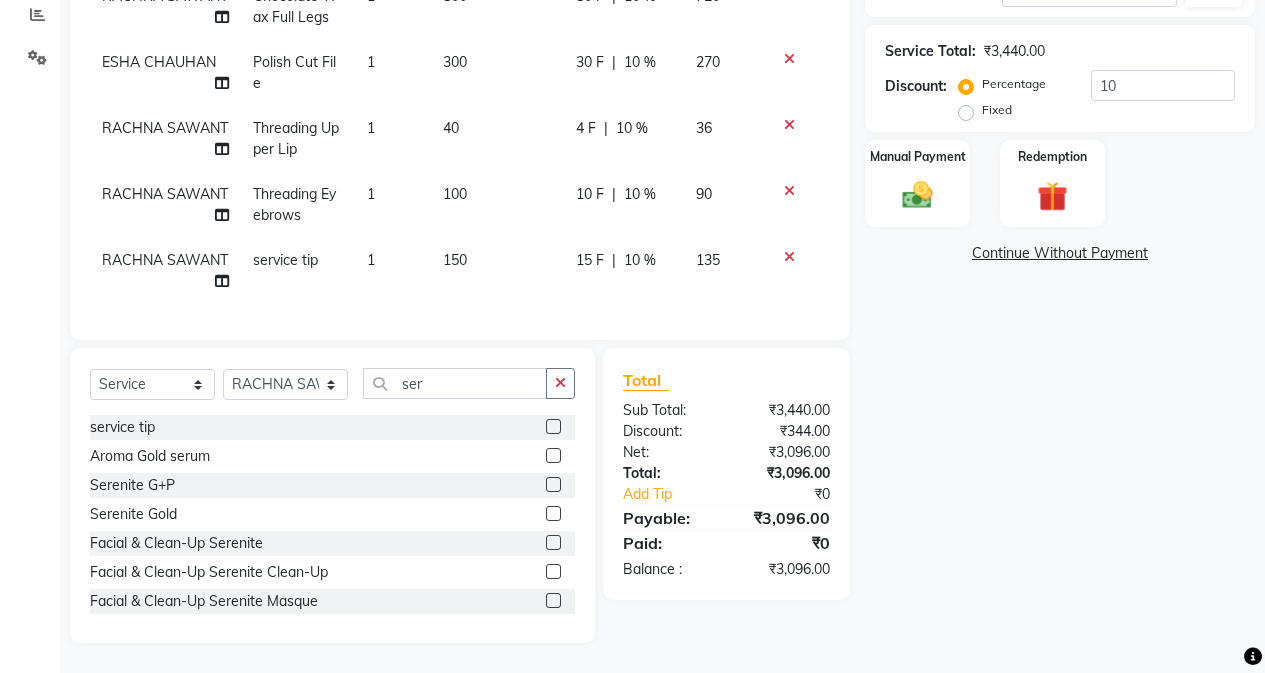 click on "135" 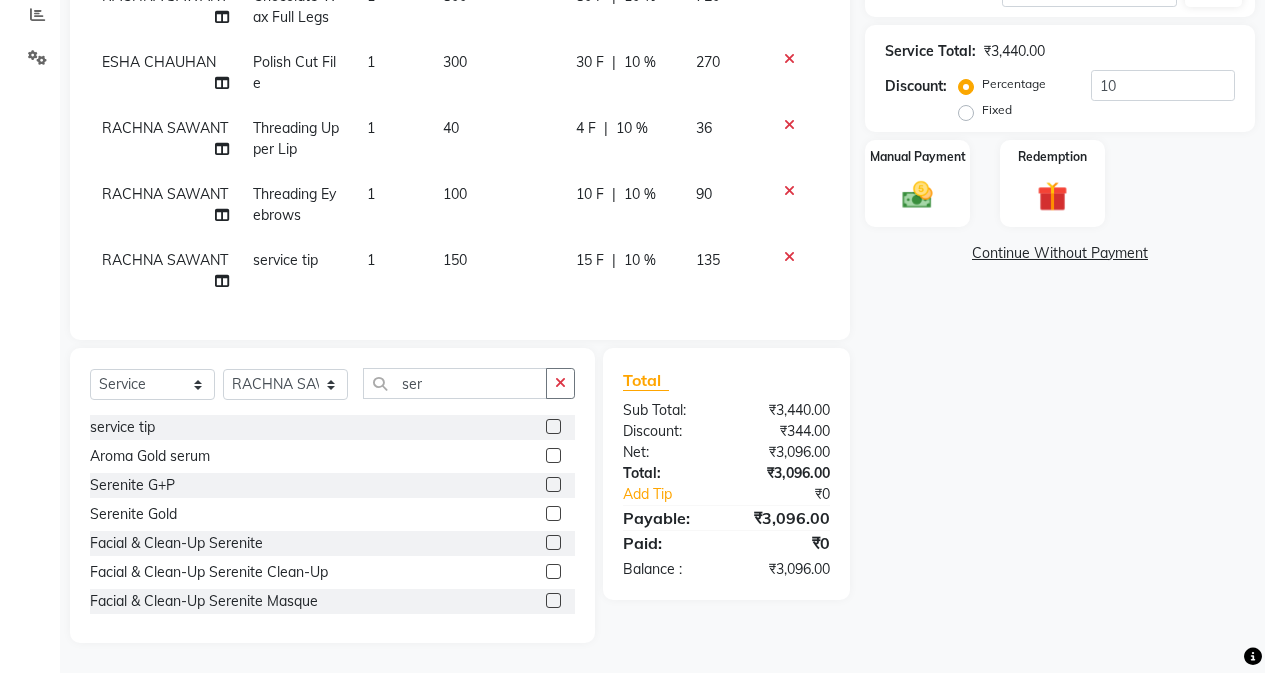 scroll, scrollTop: 211, scrollLeft: 0, axis: vertical 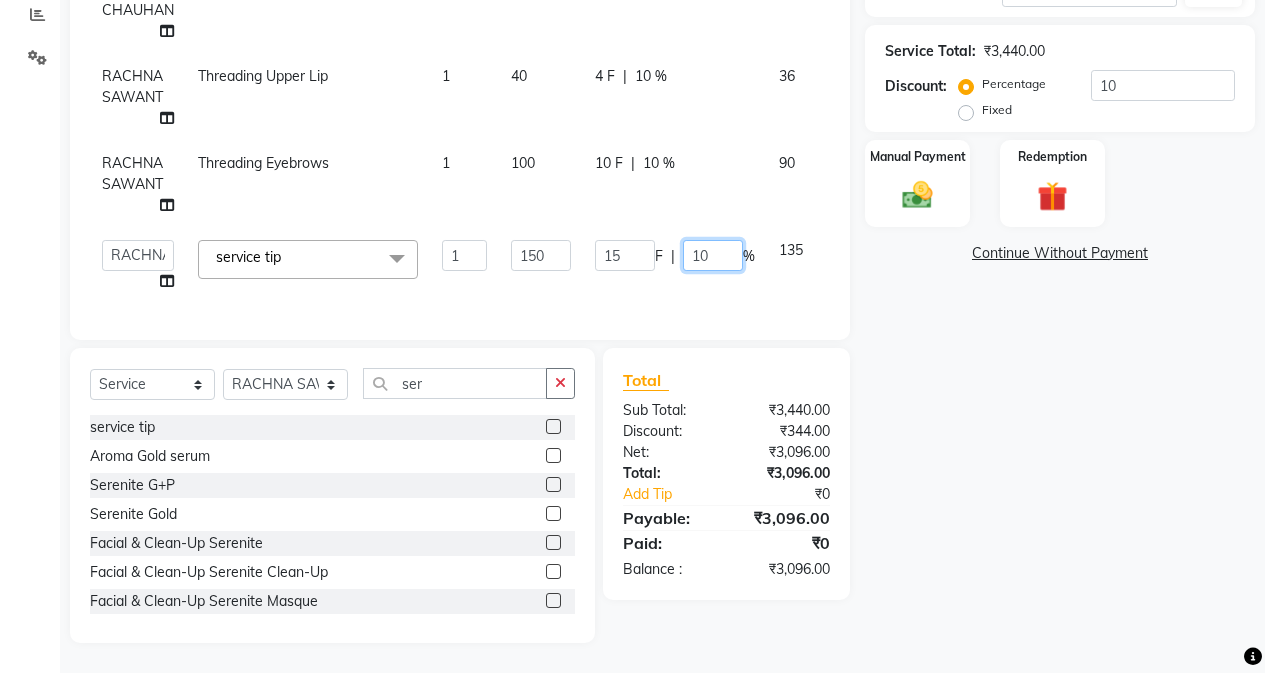 click on "10" 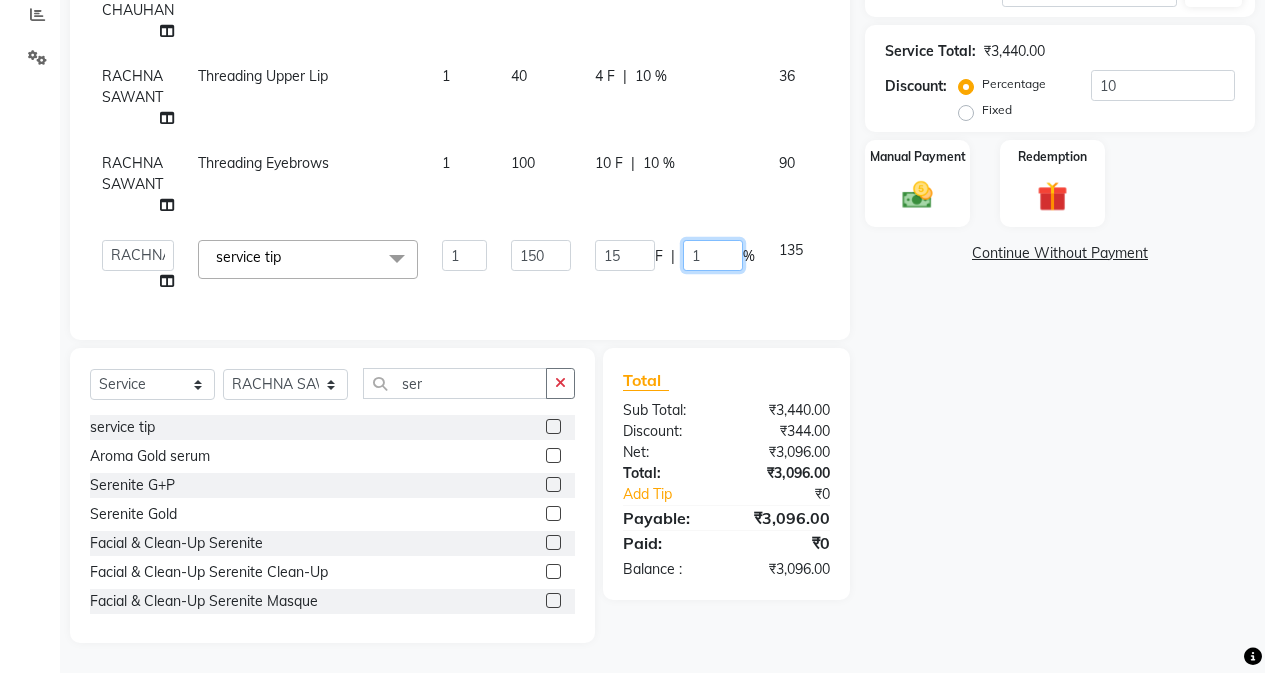 type 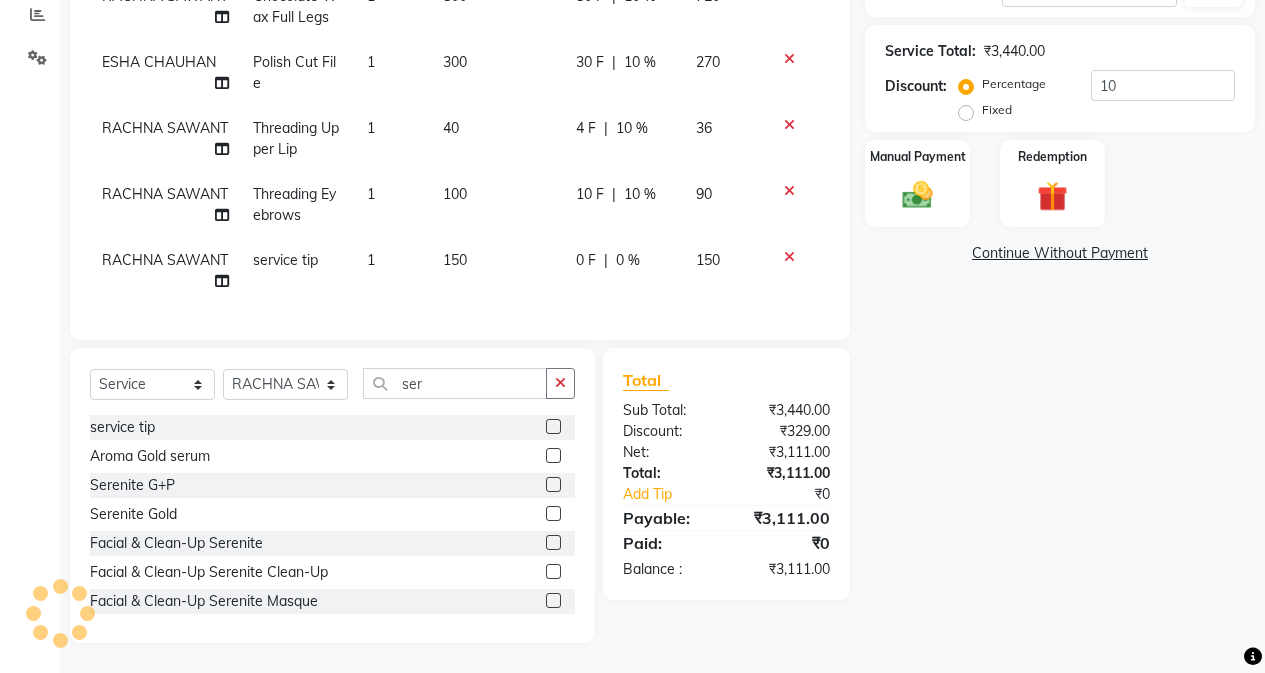 click on "RACHNA SAWANT Split Commission" 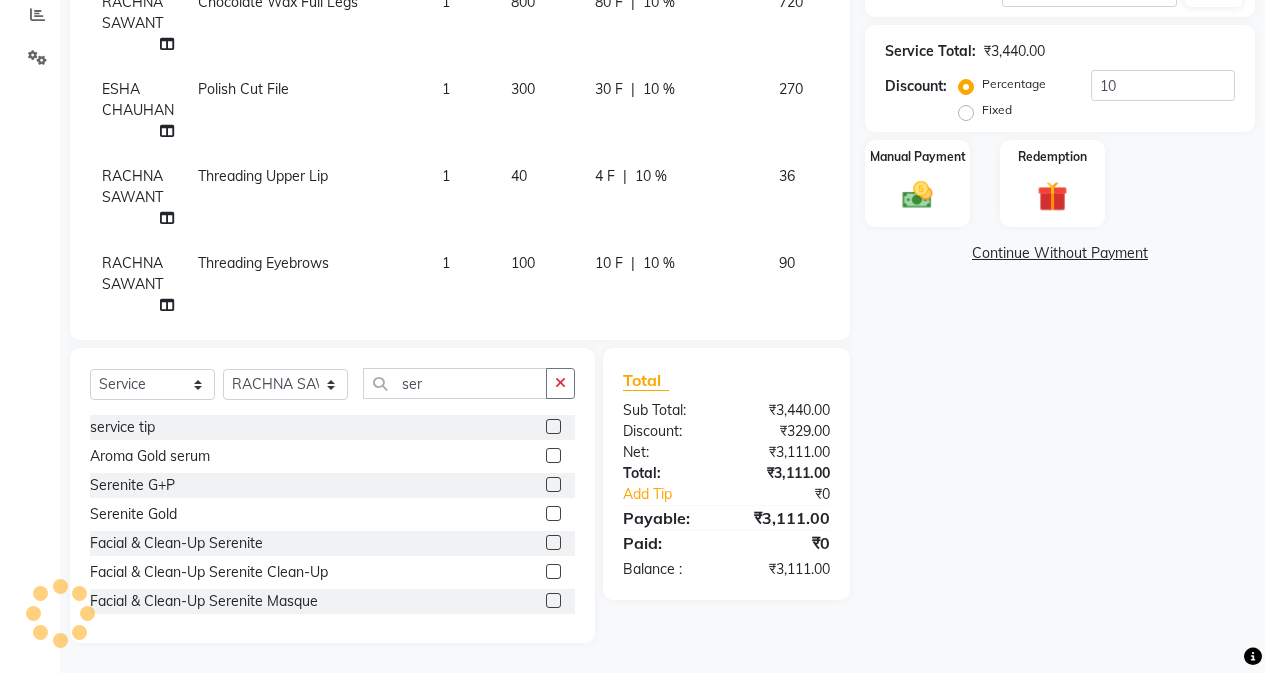 scroll, scrollTop: 211, scrollLeft: 0, axis: vertical 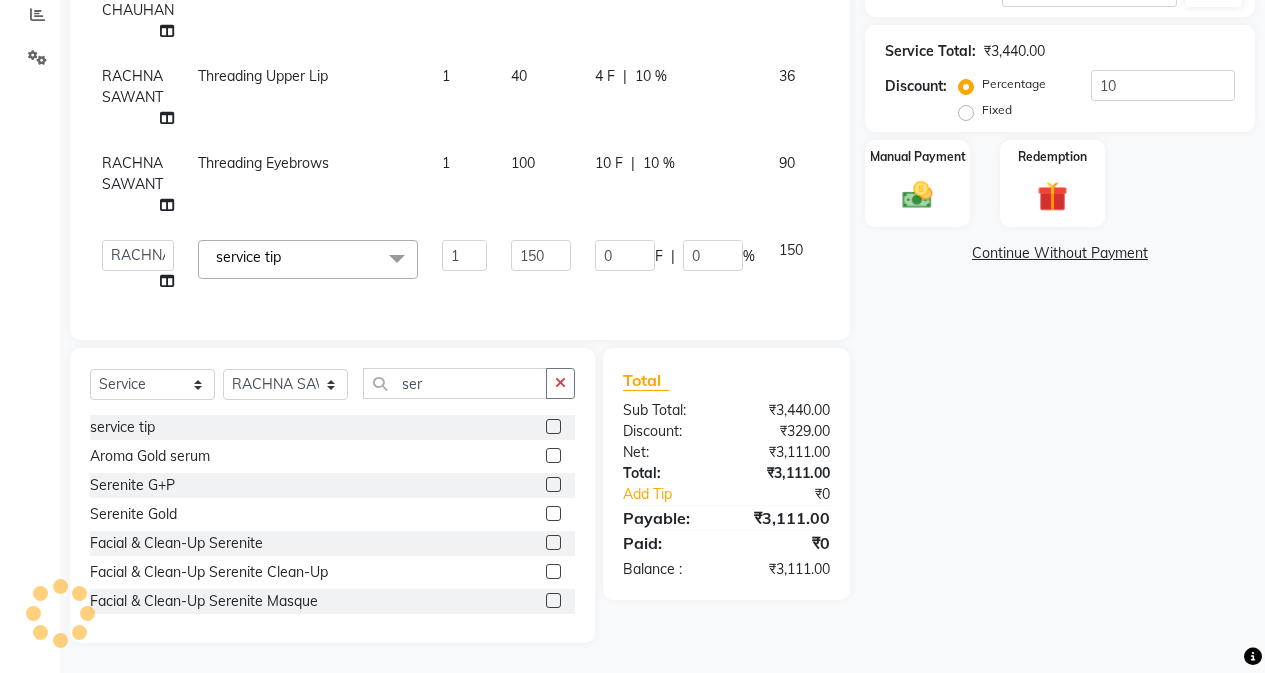click 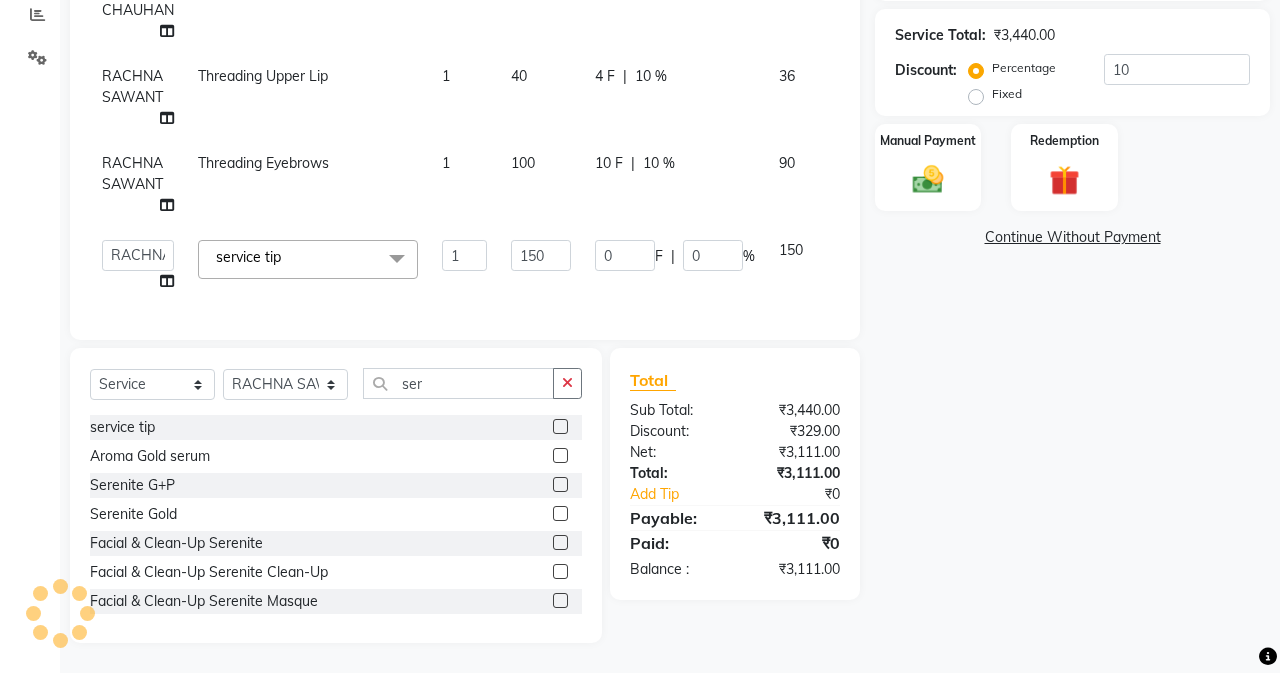 select on "61731" 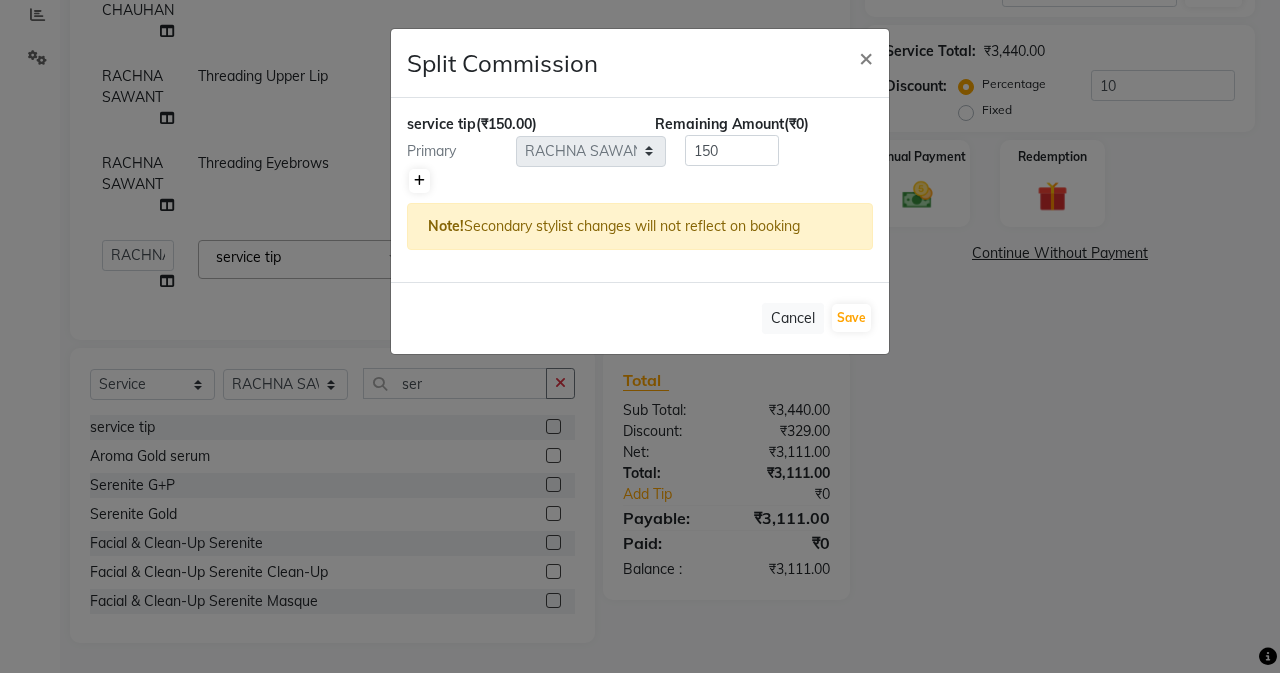 click 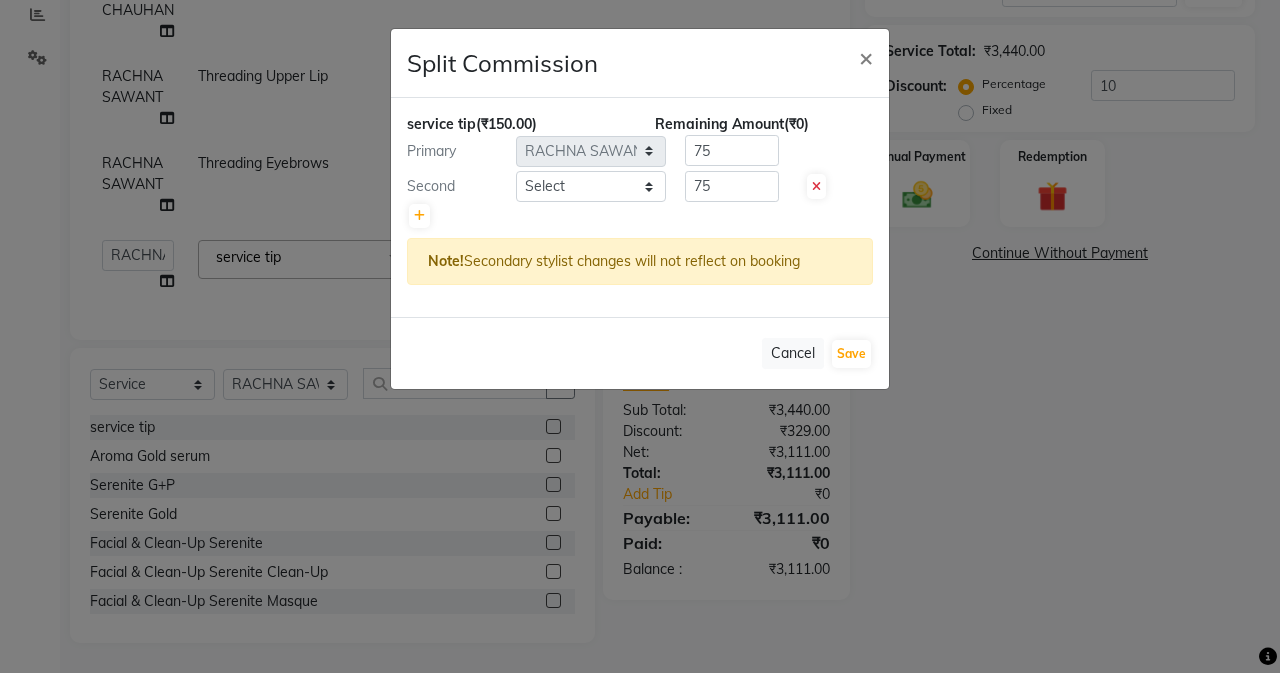 click 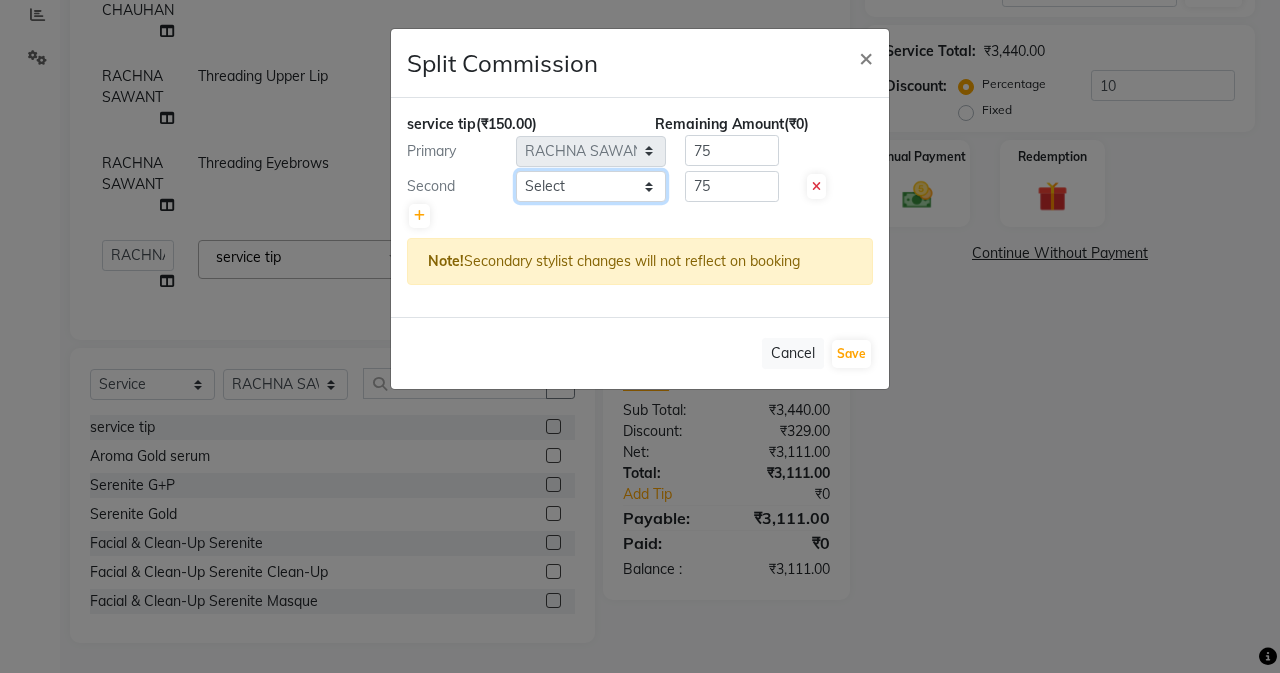 click on "Select Admin Arifa ESHA CHAUHAN FARIDA SHAIKH Manager MEENA MISALKAR Minal NAMYA SALIAN POONAM KATEL RACHNA SAWANT Ranu nails REEMA MANGELA SHAMINA SHAIKH SHEFALI SHETTY TABU SHAIKH" 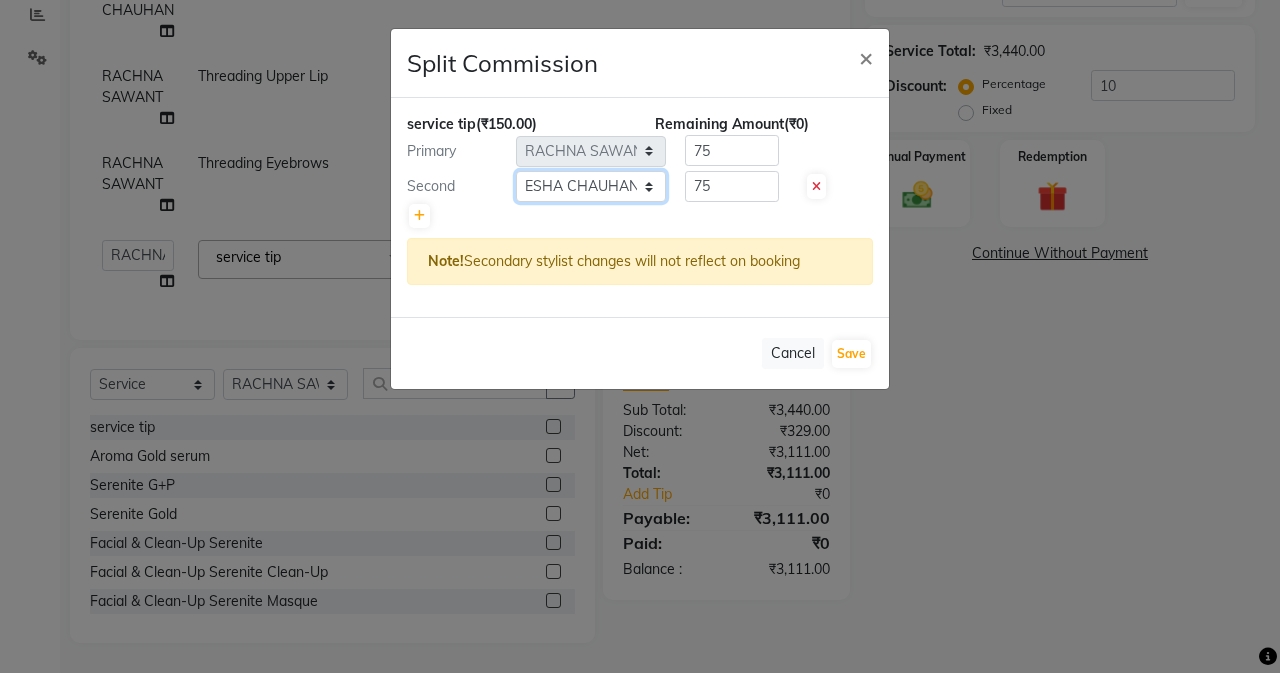click on "Select Admin Arifa ESHA CHAUHAN FARIDA SHAIKH Manager MEENA MISALKAR Minal NAMYA SALIAN POONAM KATEL RACHNA SAWANT Ranu nails REEMA MANGELA SHAMINA SHAIKH SHEFALI SHETTY TABU SHAIKH" 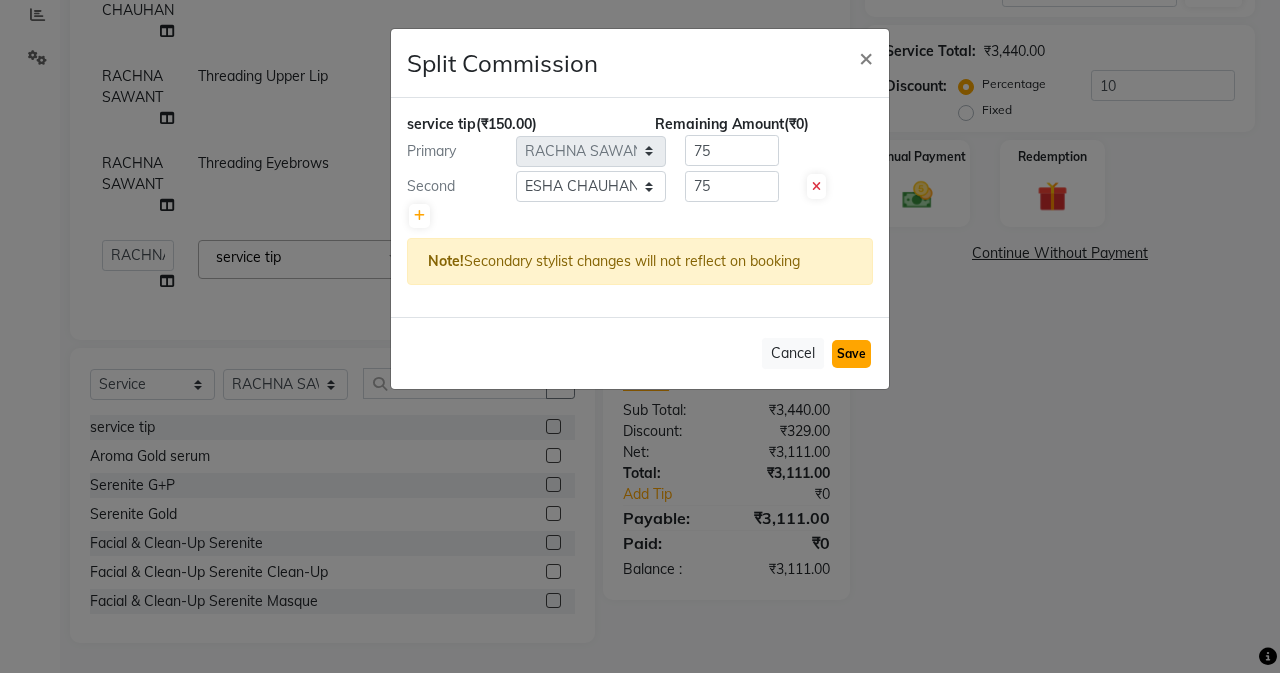 click on "Save" 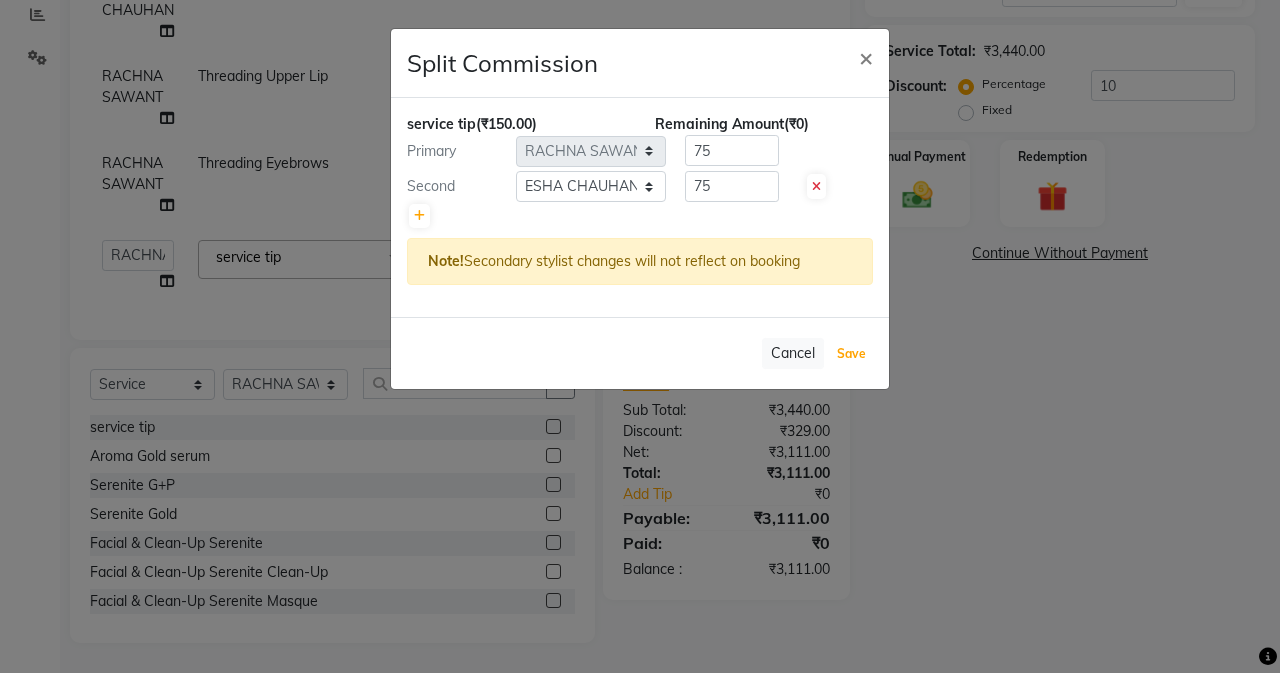 select on "Select" 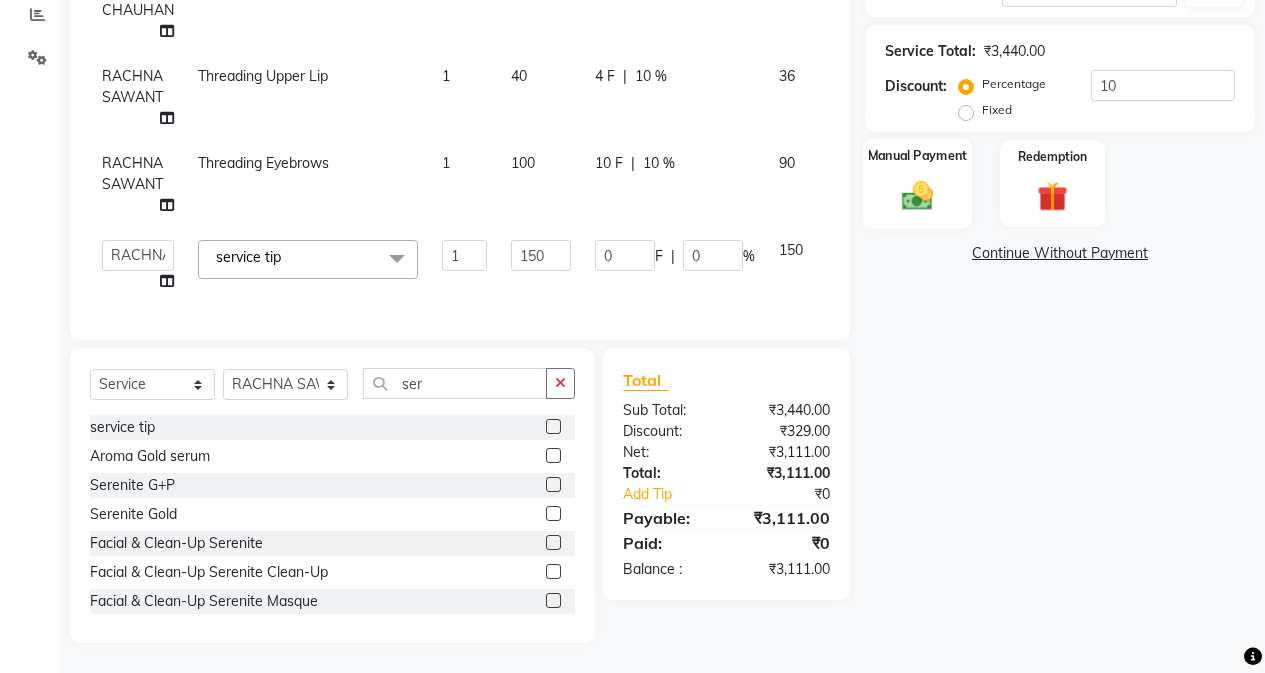 click 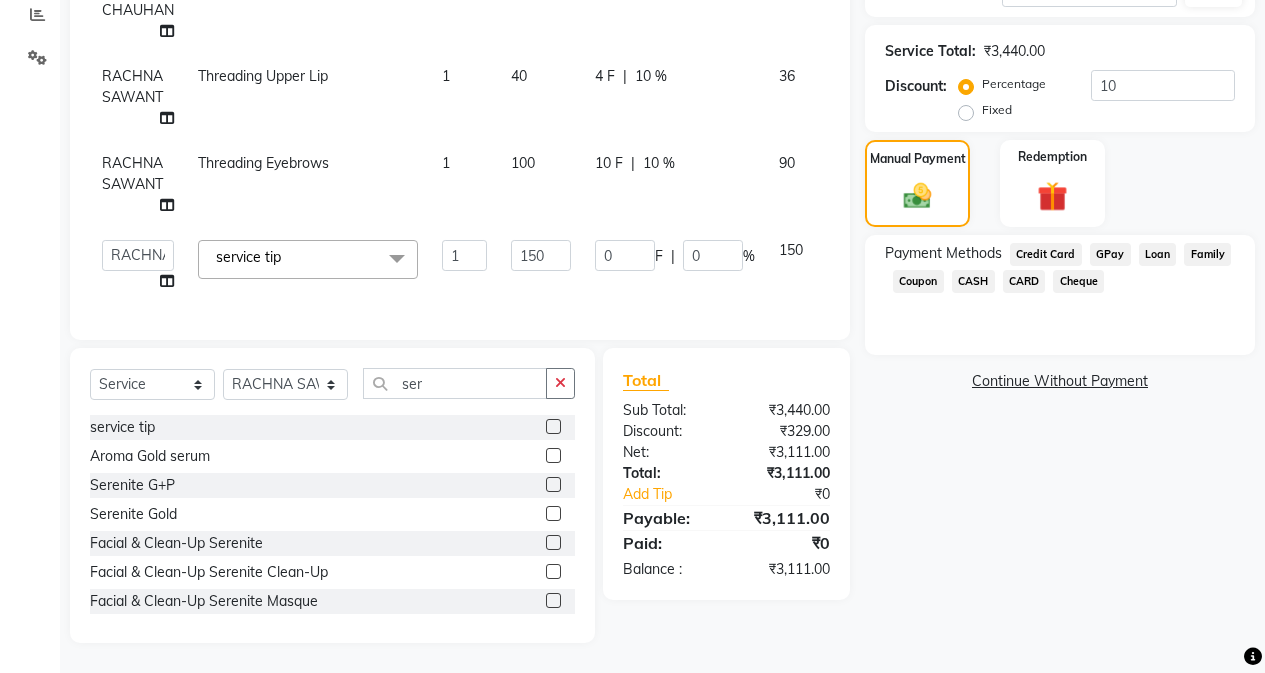 click on "CARD" 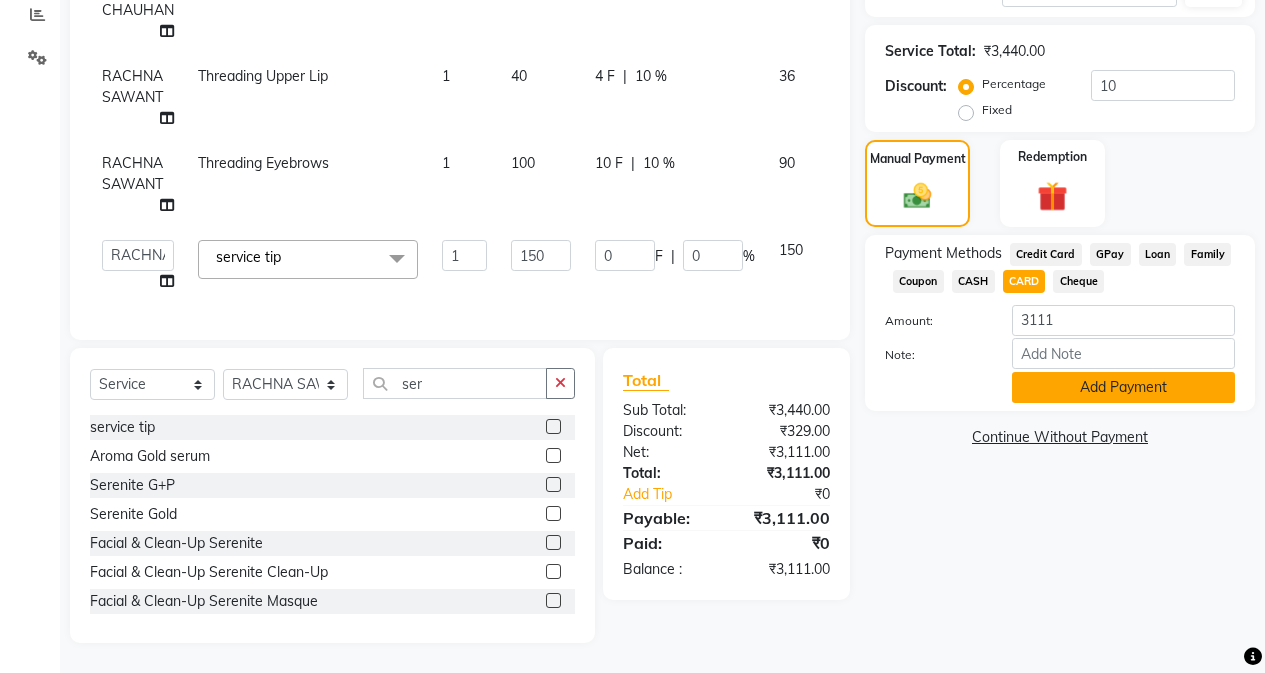 click on "Add Payment" 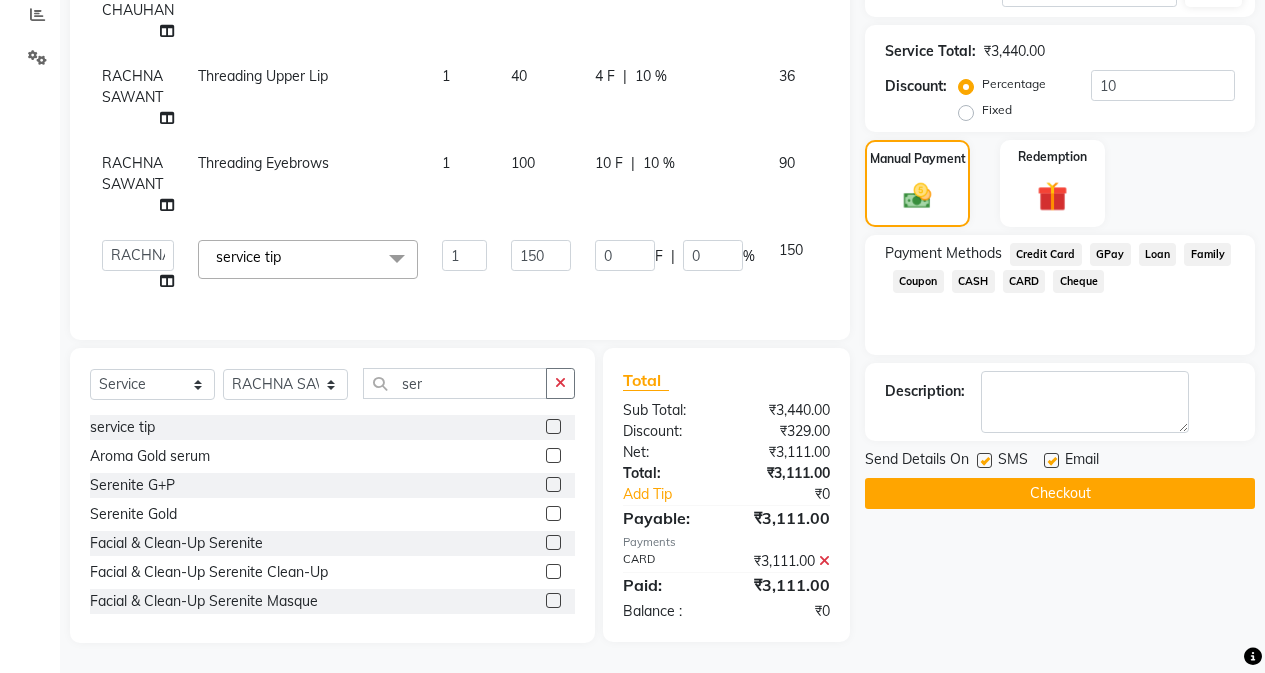 click on "Checkout" 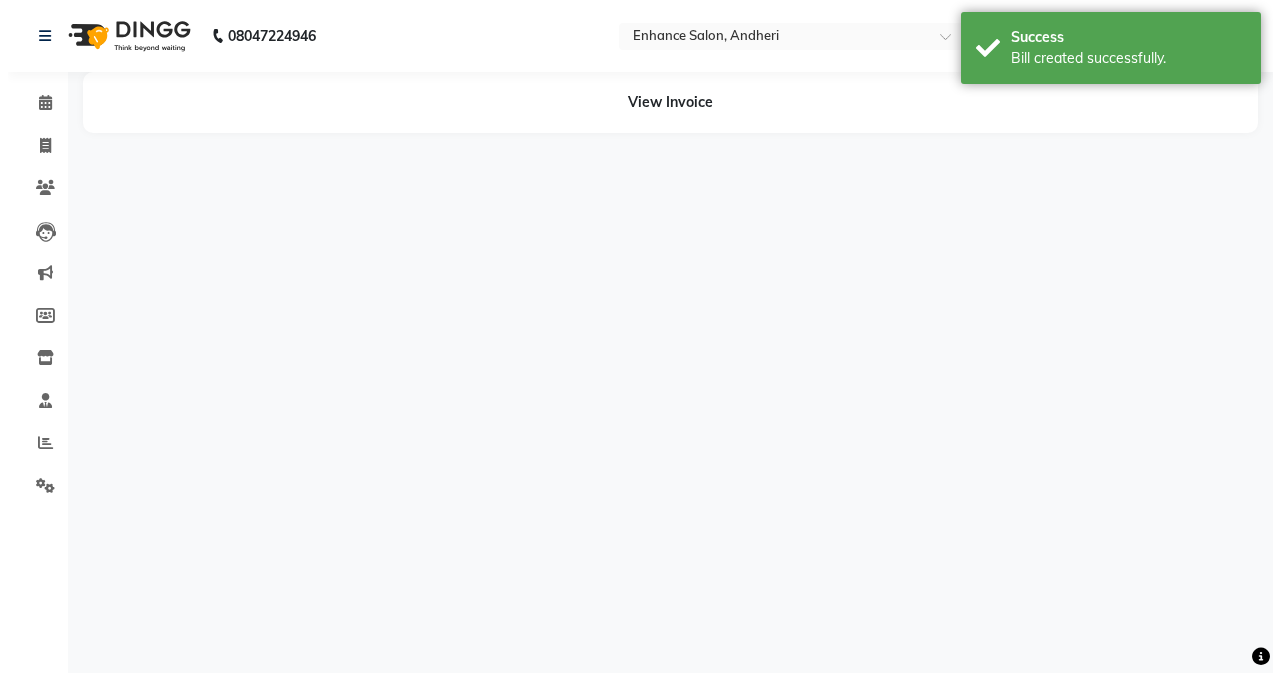 scroll, scrollTop: 0, scrollLeft: 0, axis: both 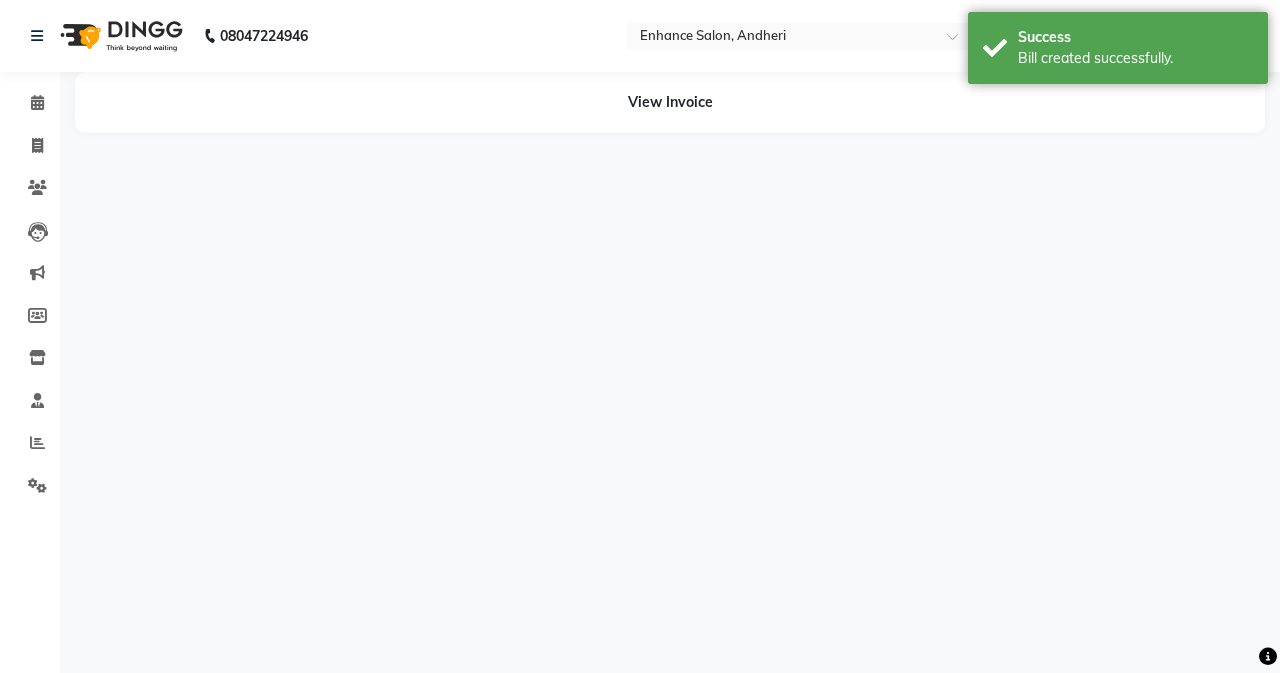 select on "61731" 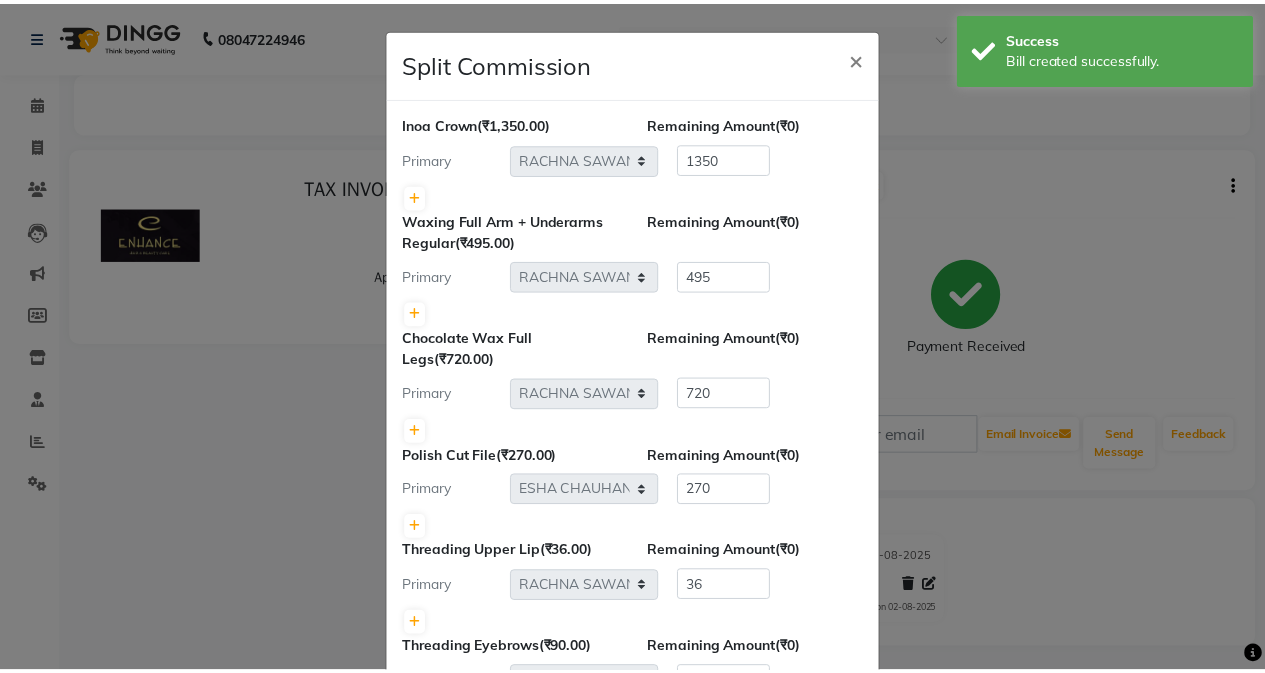scroll, scrollTop: 0, scrollLeft: 0, axis: both 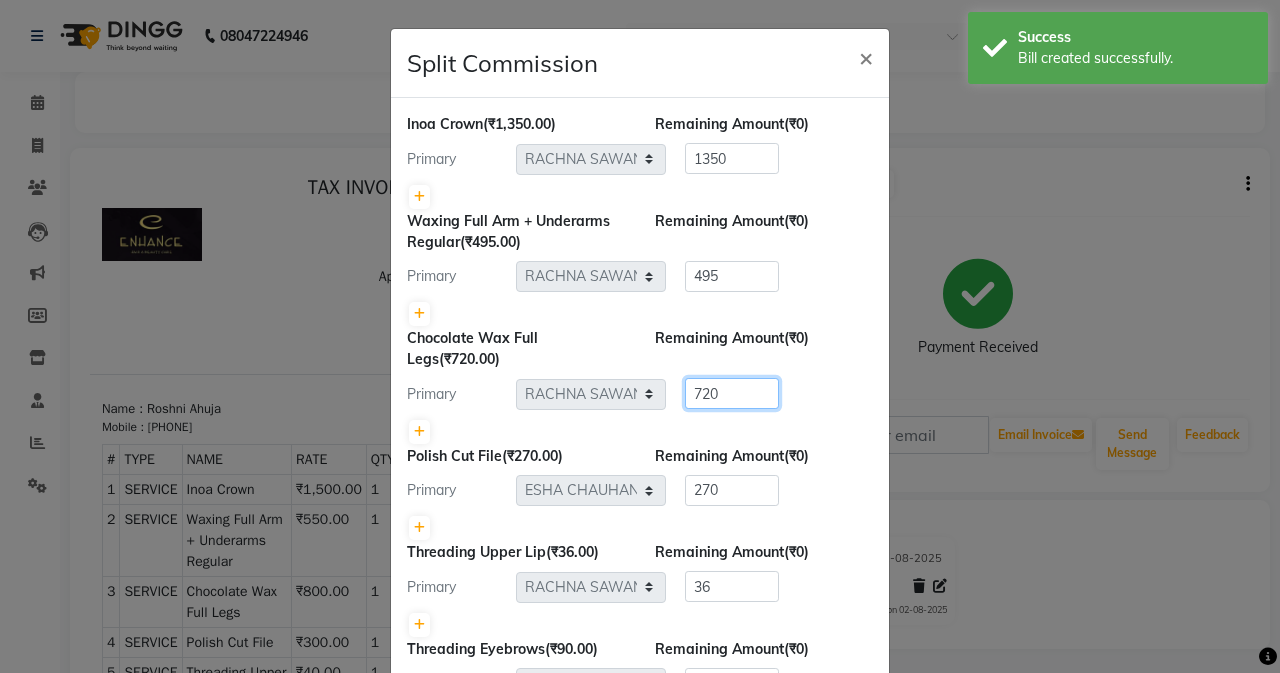 click on "Split Commission × Inoa Crown (₹1,350.00) Remaining Amount (₹0) Primary Select Admin Arifa ESHA CHAUHAN FARIDA SHAIKH Manager MEENA MISALKAR Minal NAMYA SALIAN POONAM KATEL RACHNA SAWANT Ranu nails REEMA MANGELA SHAMINA SHAIKH SHEFALI SHETTY TABU SHAIKH 1350 Waxing Full Arm + Underarms Regular (₹495.00) Remaining Amount (₹0) Primary Select Admin Arifa ESHA CHAUHAN FARIDA SHAIKH Manager MEENA MISALKAR Minal NAMYA SALIAN POONAM KATEL RACHNA SAWANT Ranu nails REEMA MANGELA SHAMINA SHAIKH SHEFALI SHETTY TABU SHAIKH 495 Chocolate Wax Full Legs (₹720.00) Remaining Amount (₹0) Primary Select Admin Arifa ESHA CHAUHAN FARIDA SHAIKH Manager MEENA MISALKAR Minal NAMYA SALIAN POONAM KATEL RACHNA SAWANT Ranu nails REEMA MANGELA SHAMINA SHAIKH SHEFALI SHETTY TABU SHAIKH 720 Polish Cut File (₹270.00) Remaining Amount (₹0) Primary Select Admin Arifa ESHA CHAUHAN FARIDA SHAIKH Manager Minal 270 36" 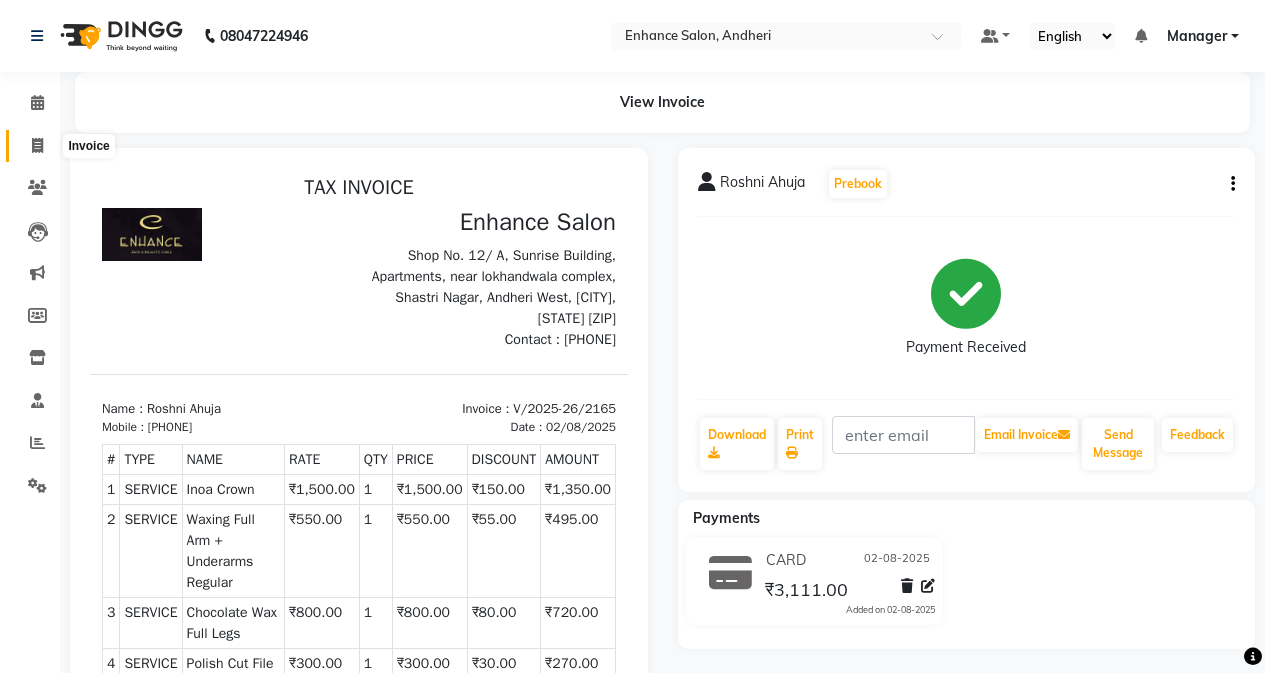 click 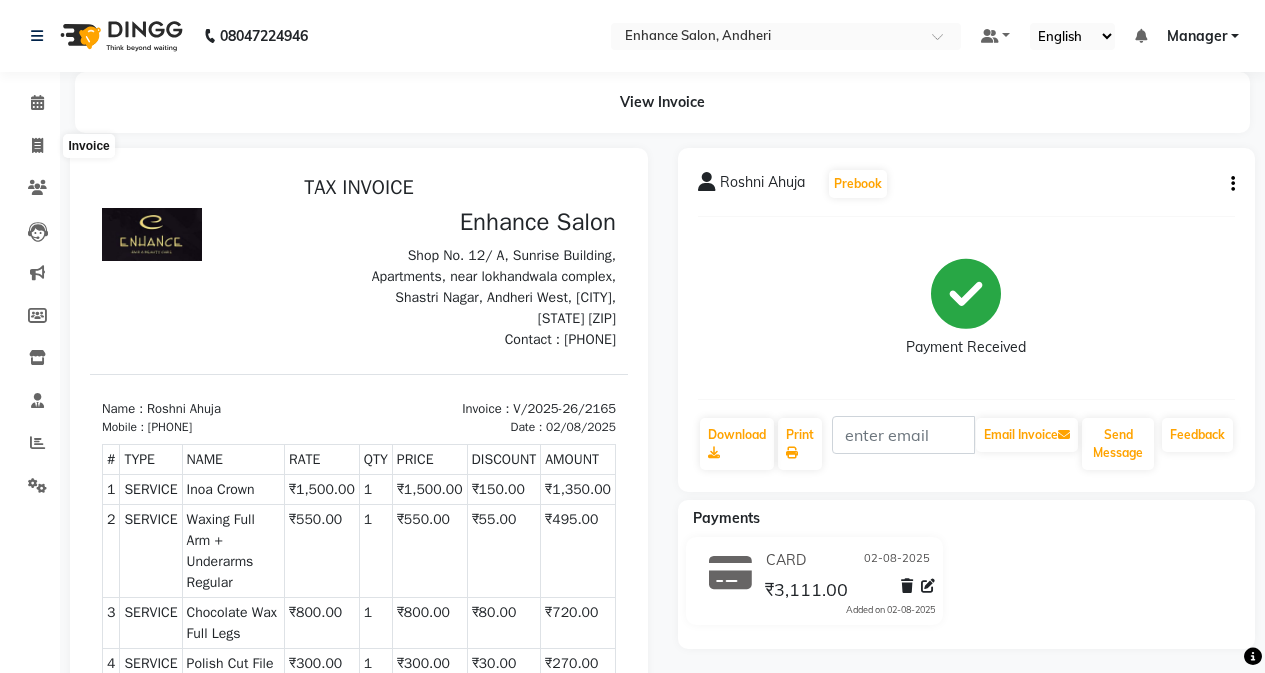 select on "service" 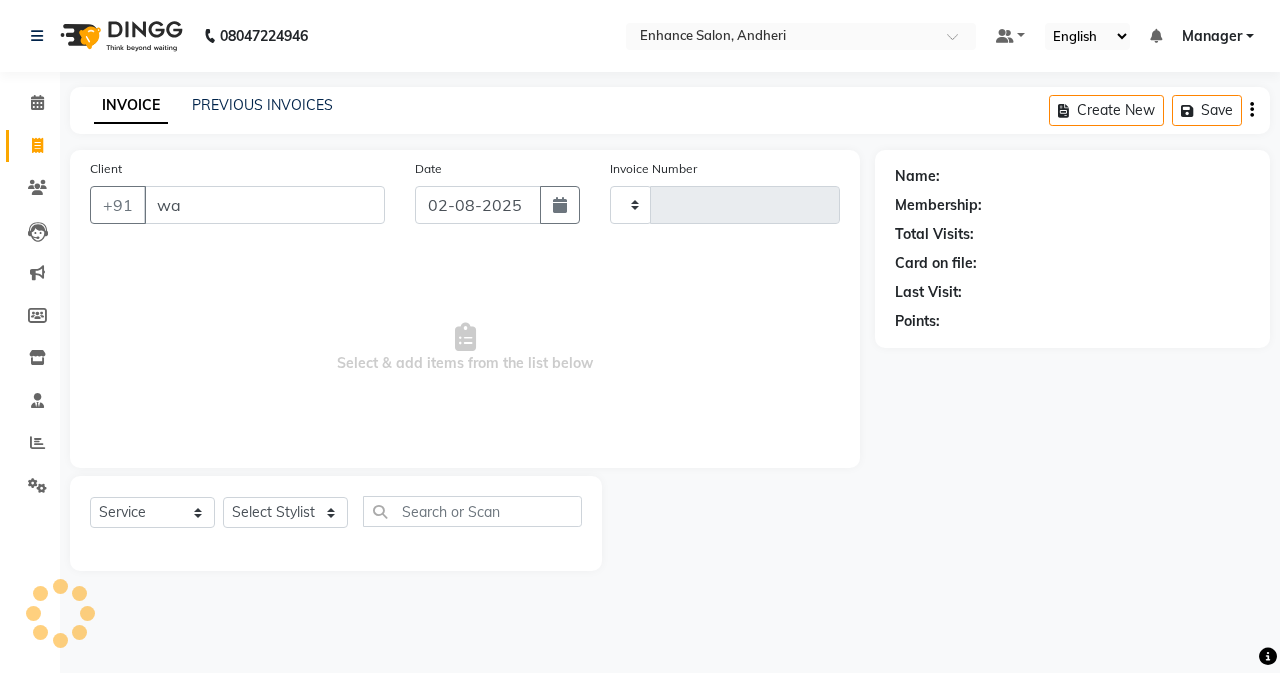 type on "wal" 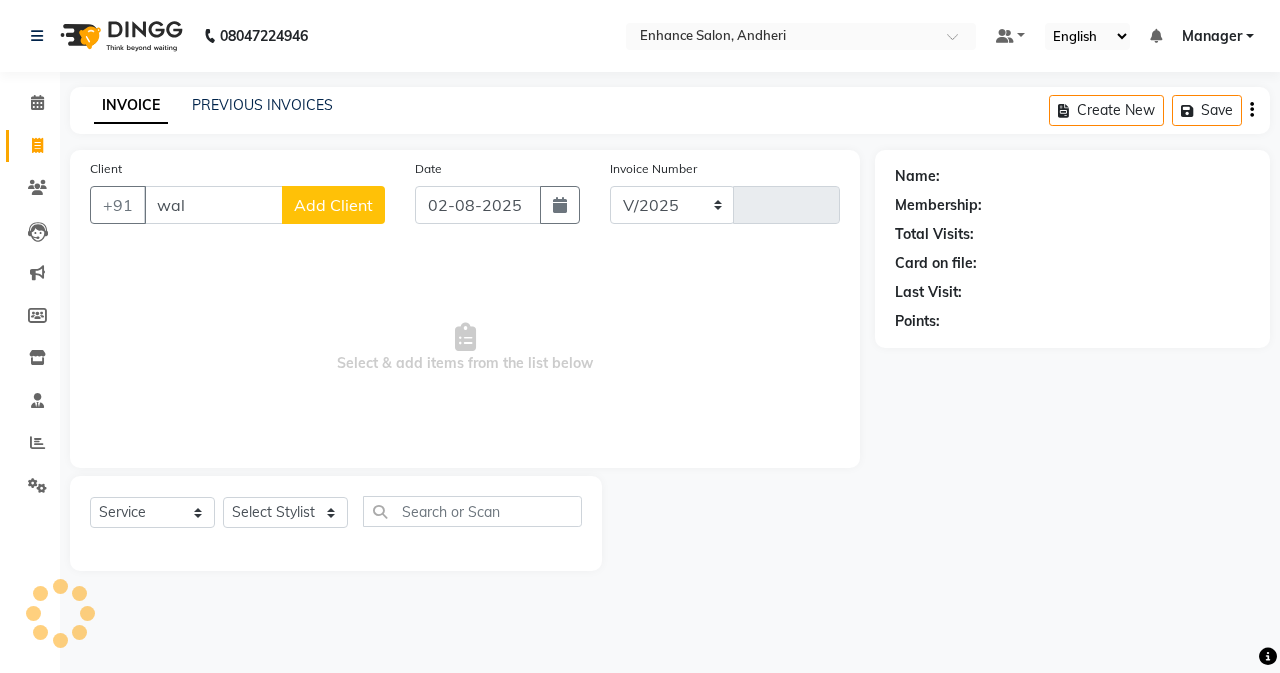 select on "7236" 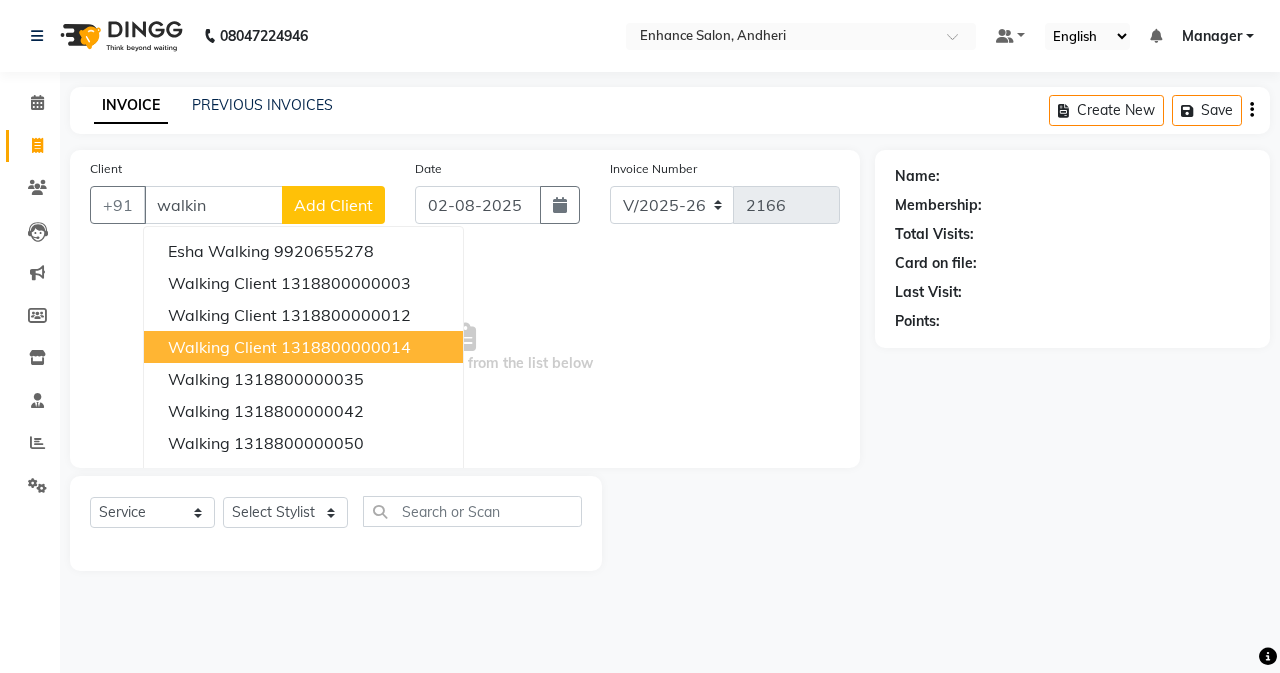 click on "walking client 1318800000014" at bounding box center [303, 347] 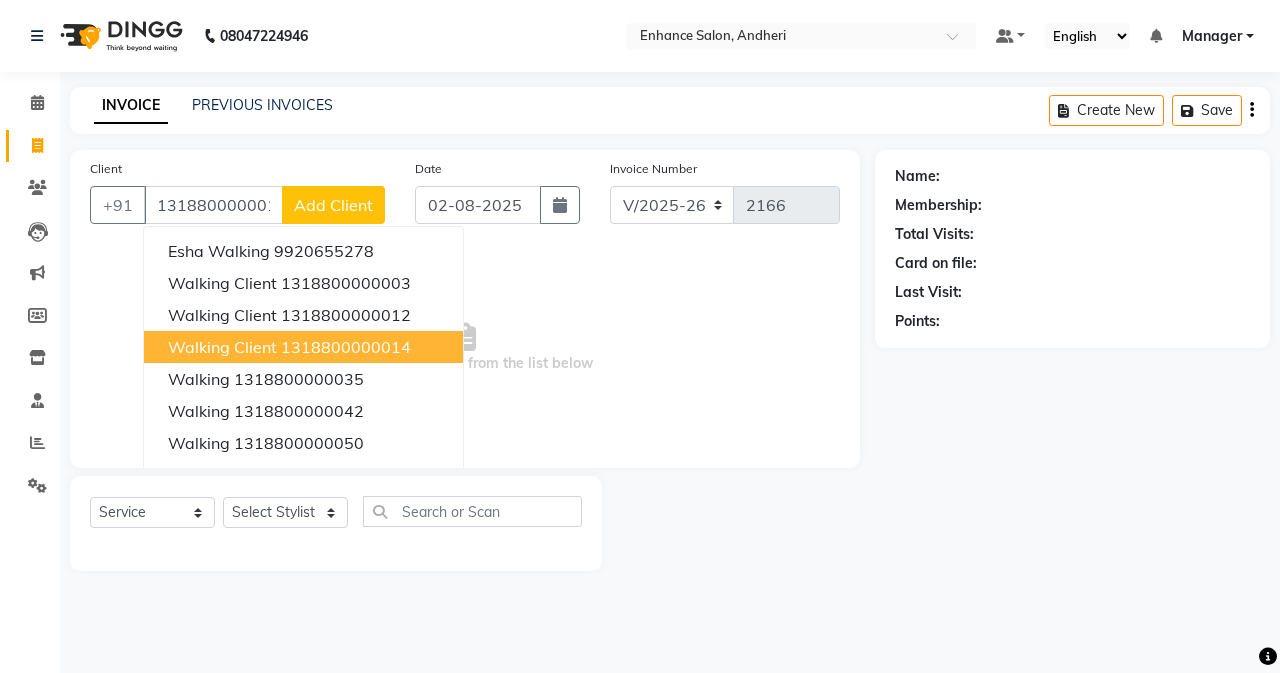 type on "1318800000014" 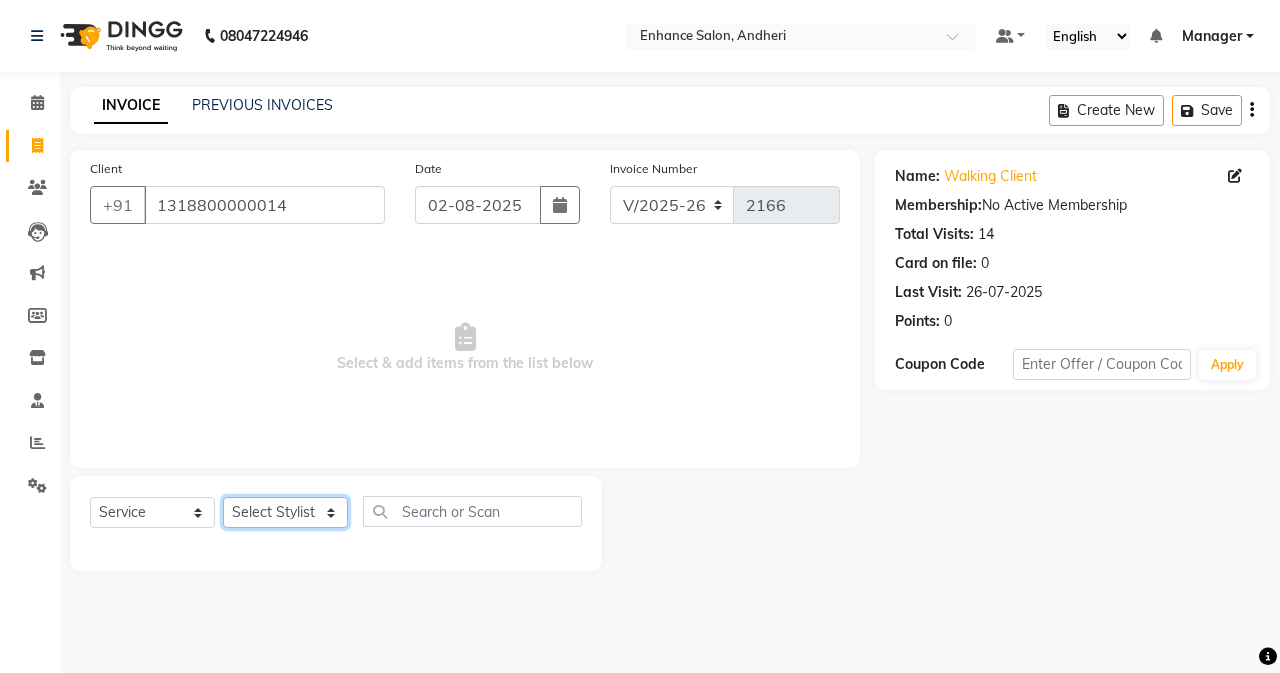 drag, startPoint x: 293, startPoint y: 511, endPoint x: 285, endPoint y: 497, distance: 16.124516 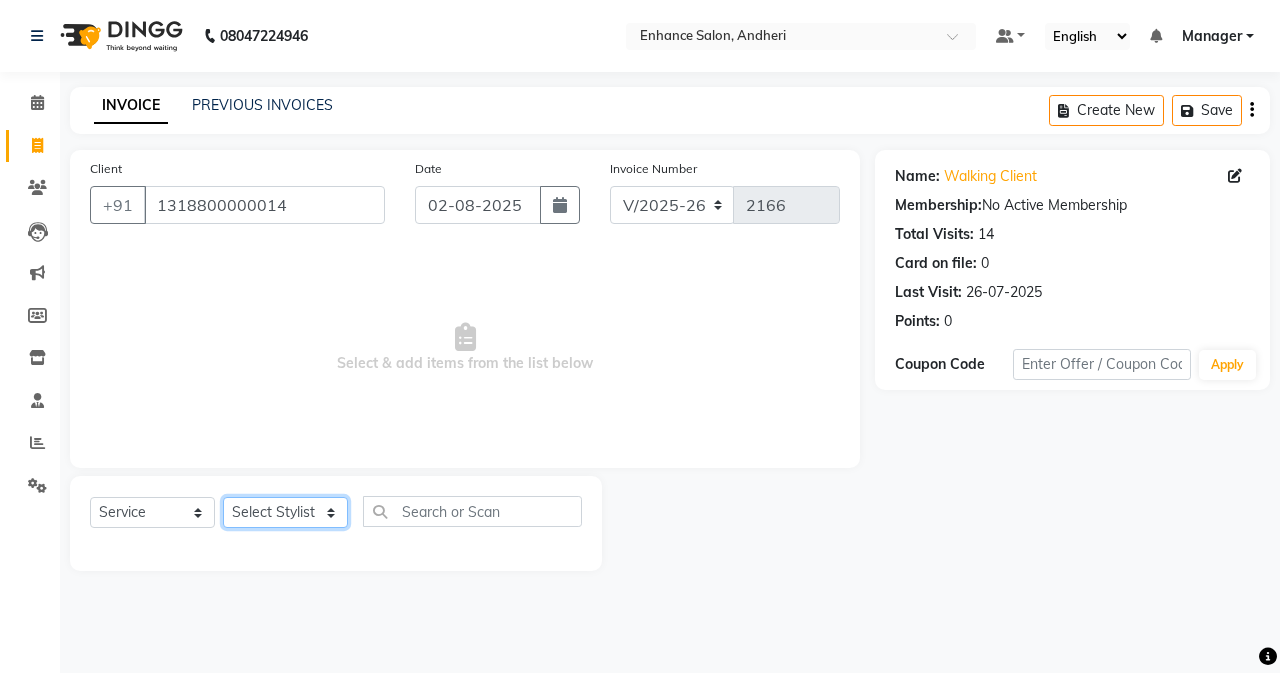select on "61736" 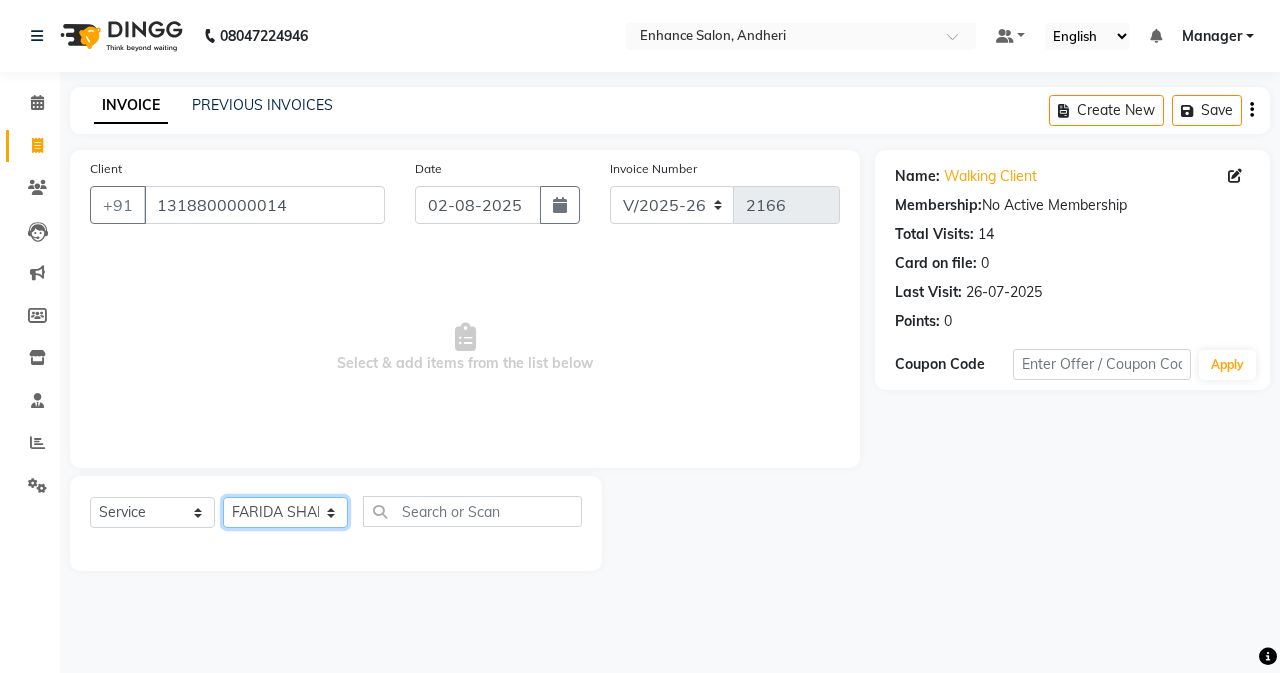 click on "Select Stylist Admin Arifa ESHA CHAUHAN FARIDA SHAIKH Manager MEENA MISALKAR Minal NAMYA SALIAN POONAM KATEL RACHNA SAWANT Ranu nails REEMA MANGELA SHAMINA SHAIKH SHEFALI SHETTY TABU SHAIKH" 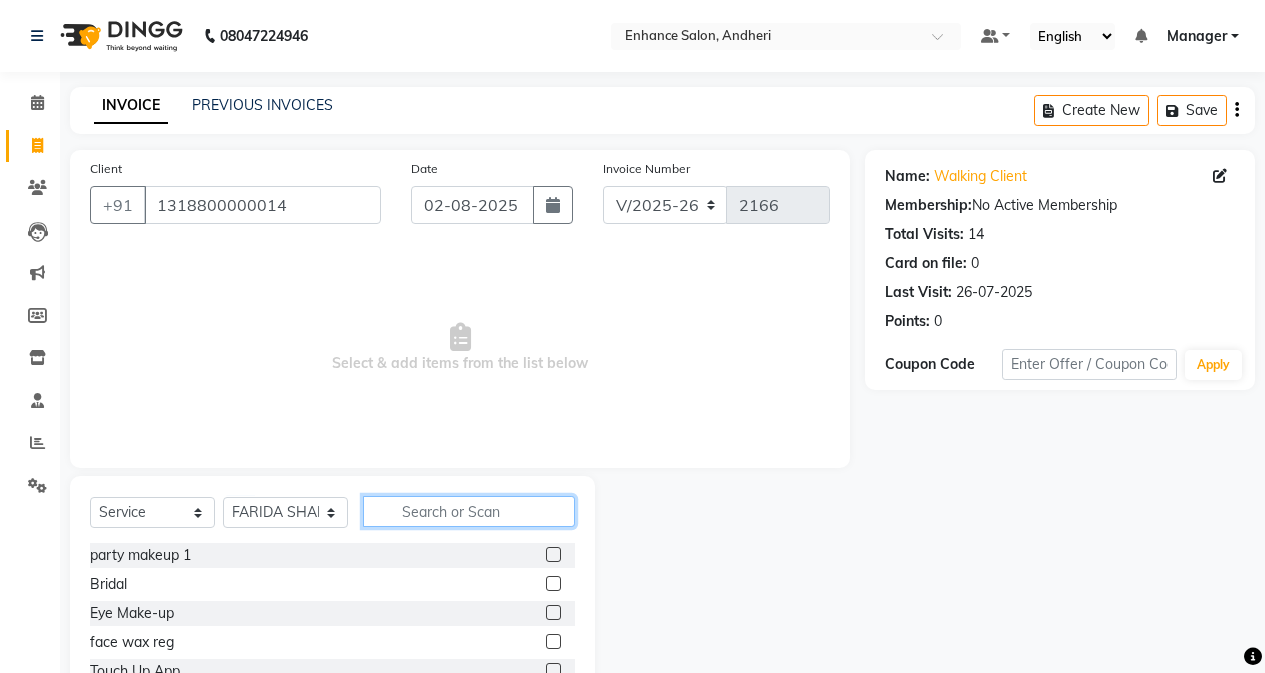 click 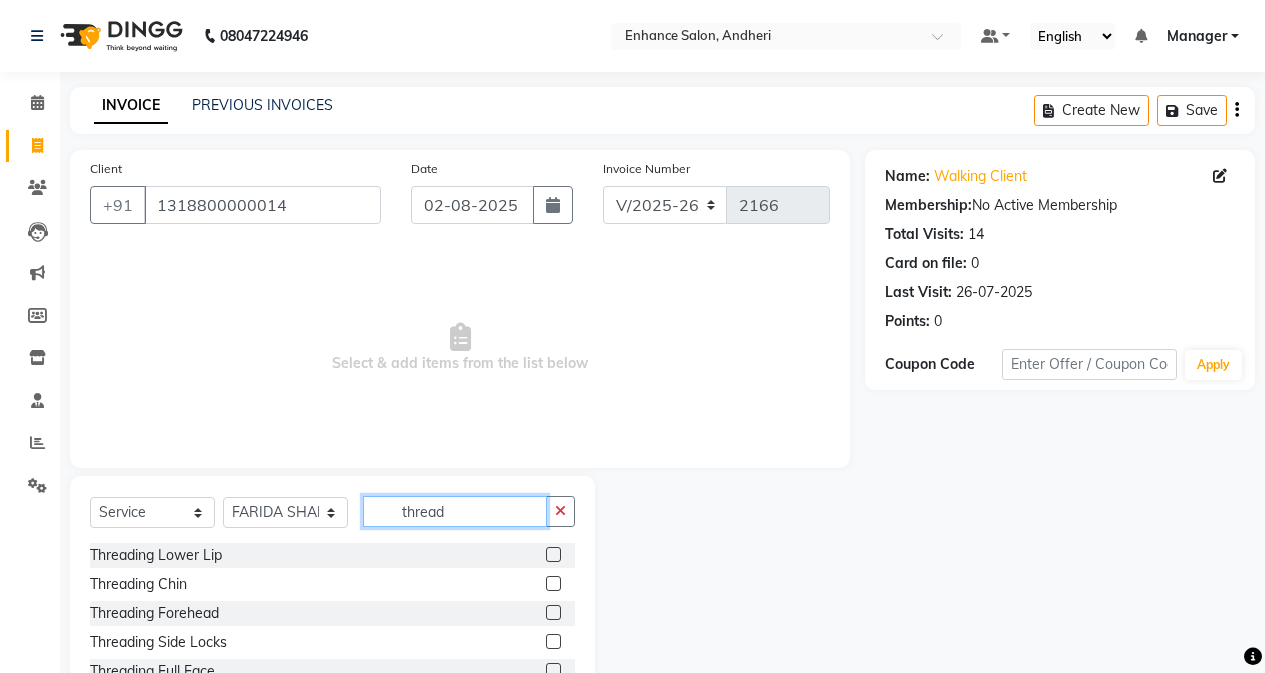 scroll, scrollTop: 3, scrollLeft: 0, axis: vertical 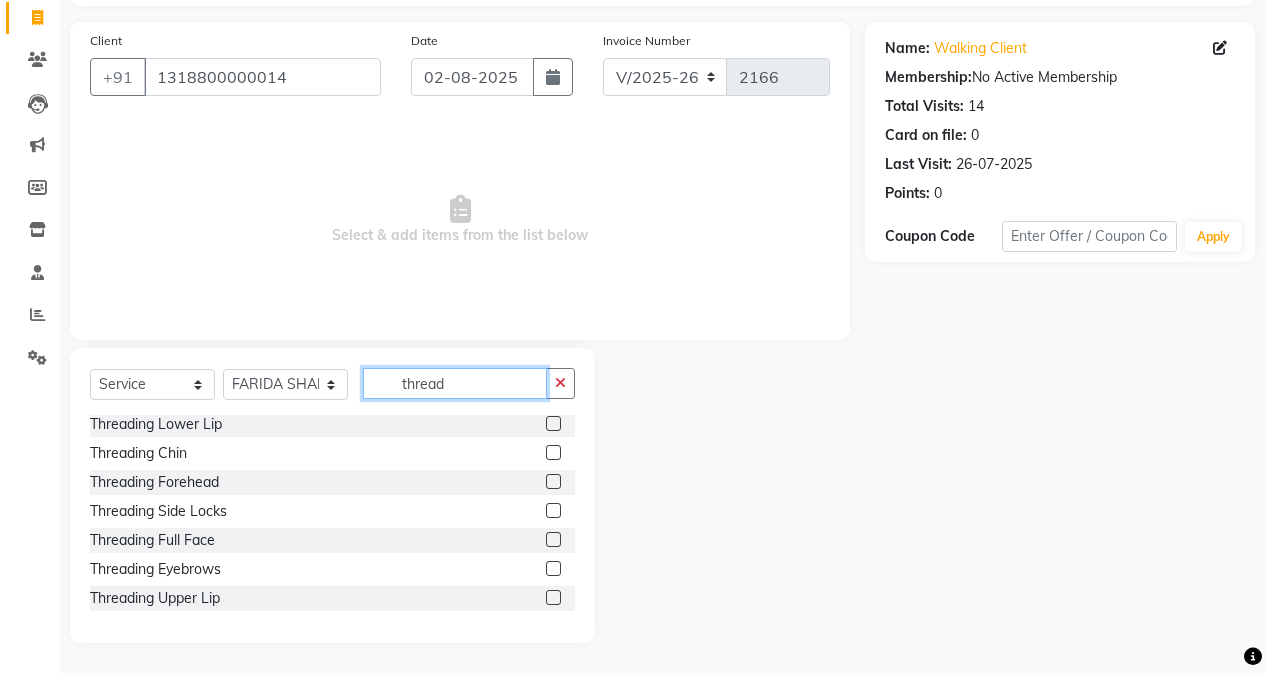 type on "thread" 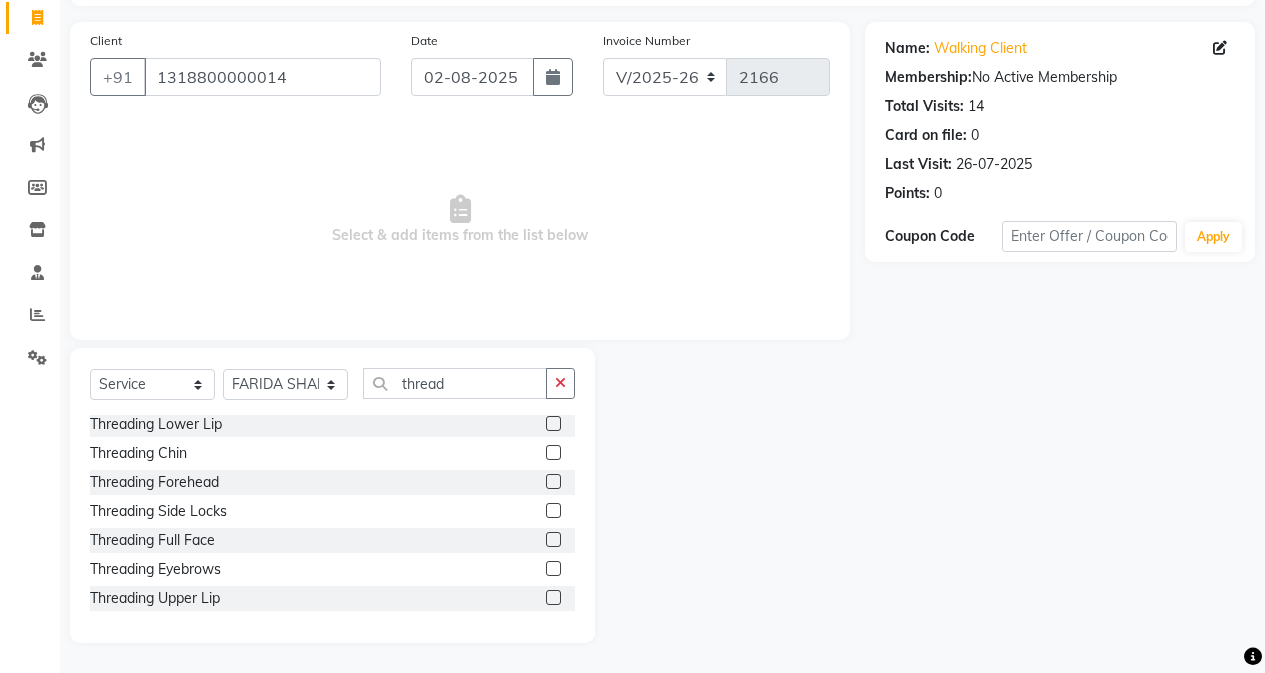 click 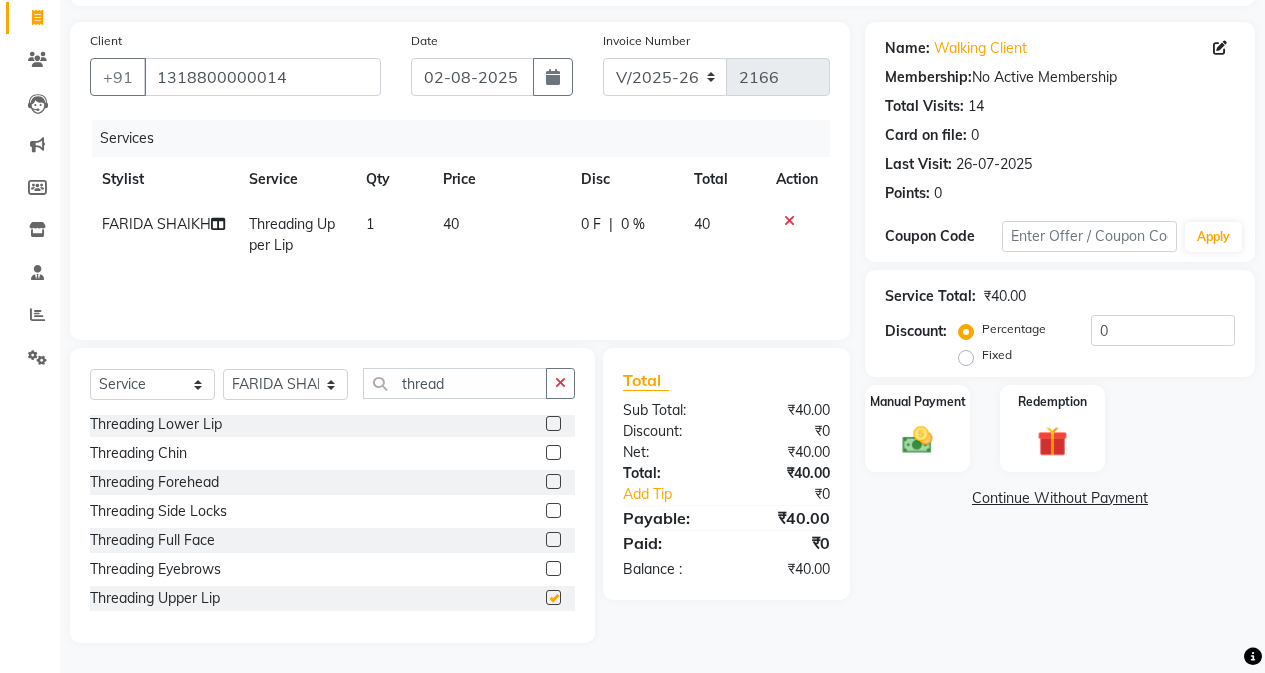 checkbox on "false" 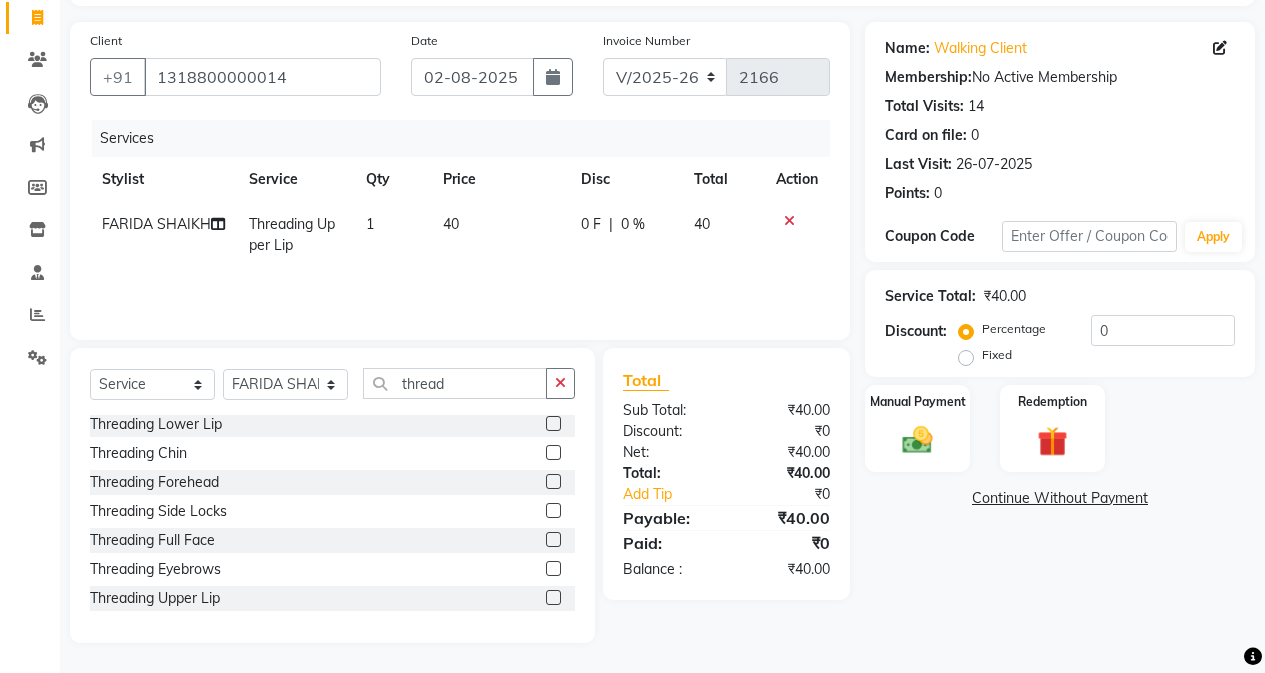 click 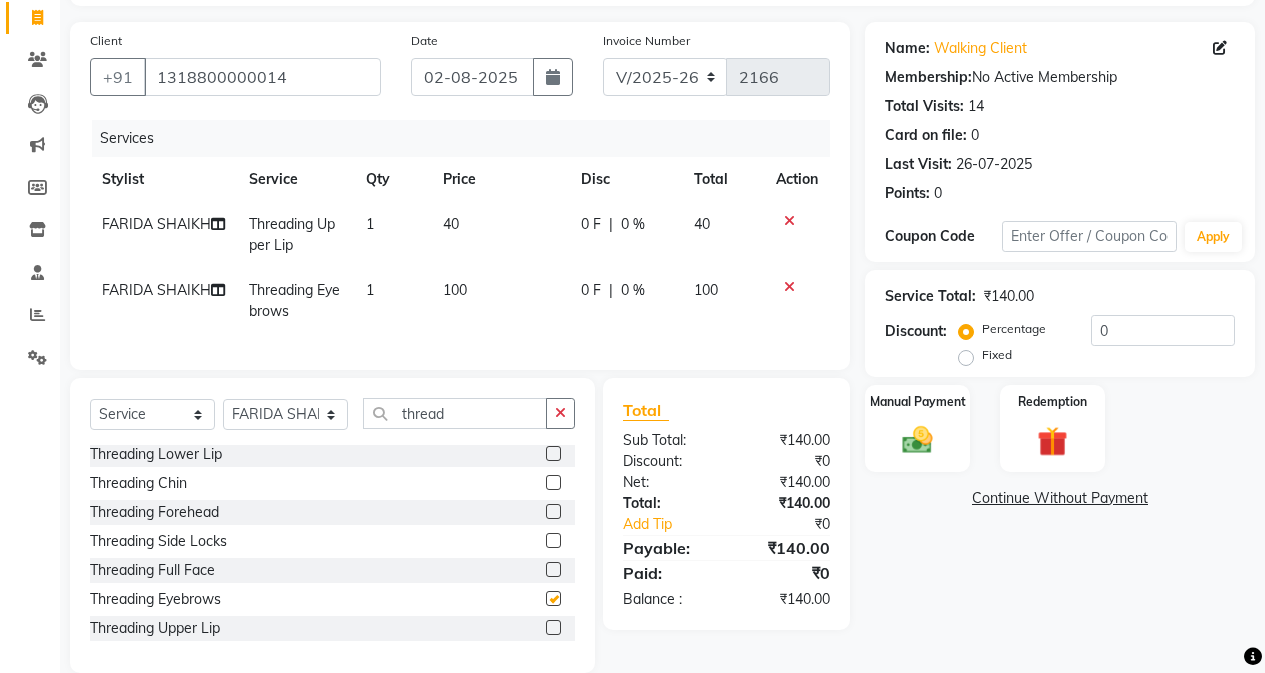 checkbox on "false" 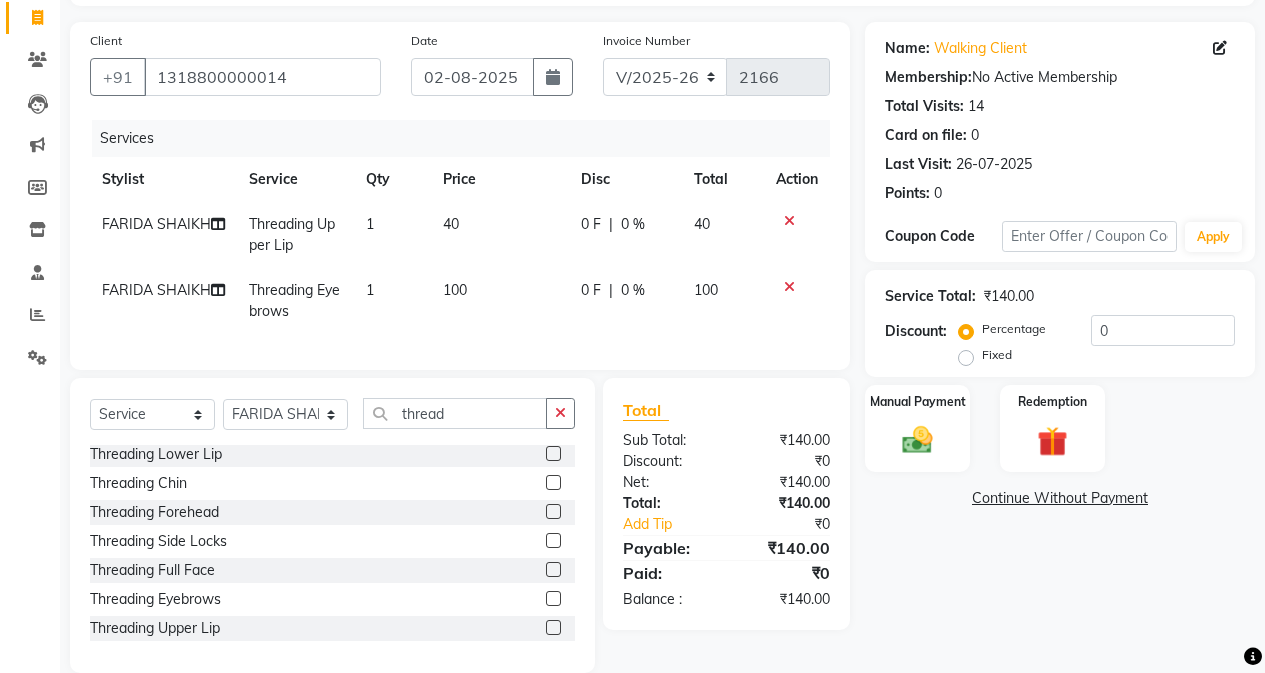 click 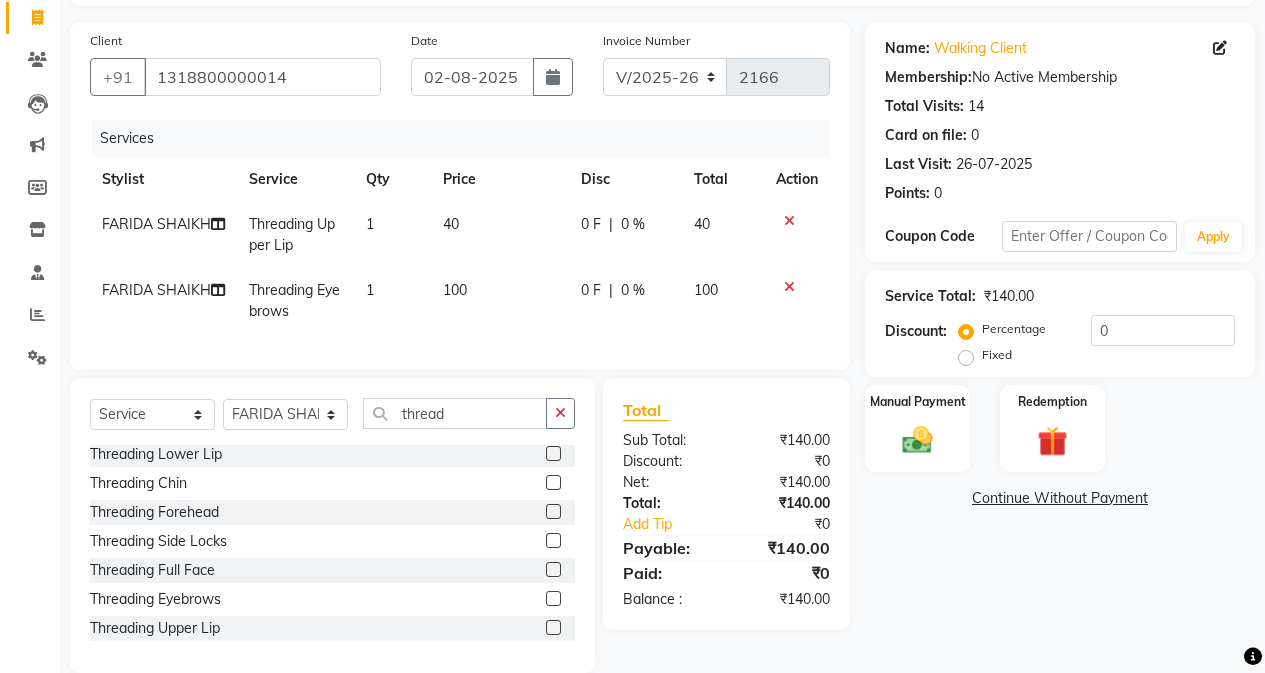 click at bounding box center [552, 512] 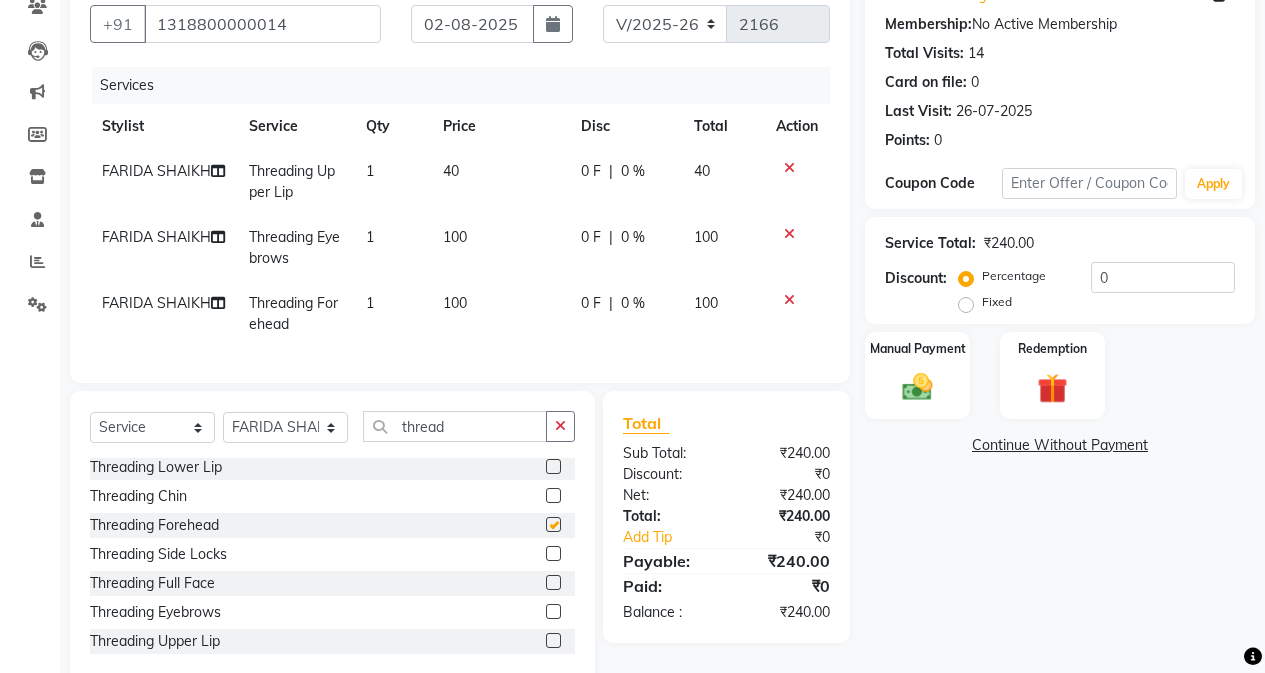 checkbox on "false" 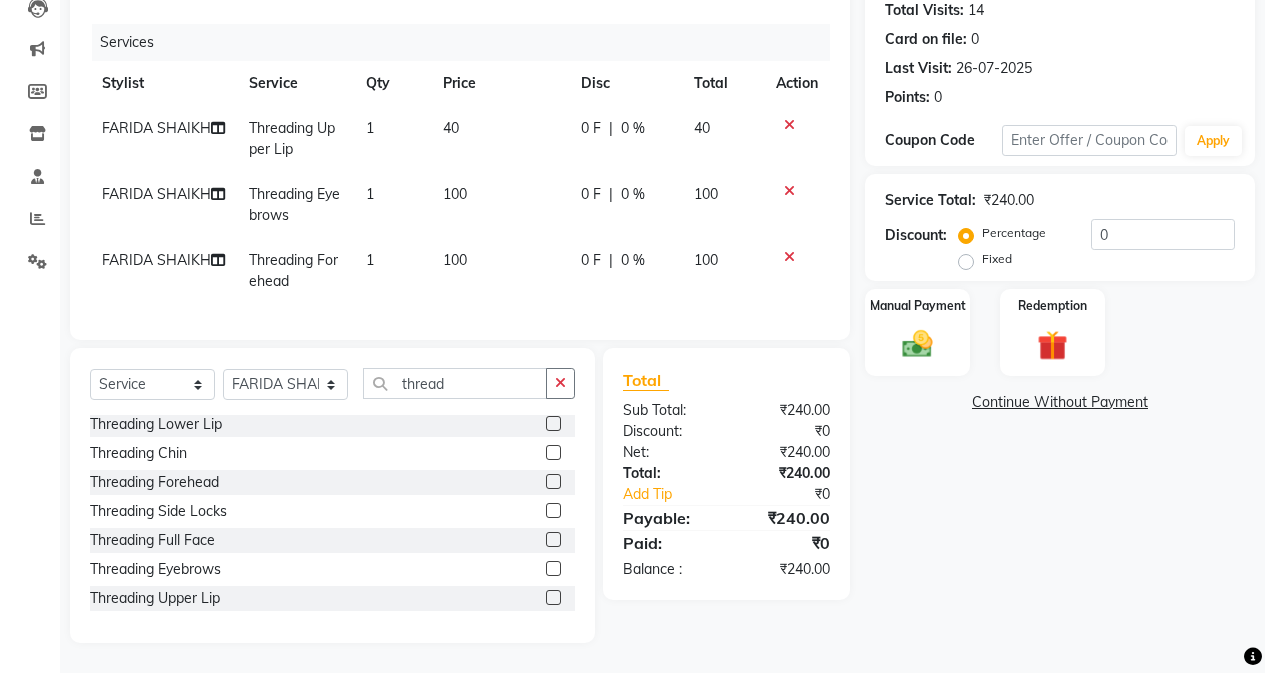 scroll, scrollTop: 239, scrollLeft: 0, axis: vertical 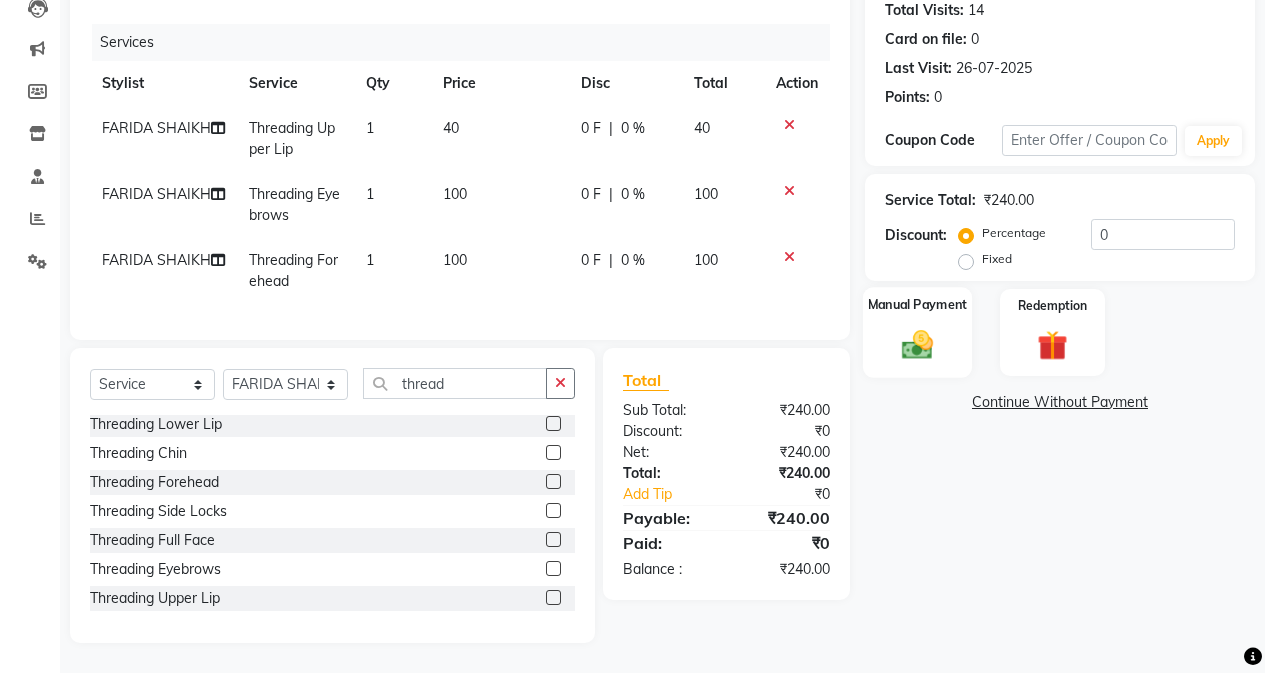 click 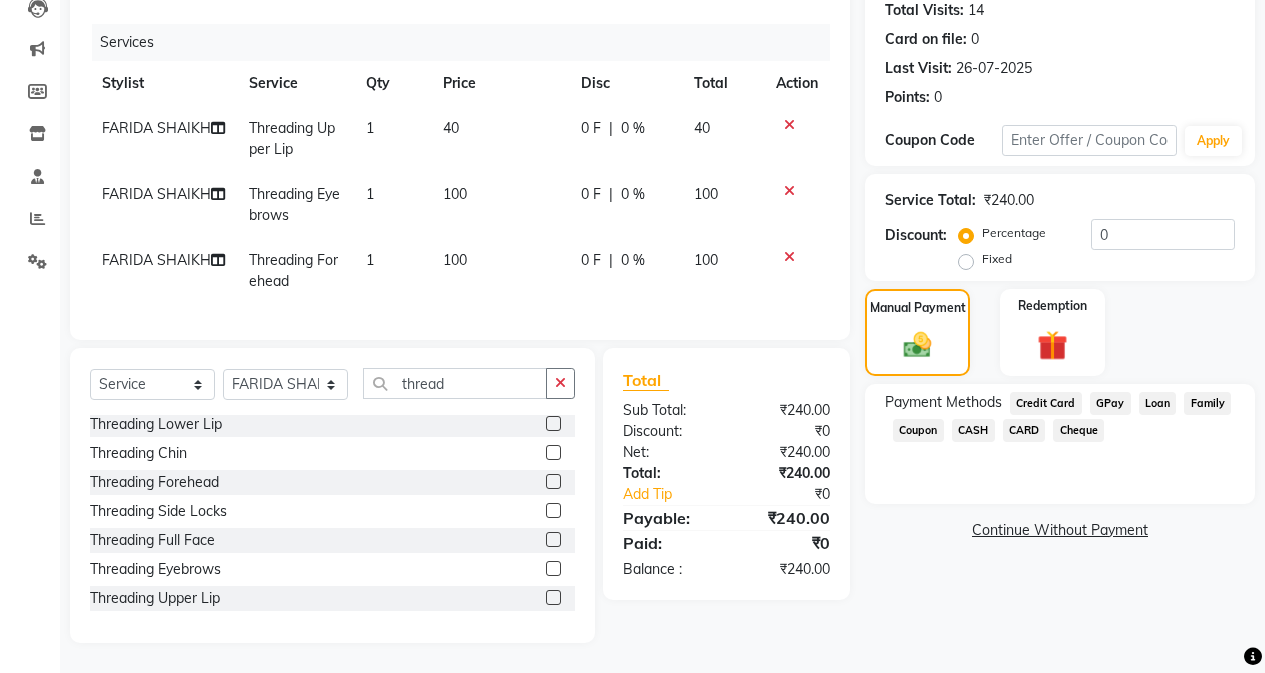 click on "CASH" 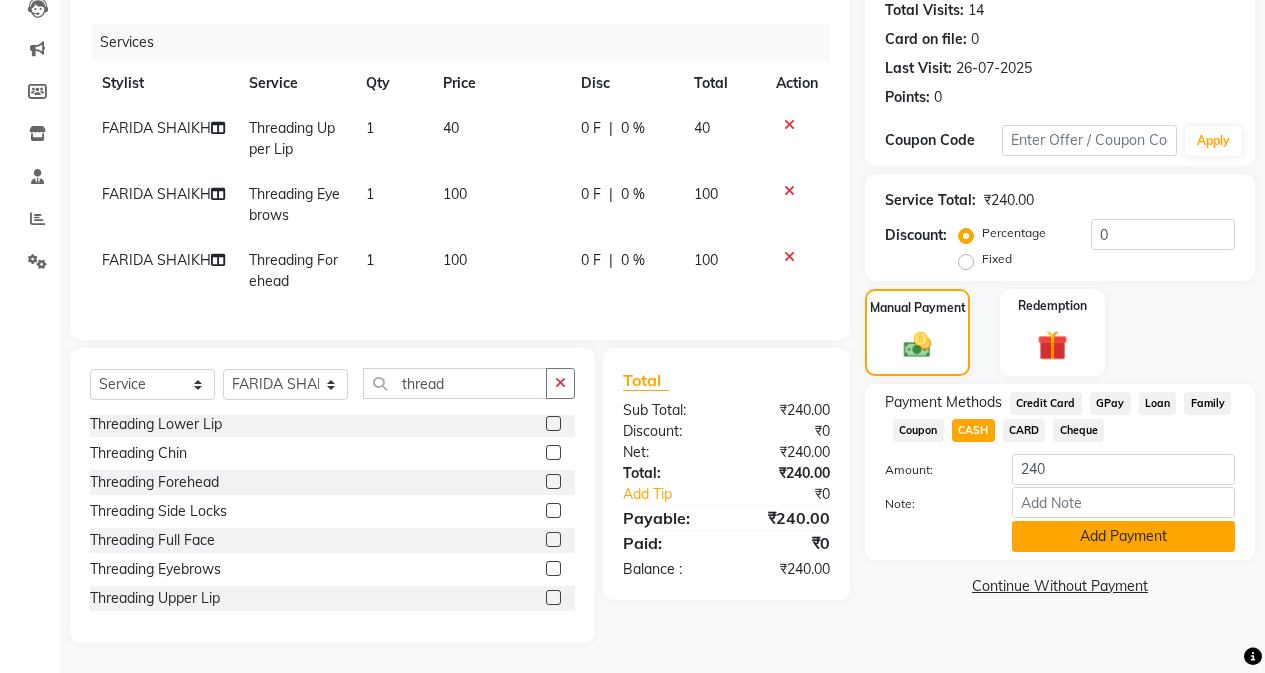 click on "Add Payment" 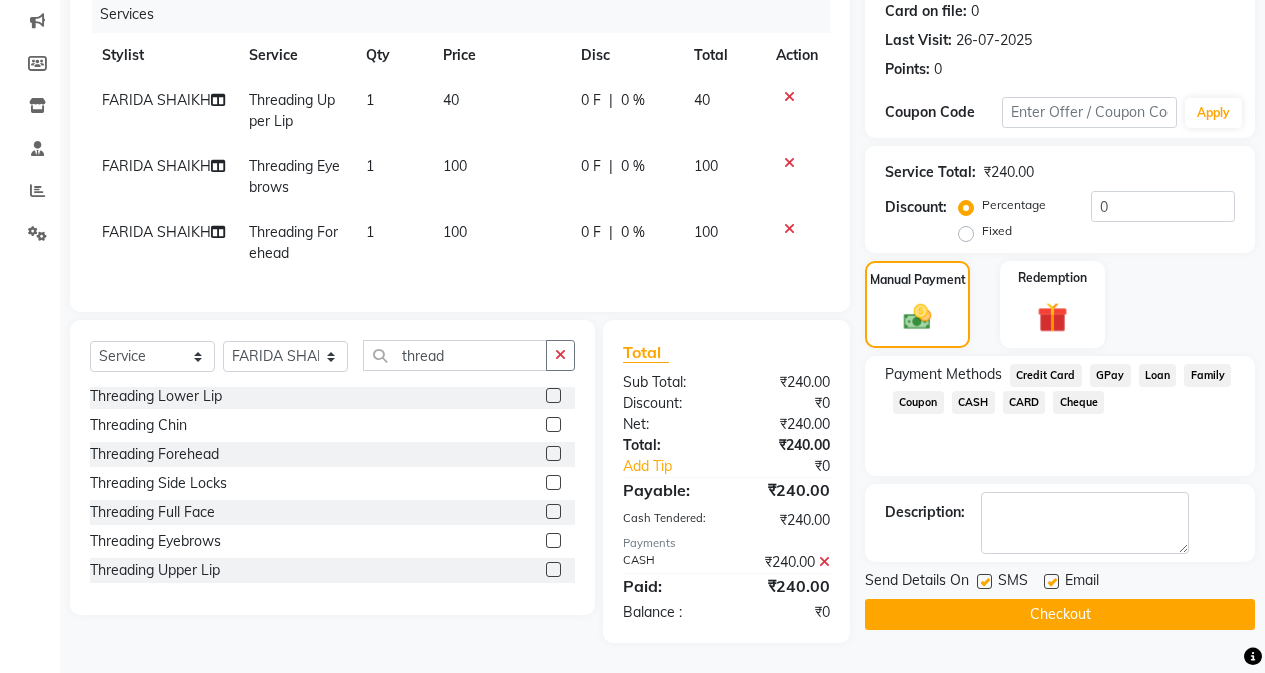 scroll, scrollTop: 267, scrollLeft: 0, axis: vertical 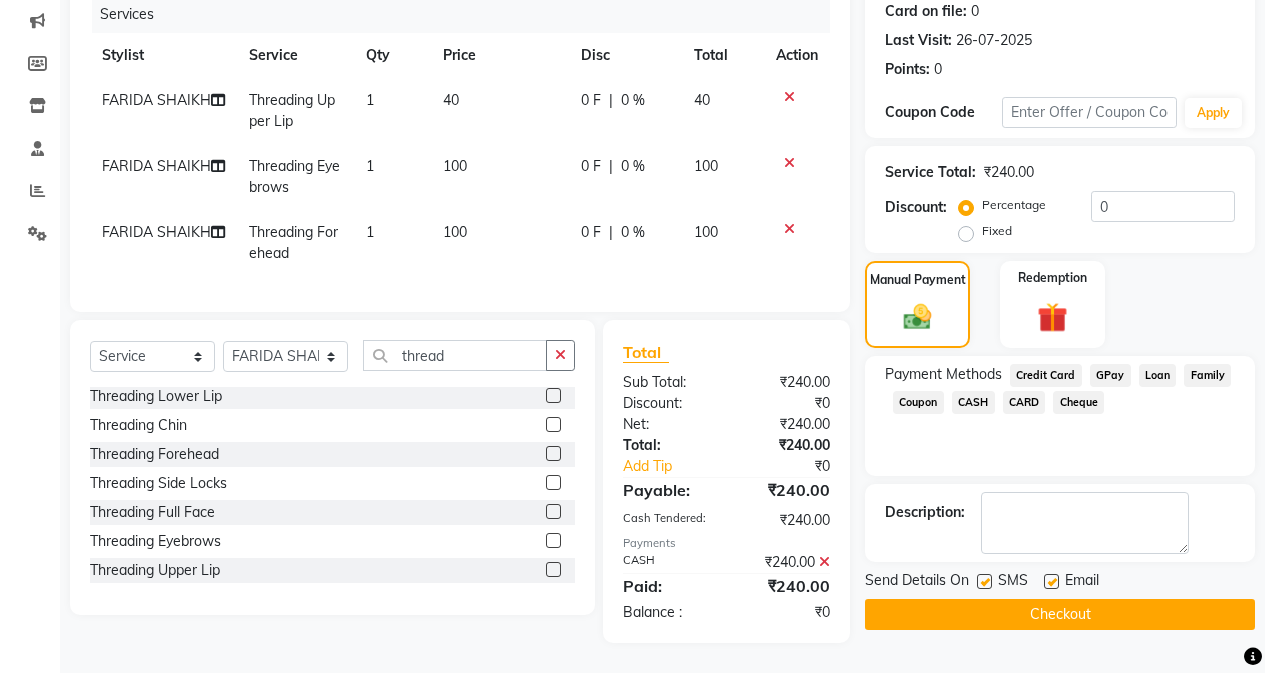 drag, startPoint x: 978, startPoint y: 609, endPoint x: 979, endPoint y: 595, distance: 14.035668 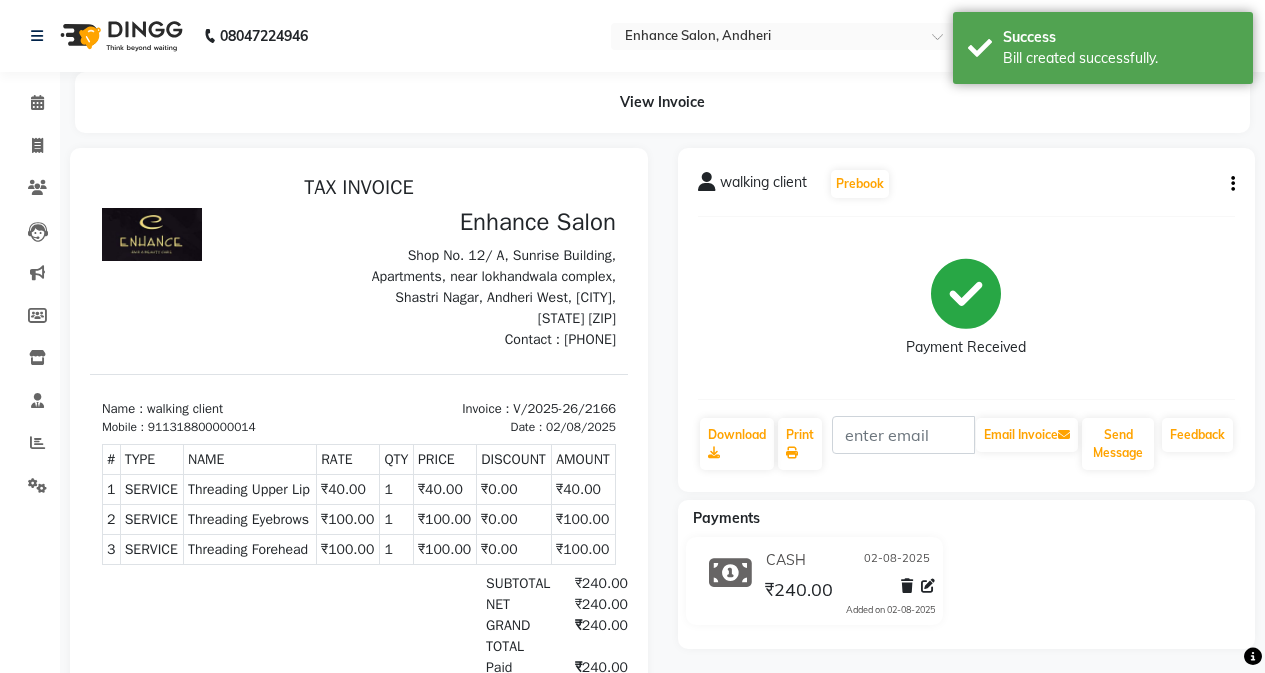 scroll, scrollTop: 0, scrollLeft: 0, axis: both 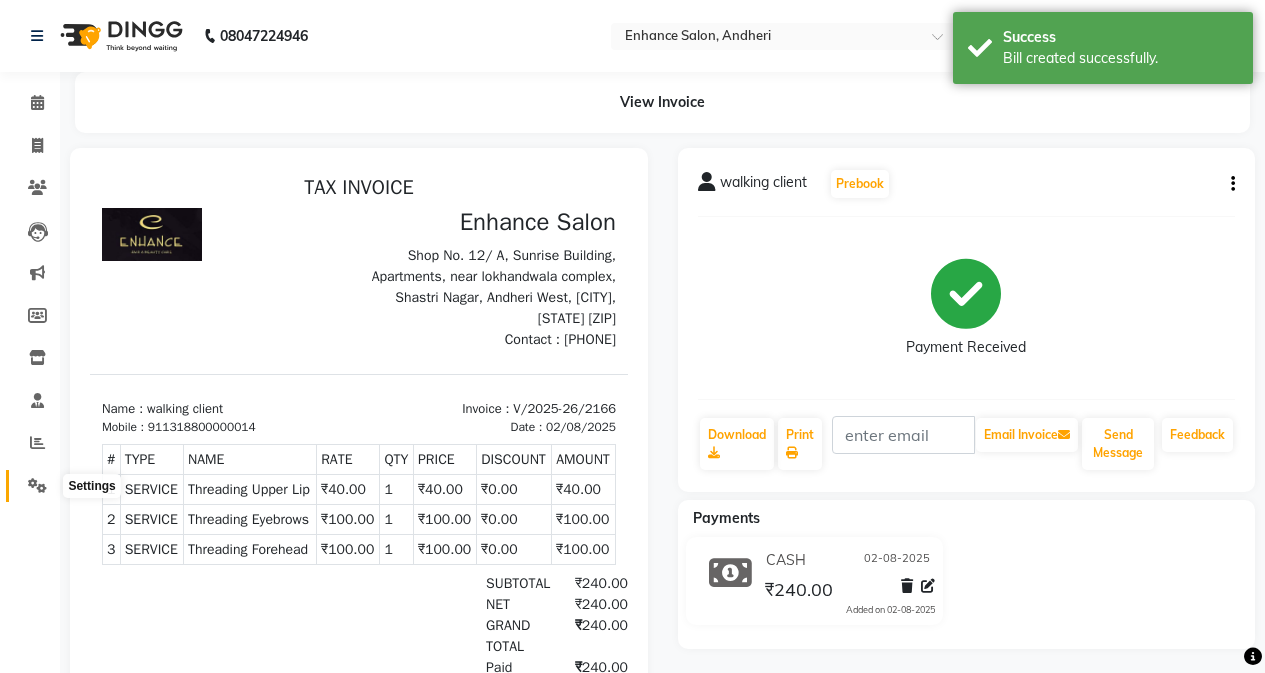 click 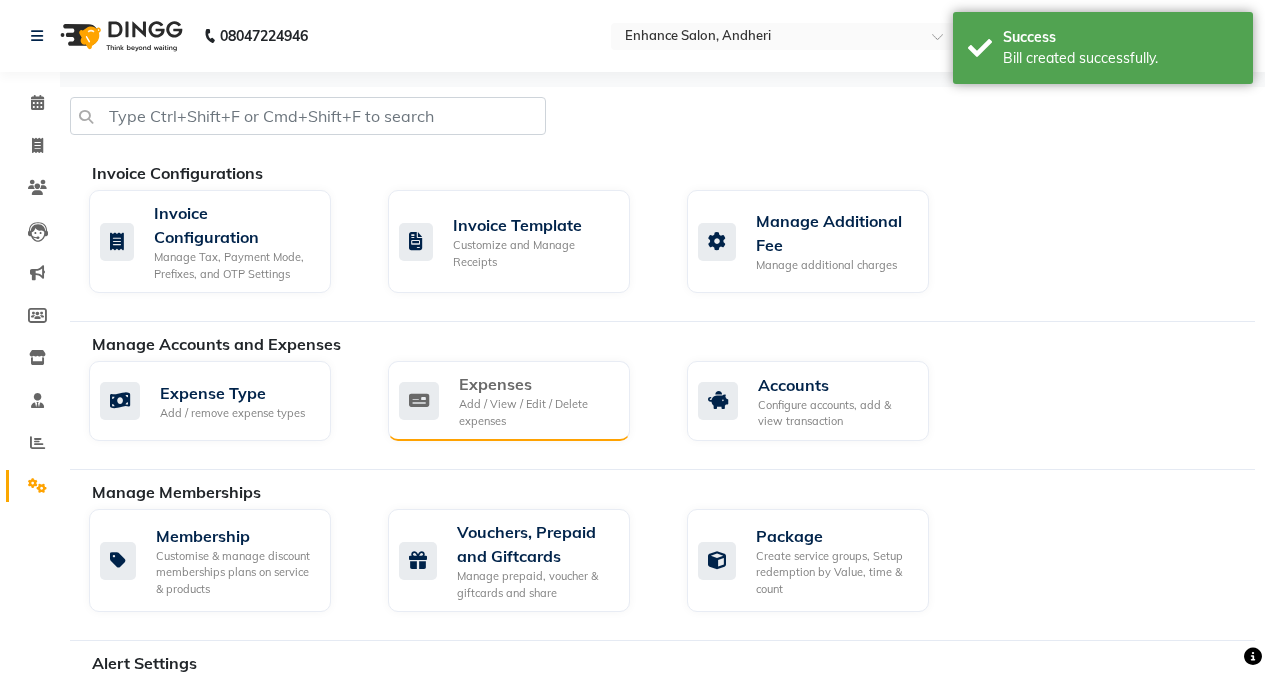 click on "Expenses" 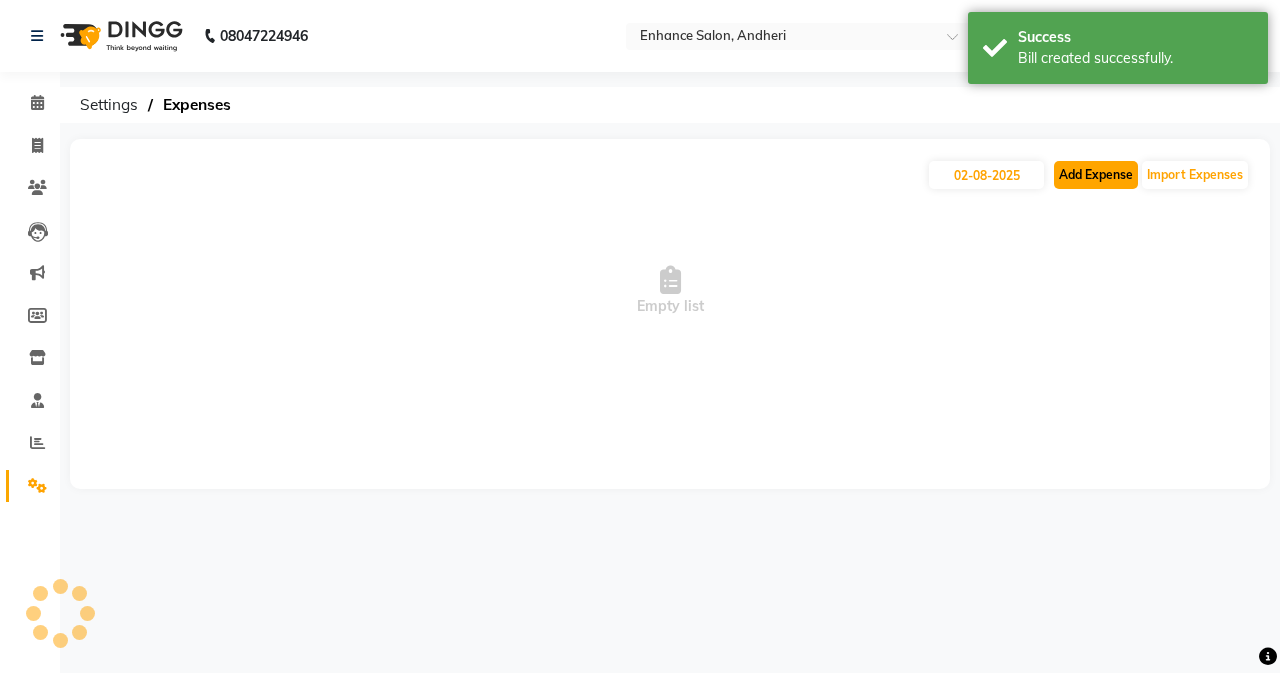 click on "Add Expense" 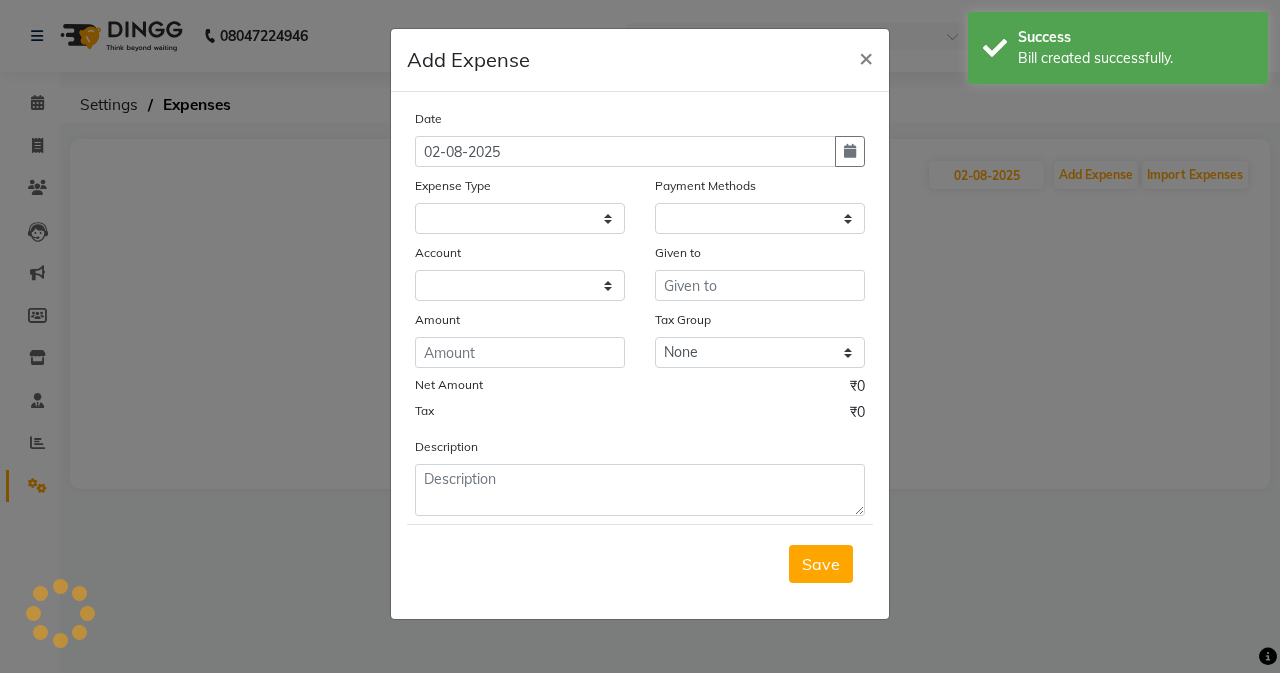select on "1" 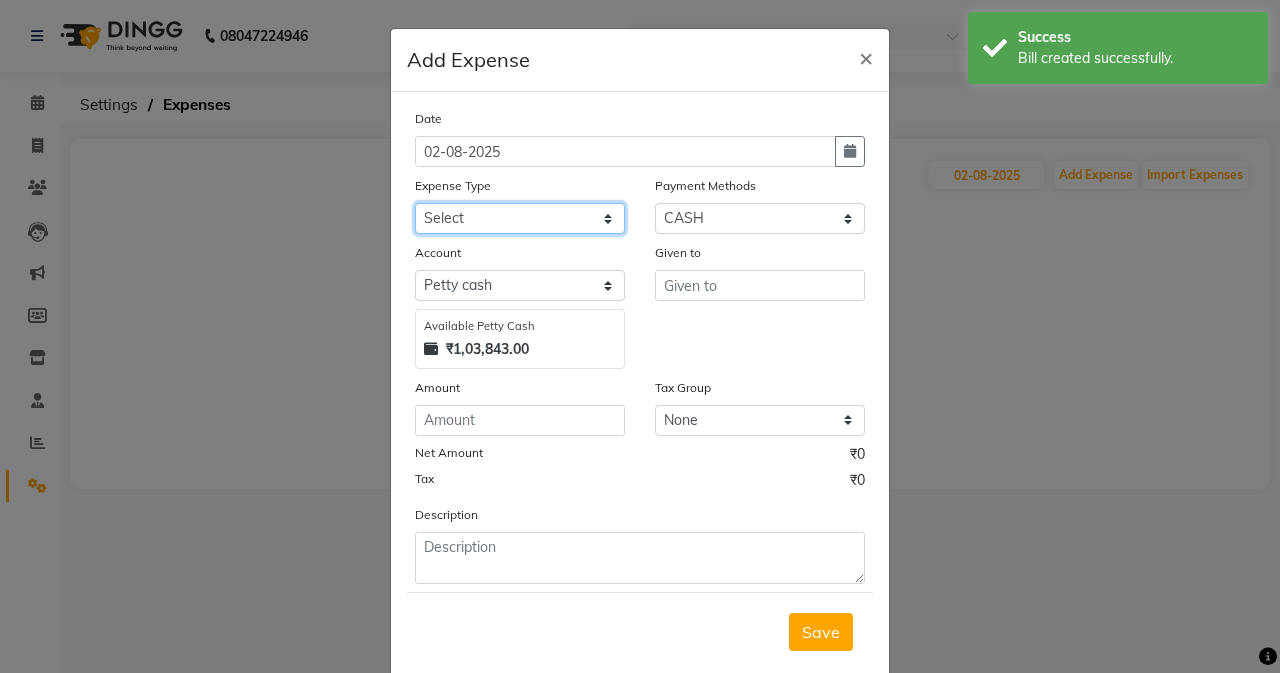 drag, startPoint x: 574, startPoint y: 219, endPoint x: 568, endPoint y: 232, distance: 14.3178215 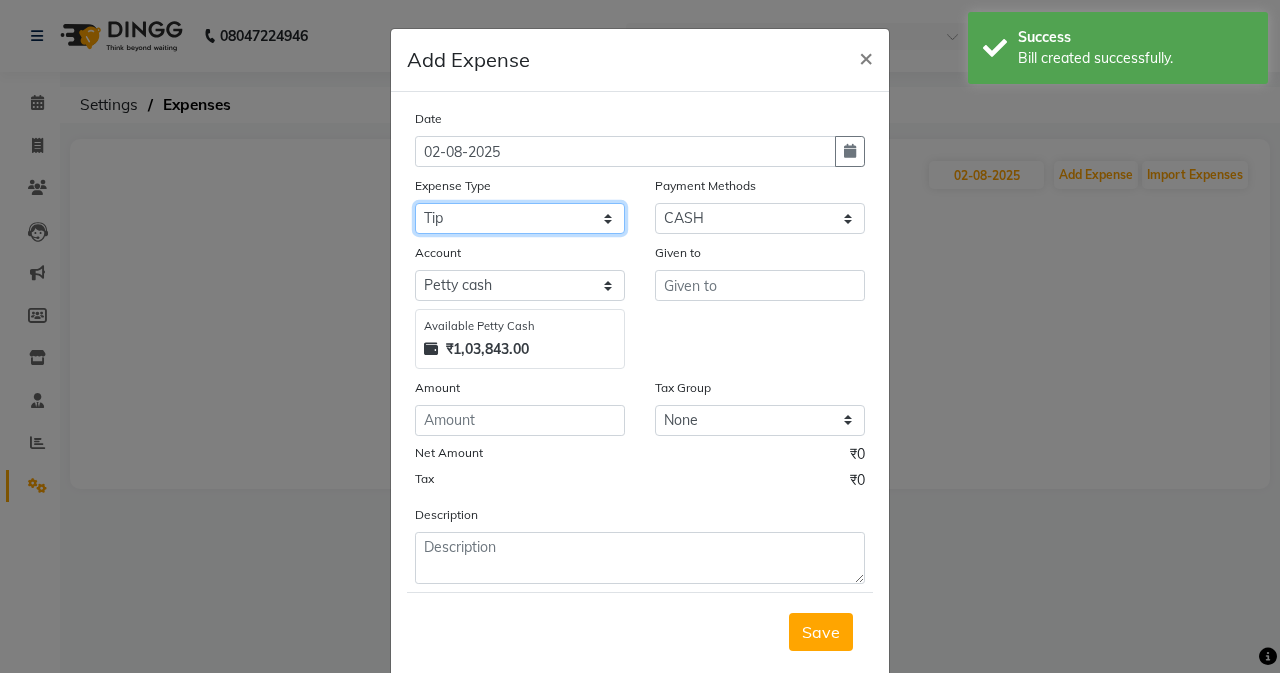 click on "Select Advance Salary Air Condition Rouf Aroma auto money Beauty Bazaar Beauty Palace Beauty Zone Blue sky bombino Botox cell phone Client Snack dejado nails deja returned Dhobi Dione Dmart electrician Electricity Equipment Eyelash Floractive Fragnace general store getwell medical GST Laundry Loreal Maintenance Mali Mayur Milk Shake Miscellaneous Other overtime Pantry Product Ranu Nails Raza computer Rent restaurant Return money Salary Satnique serenite shefali shivshankar Soaked Social Media Staff Snacks stationary sweeper Tata power Tax Tea Manoj Tea & Refreshment Tip toiletry Utilities Water Bill wax we fast" 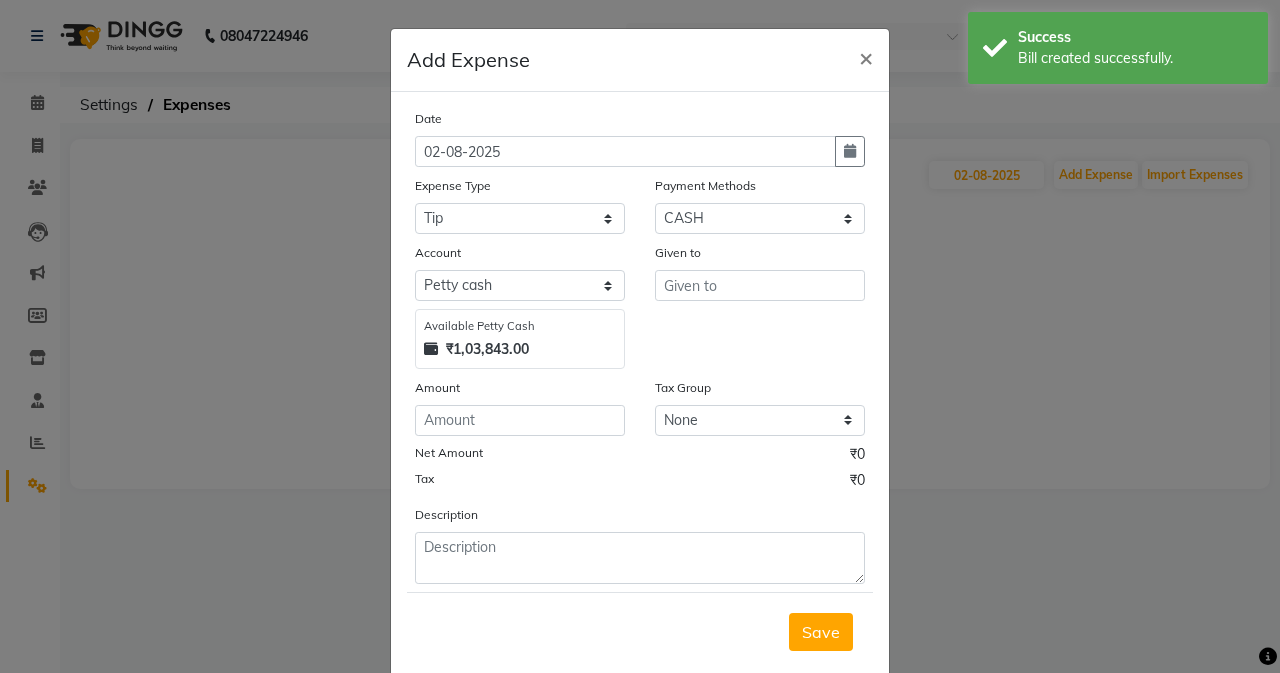 drag, startPoint x: 690, startPoint y: 301, endPoint x: 695, endPoint y: 285, distance: 16.763054 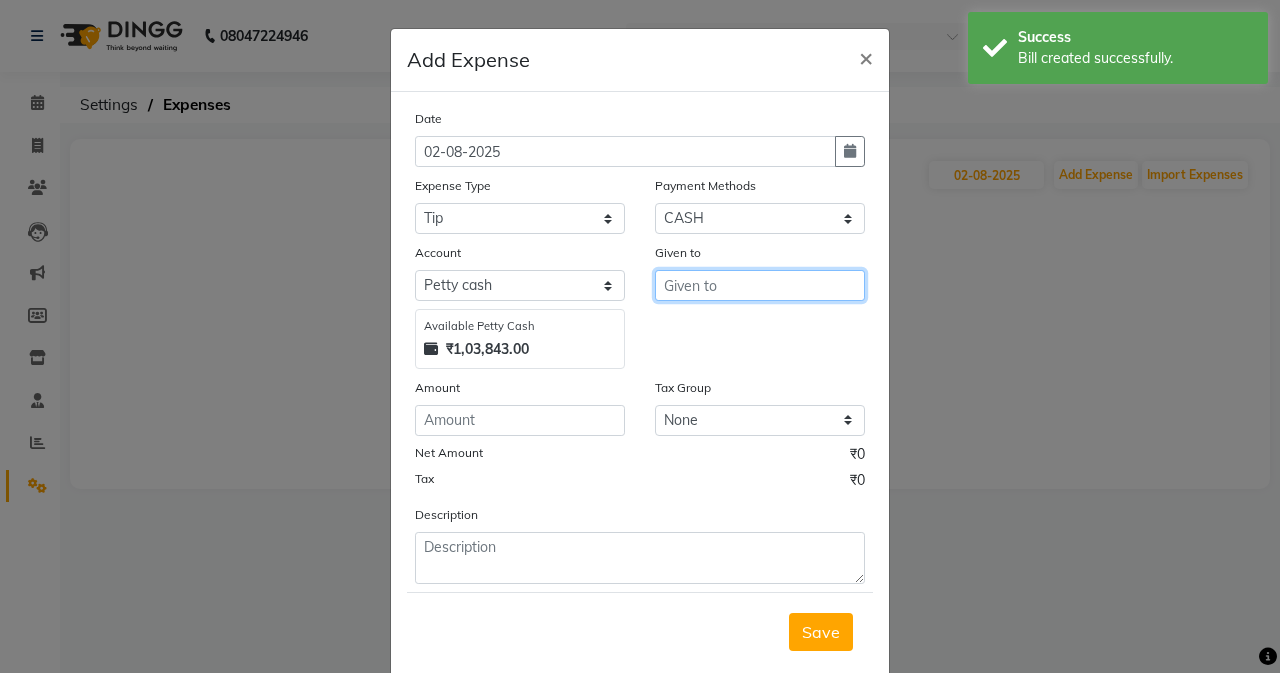 click at bounding box center [760, 285] 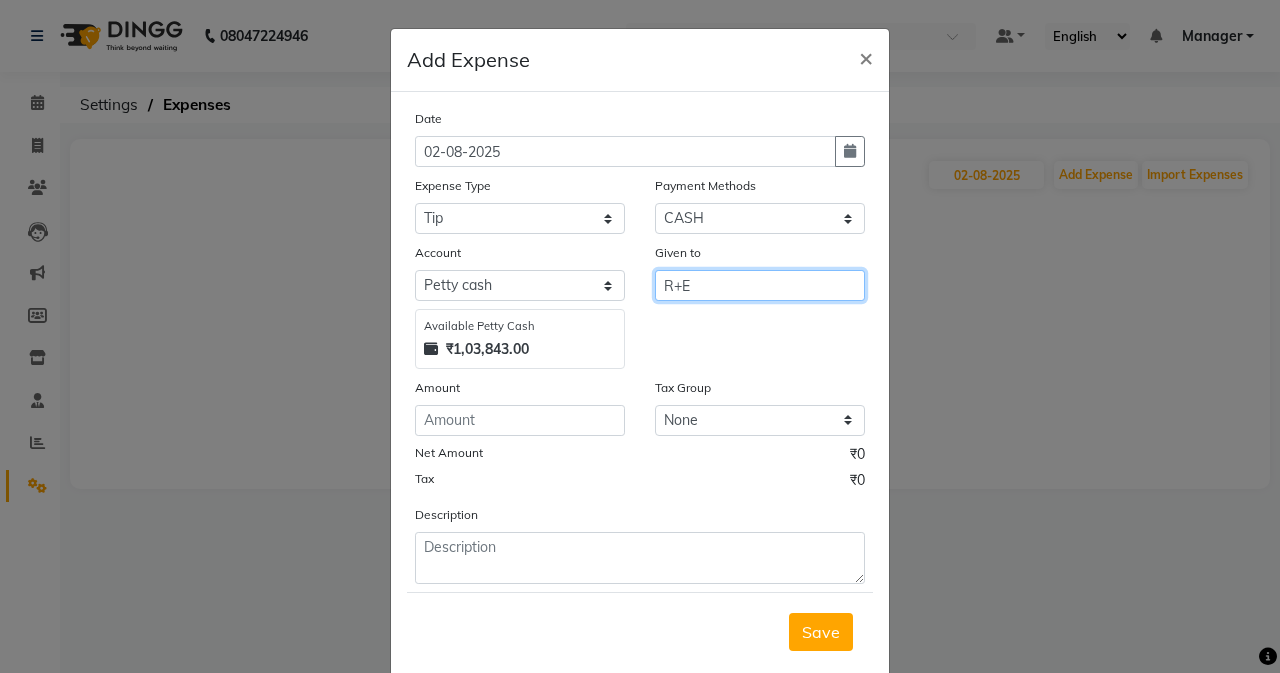 type on "R+E" 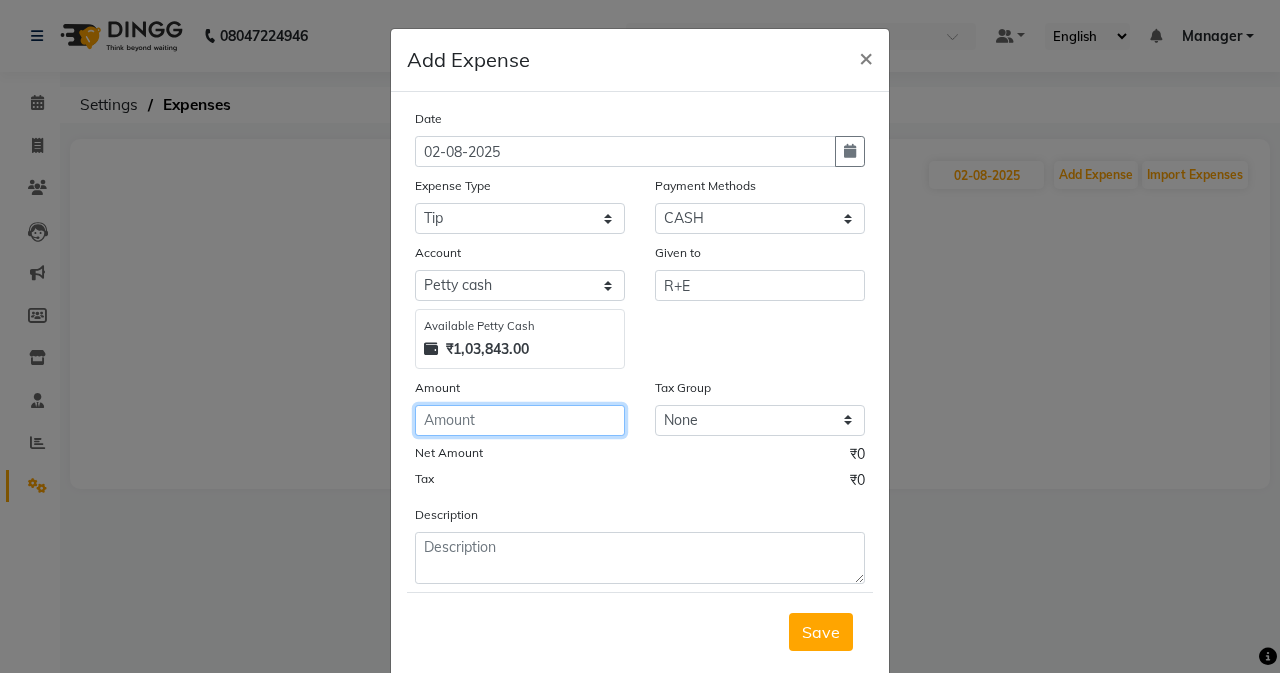 click 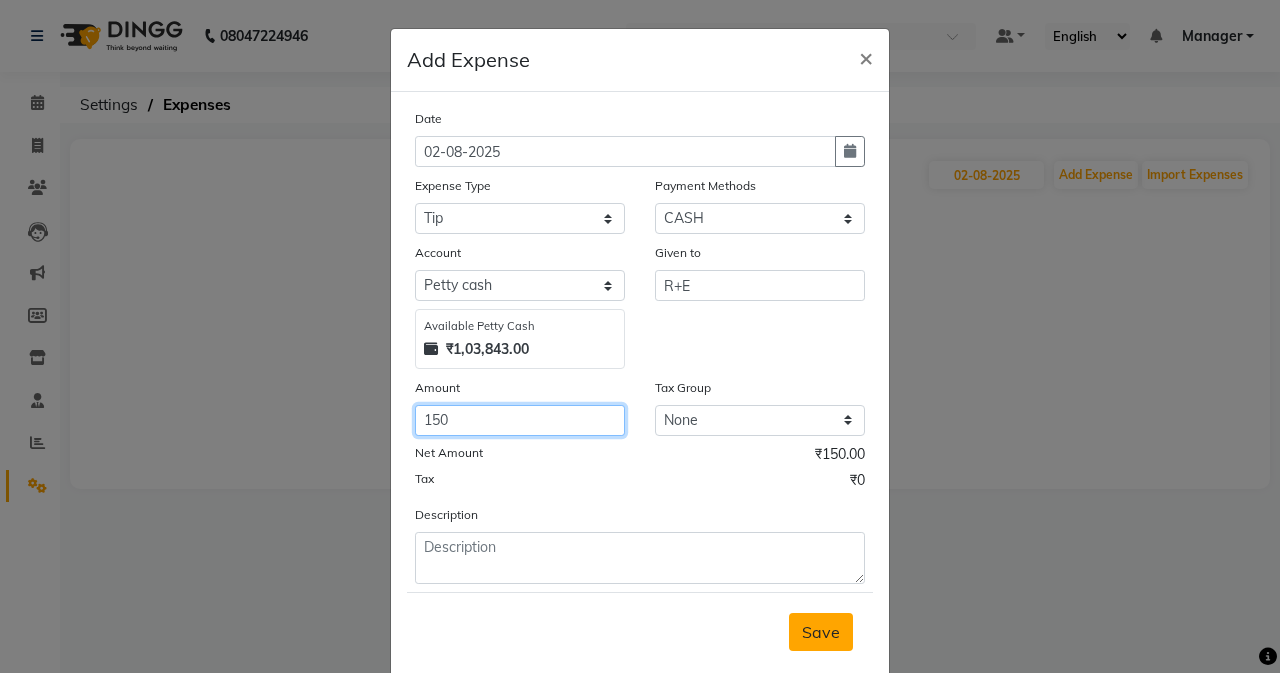 type on "150" 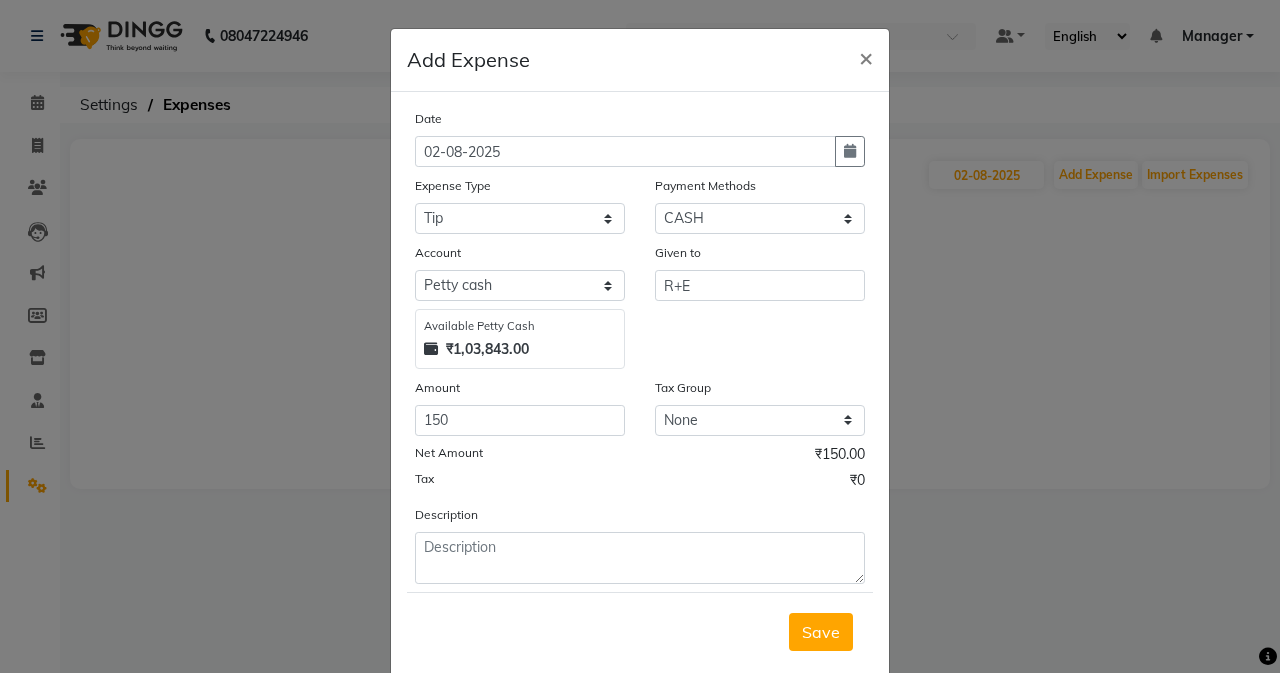 drag, startPoint x: 800, startPoint y: 616, endPoint x: 787, endPoint y: 603, distance: 18.384777 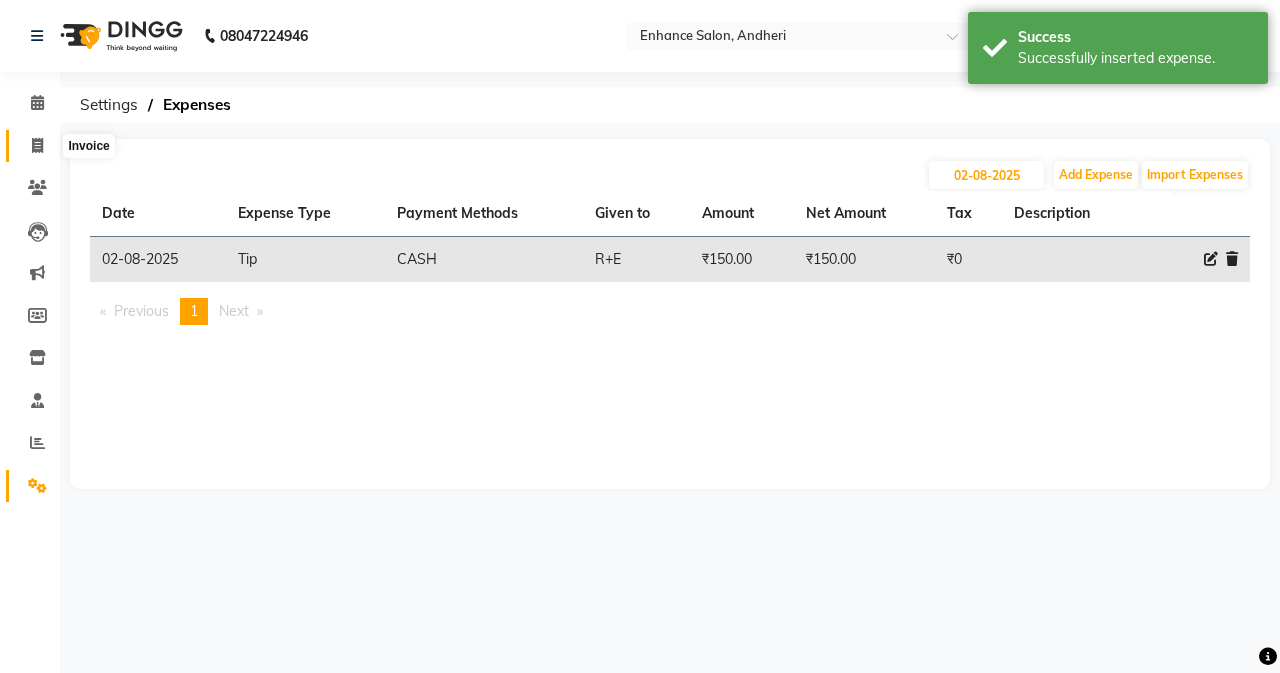 click 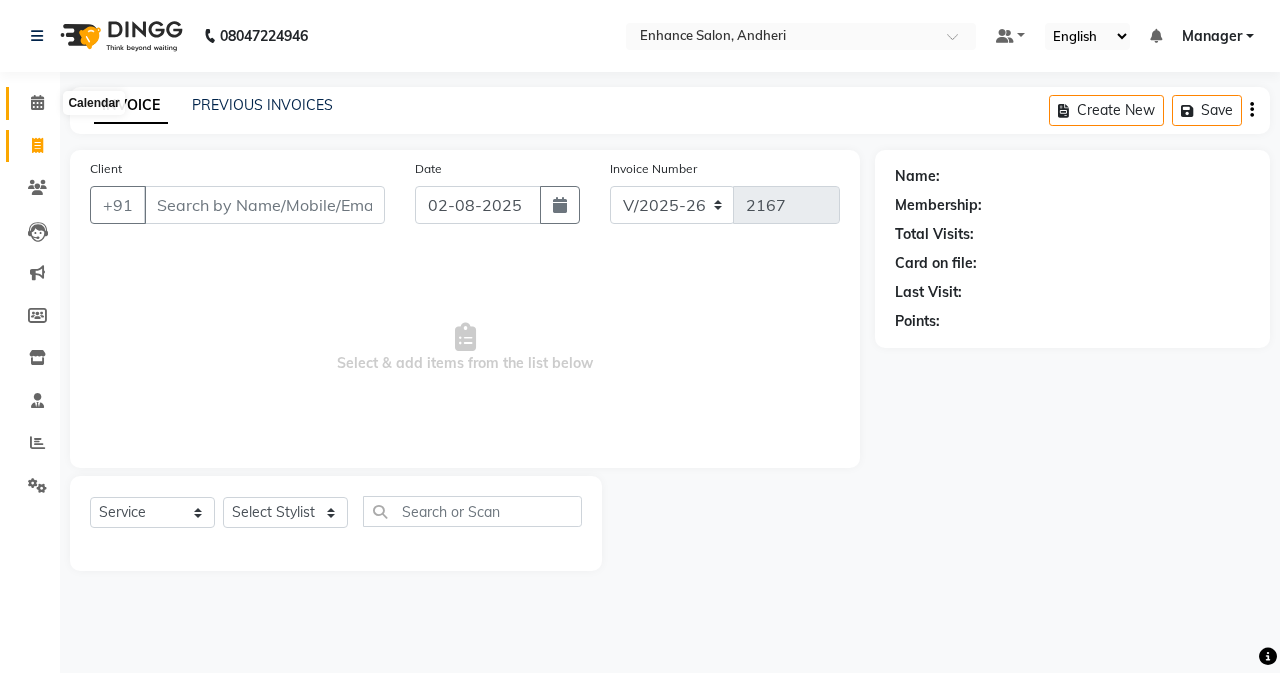 click 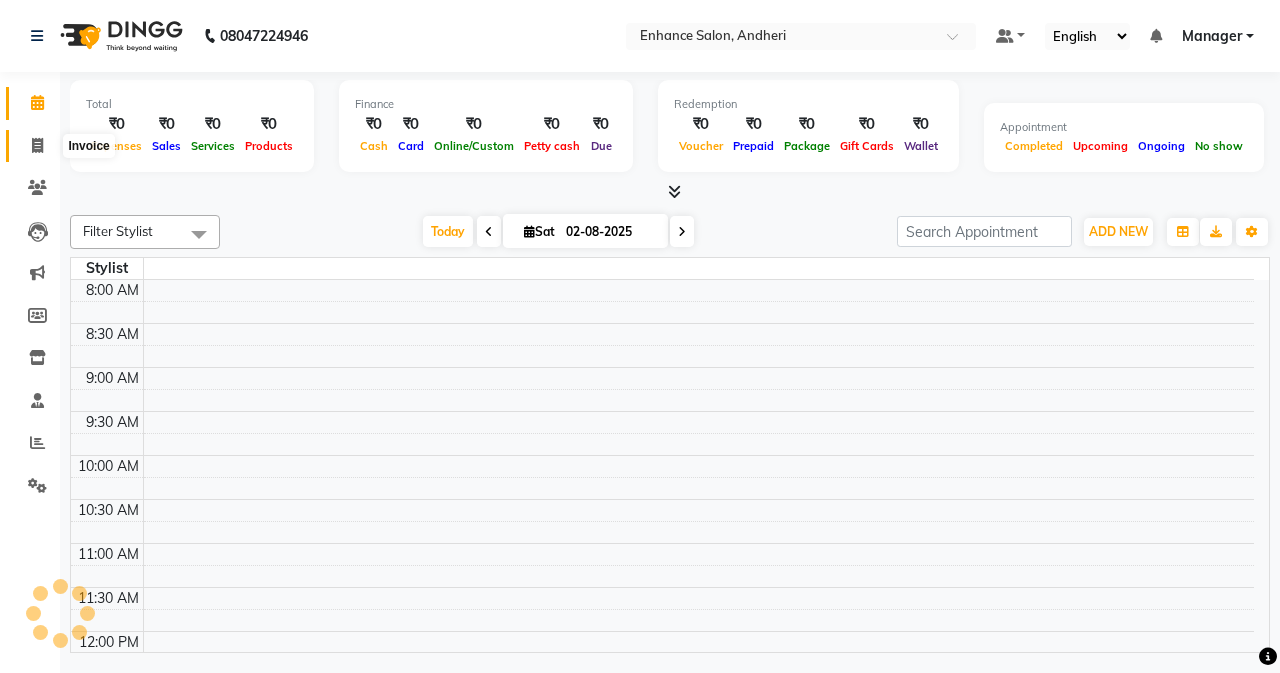 click 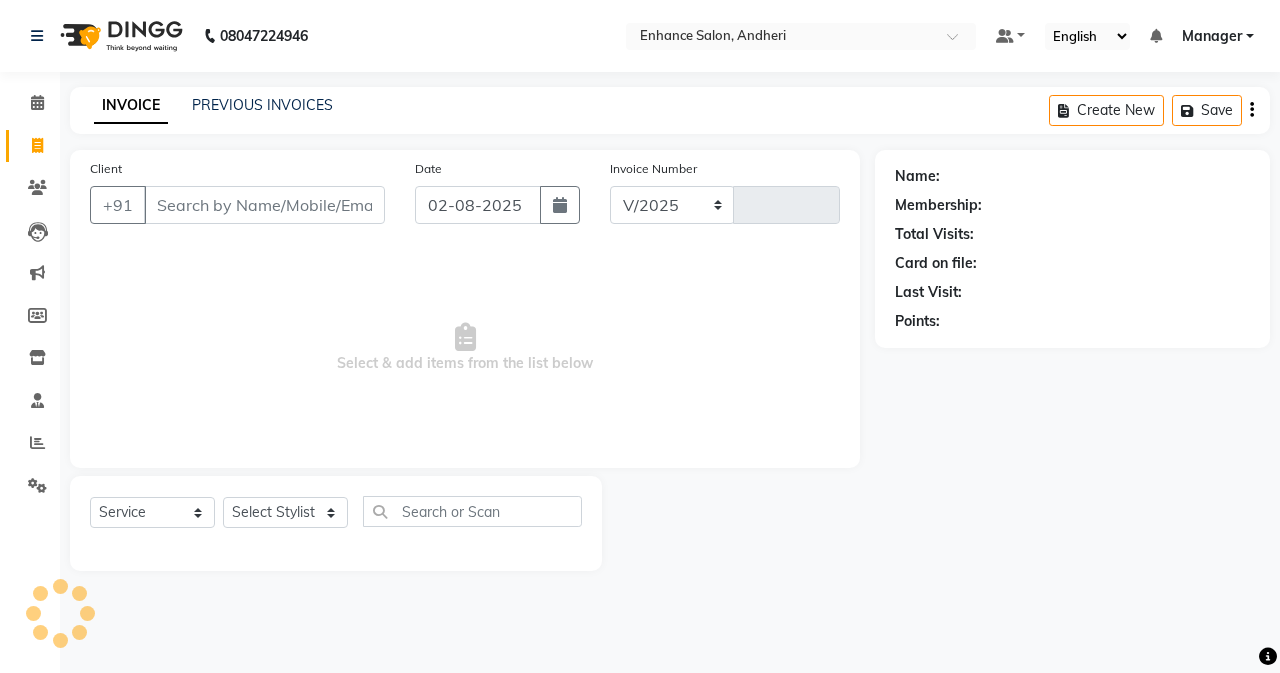 select on "7236" 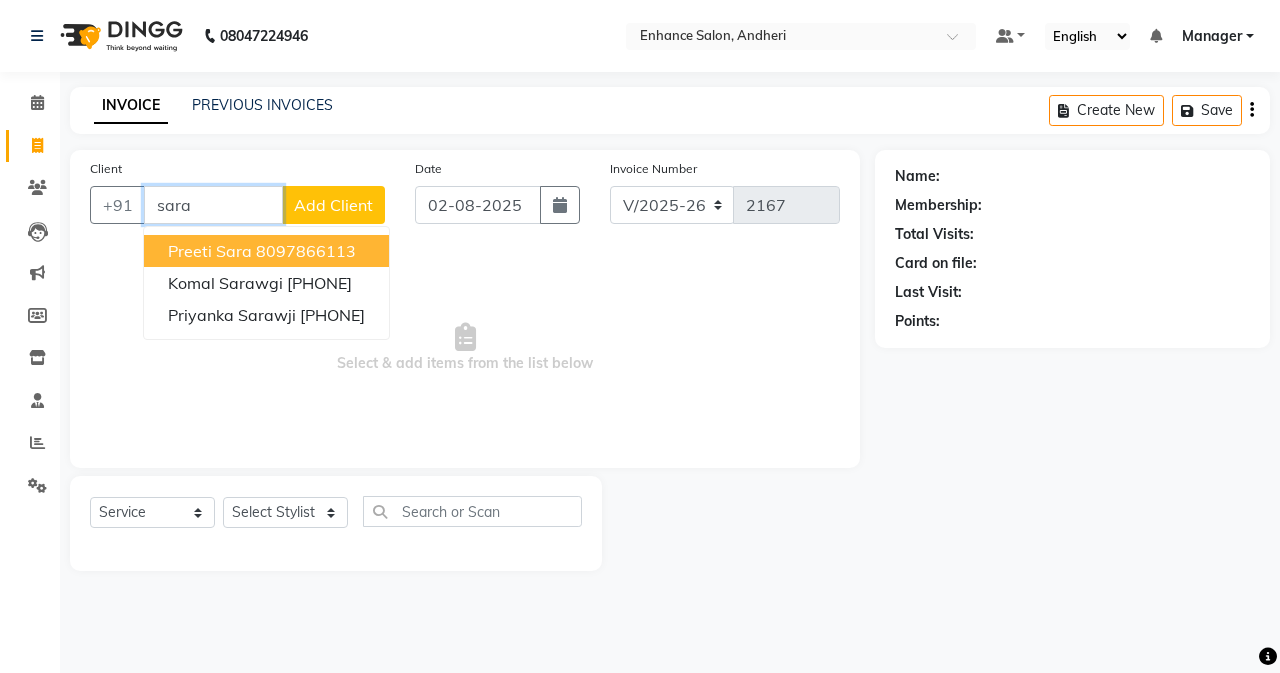 click on "8097866113" at bounding box center [306, 251] 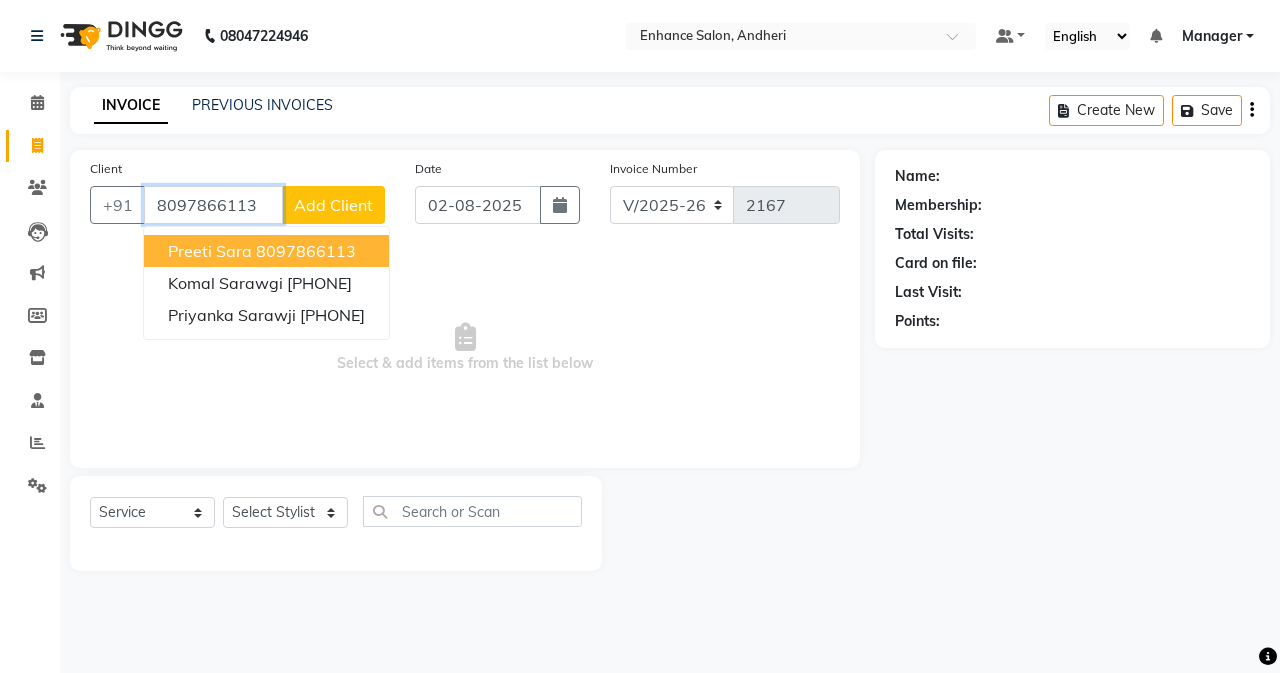 type on "8097866113" 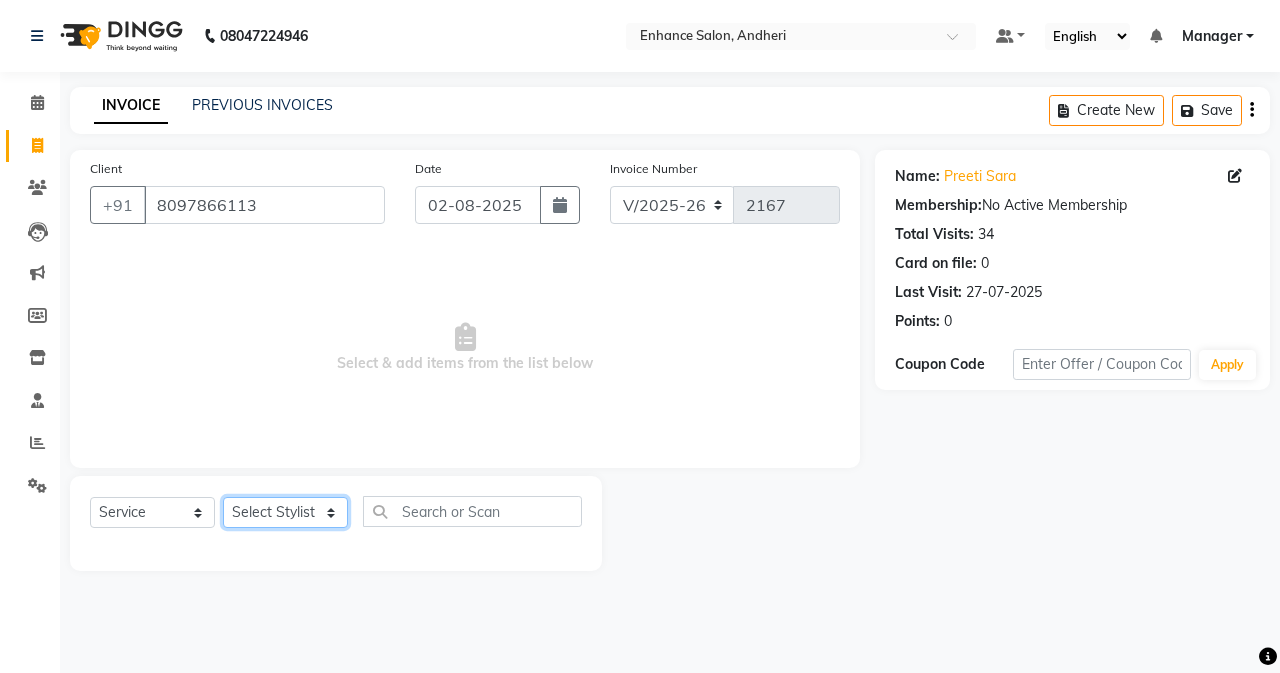click on "Select Stylist Admin Arifa ESHA CHAUHAN FARIDA SHAIKH Manager MEENA MISALKAR Minal NAMYA SALIAN POONAM KATEL RACHNA SAWANT Ranu nails REEMA MANGELA SHAMINA SHAIKH SHEFALI SHETTY TABU SHAIKH" 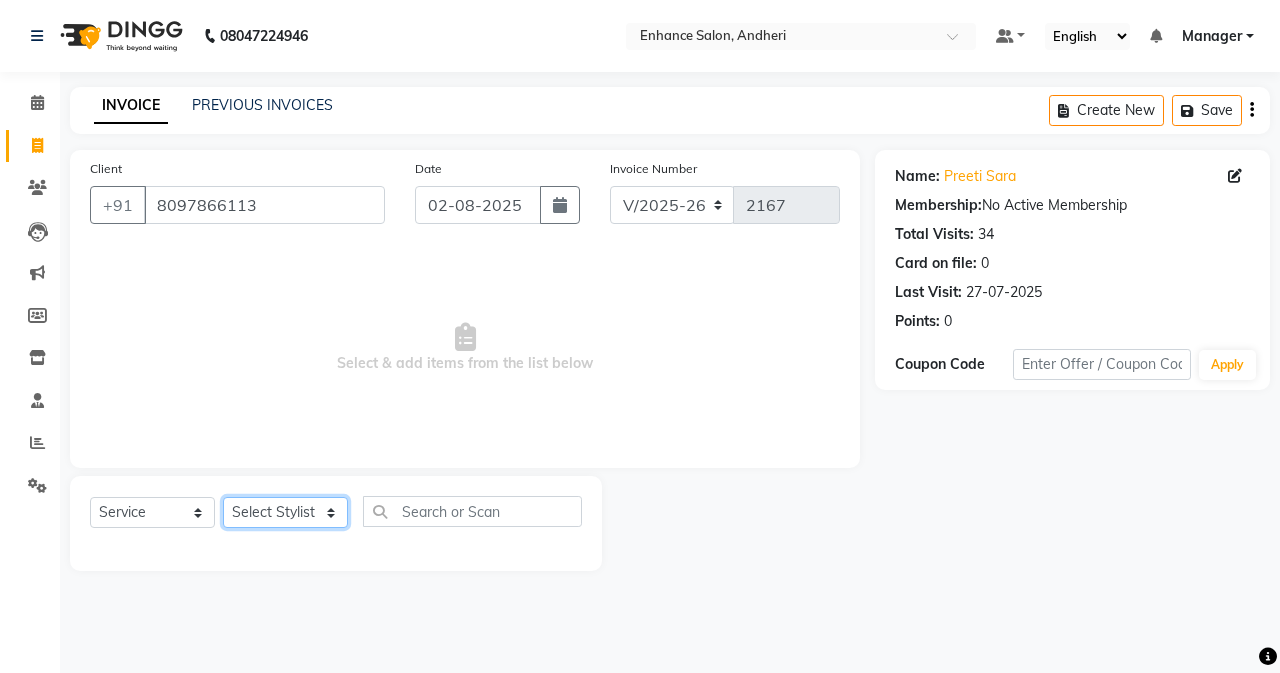 select on "61733" 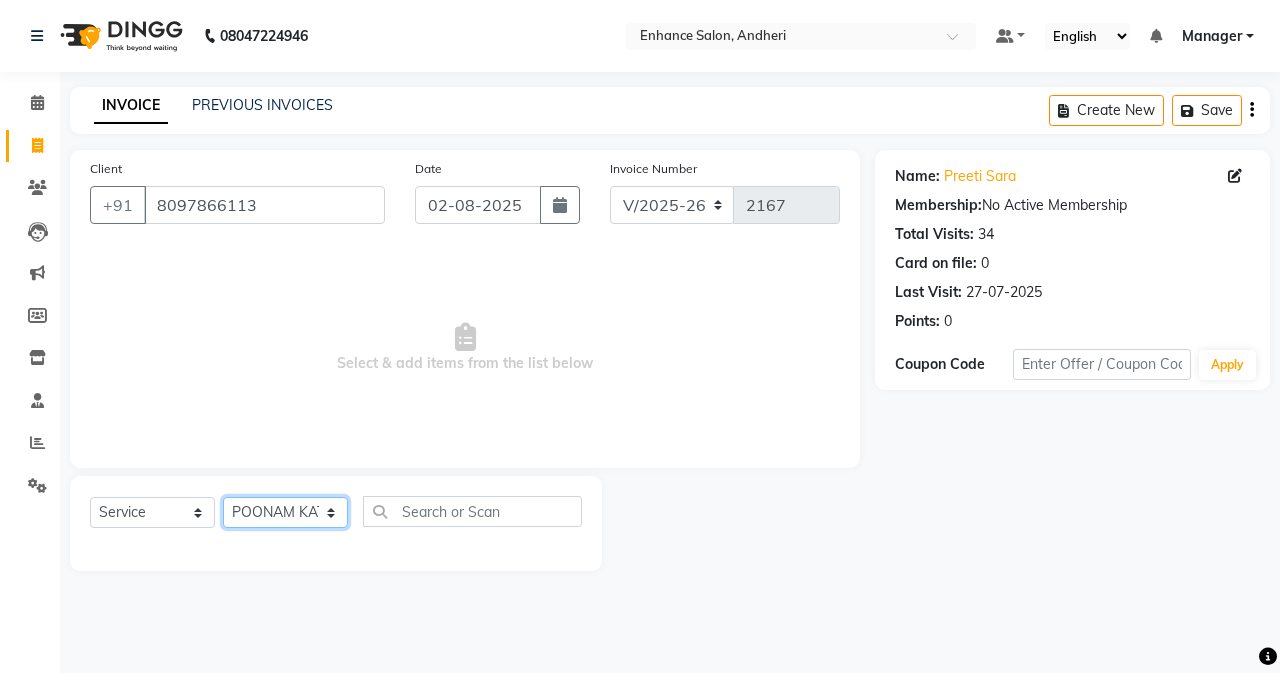 click on "Select Stylist Admin Arifa ESHA CHAUHAN FARIDA SHAIKH Manager MEENA MISALKAR Minal NAMYA SALIAN POONAM KATEL RACHNA SAWANT Ranu nails REEMA MANGELA SHAMINA SHAIKH SHEFALI SHETTY TABU SHAIKH" 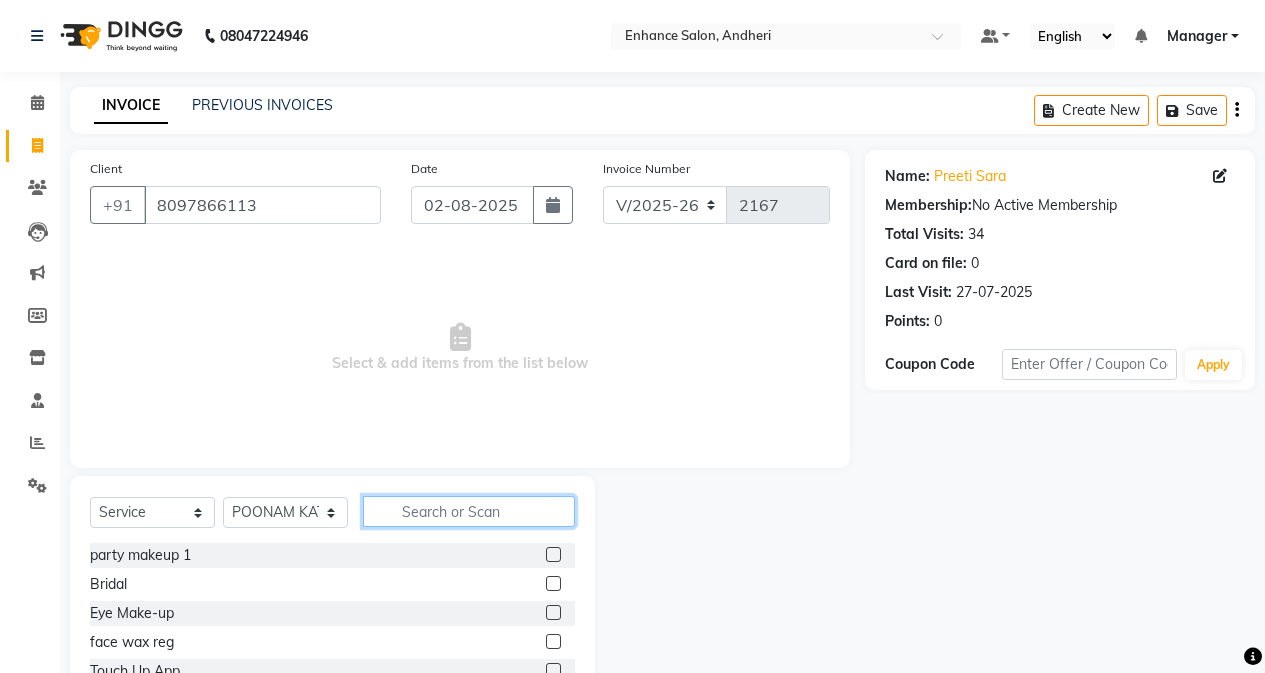 drag, startPoint x: 402, startPoint y: 512, endPoint x: 386, endPoint y: 447, distance: 66.94027 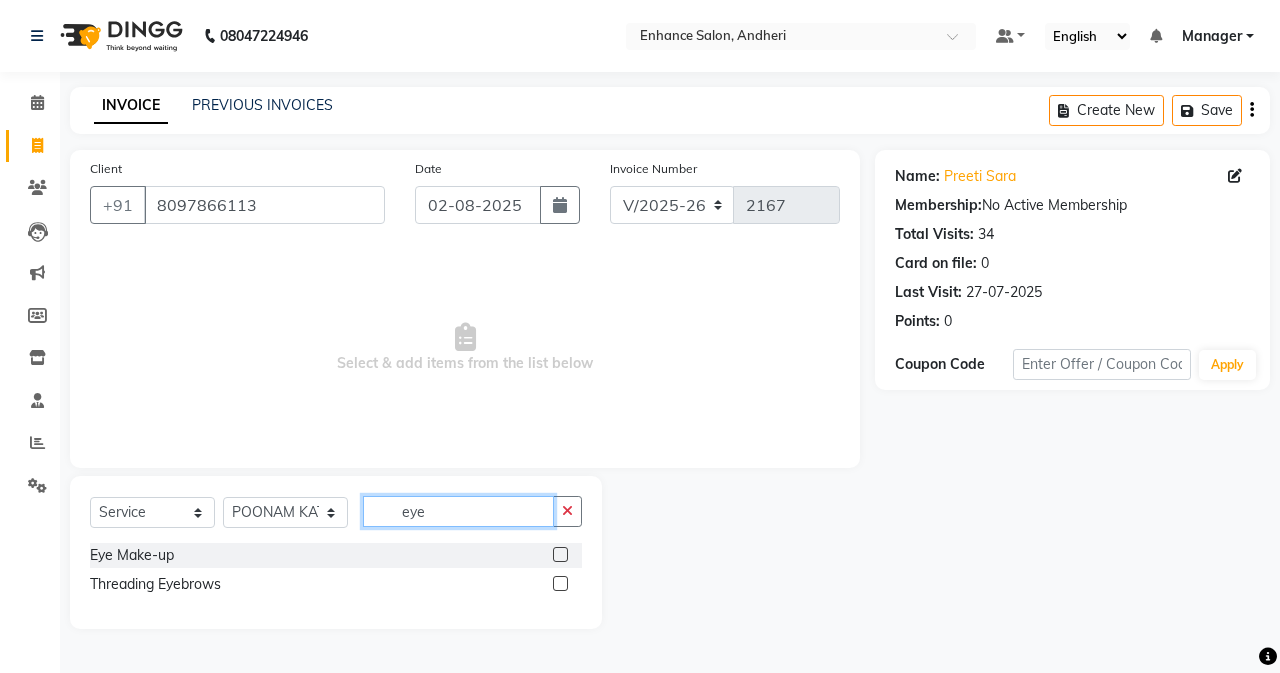 type on "eye" 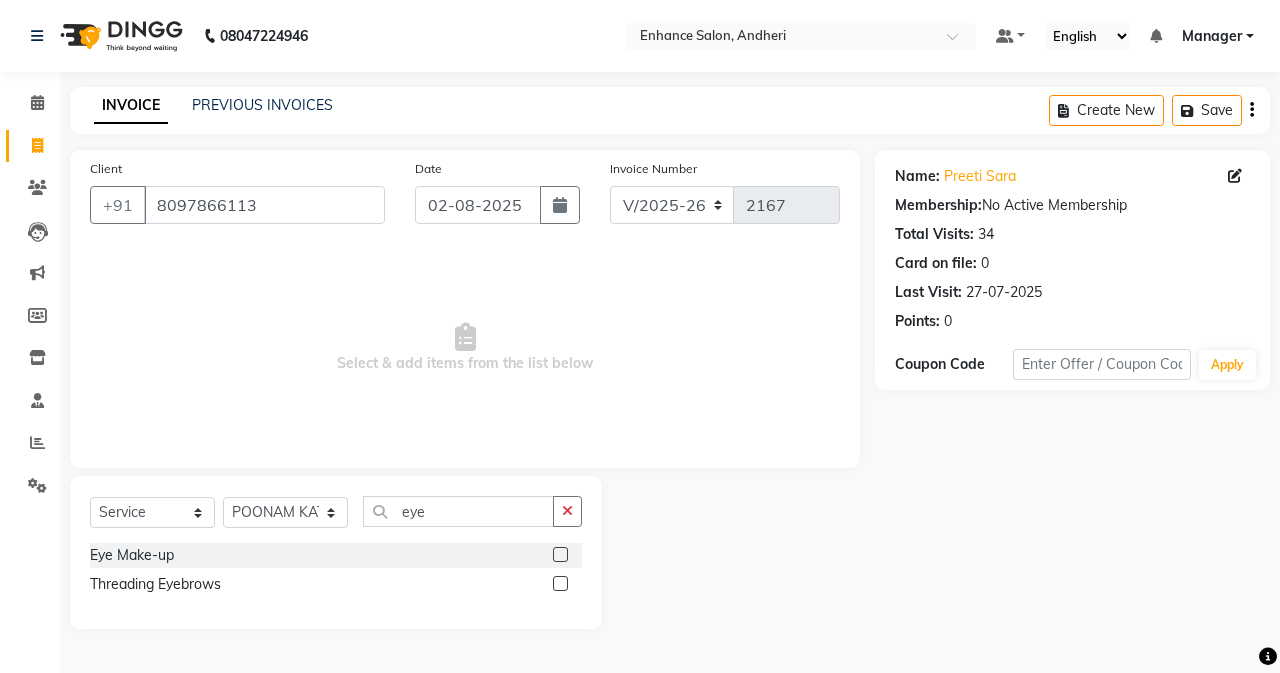 click 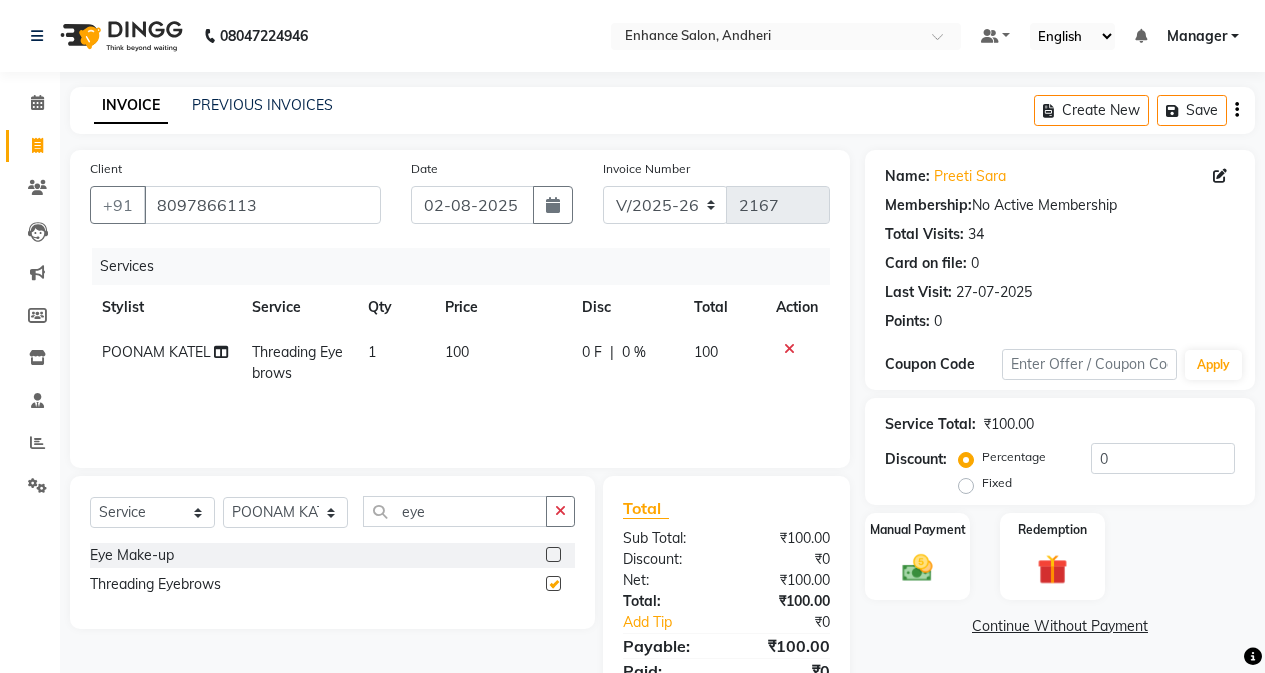 checkbox on "false" 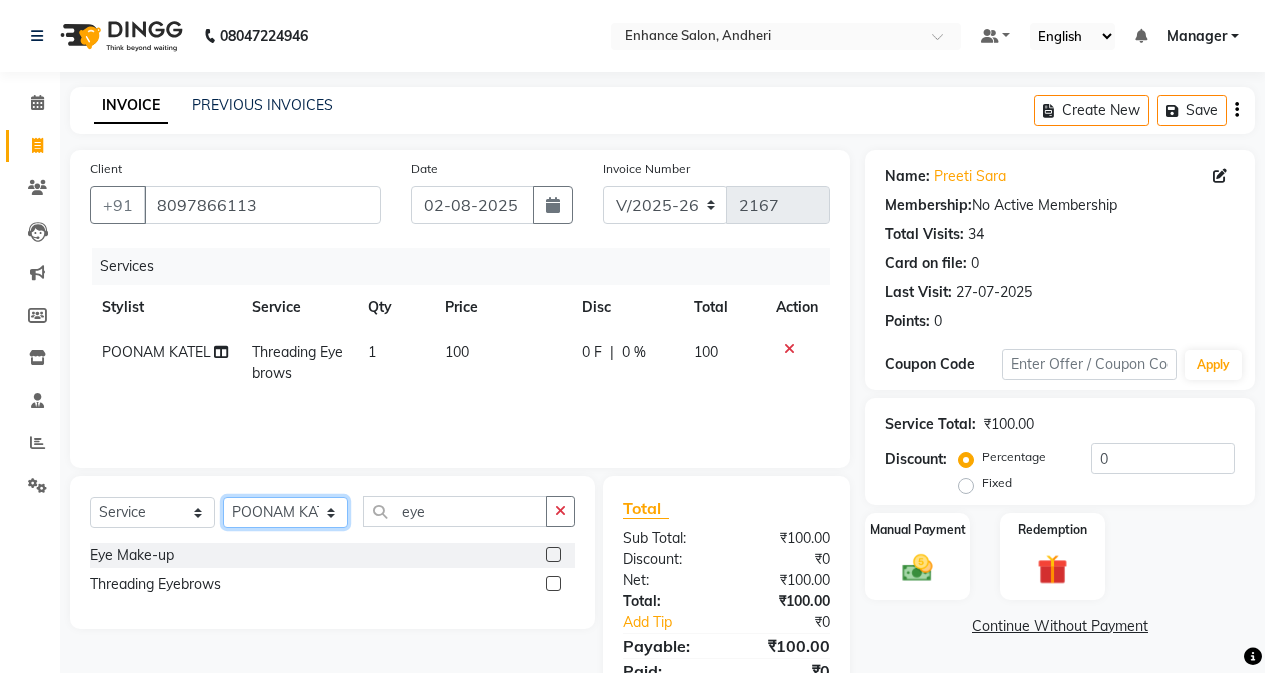 click on "Select Stylist Admin Arifa ESHA CHAUHAN FARIDA SHAIKH Manager MEENA MISALKAR Minal NAMYA SALIAN POONAM KATEL RACHNA SAWANT Ranu nails REEMA MANGELA SHAMINA SHAIKH SHEFALI SHETTY TABU SHAIKH" 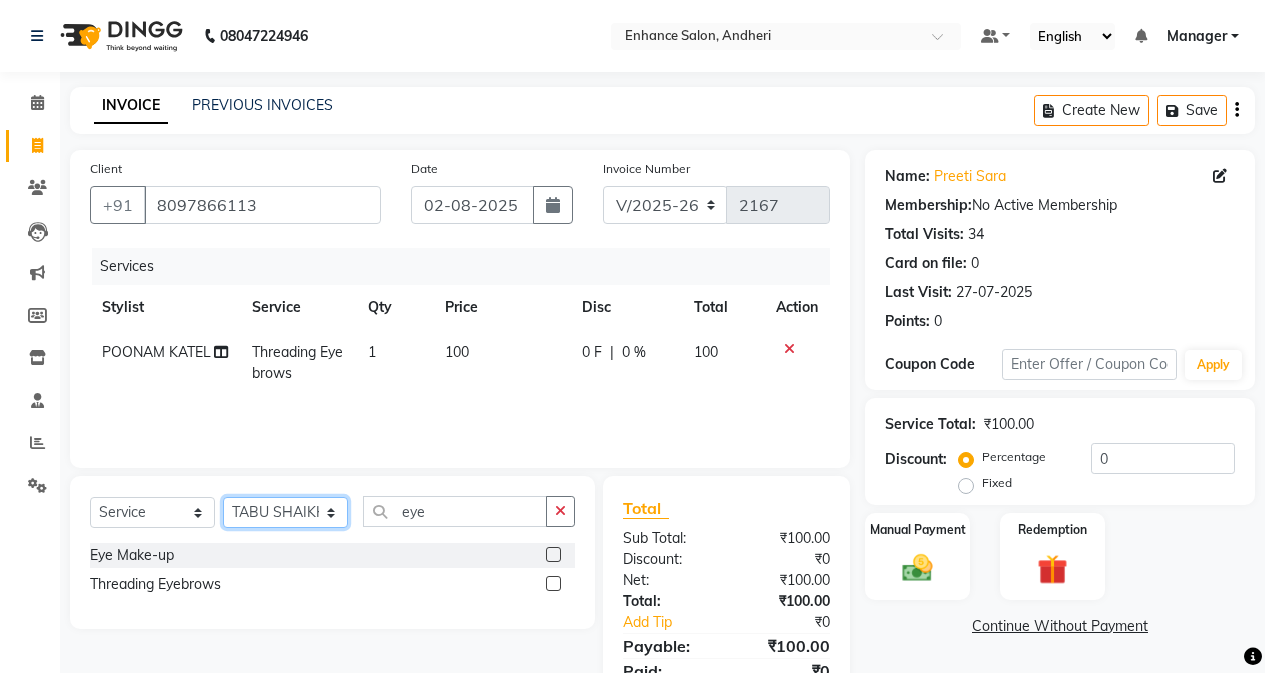 click on "Select Stylist Admin Arifa ESHA CHAUHAN FARIDA SHAIKH Manager MEENA MISALKAR Minal NAMYA SALIAN POONAM KATEL RACHNA SAWANT Ranu nails REEMA MANGELA SHAMINA SHAIKH SHEFALI SHETTY TABU SHAIKH" 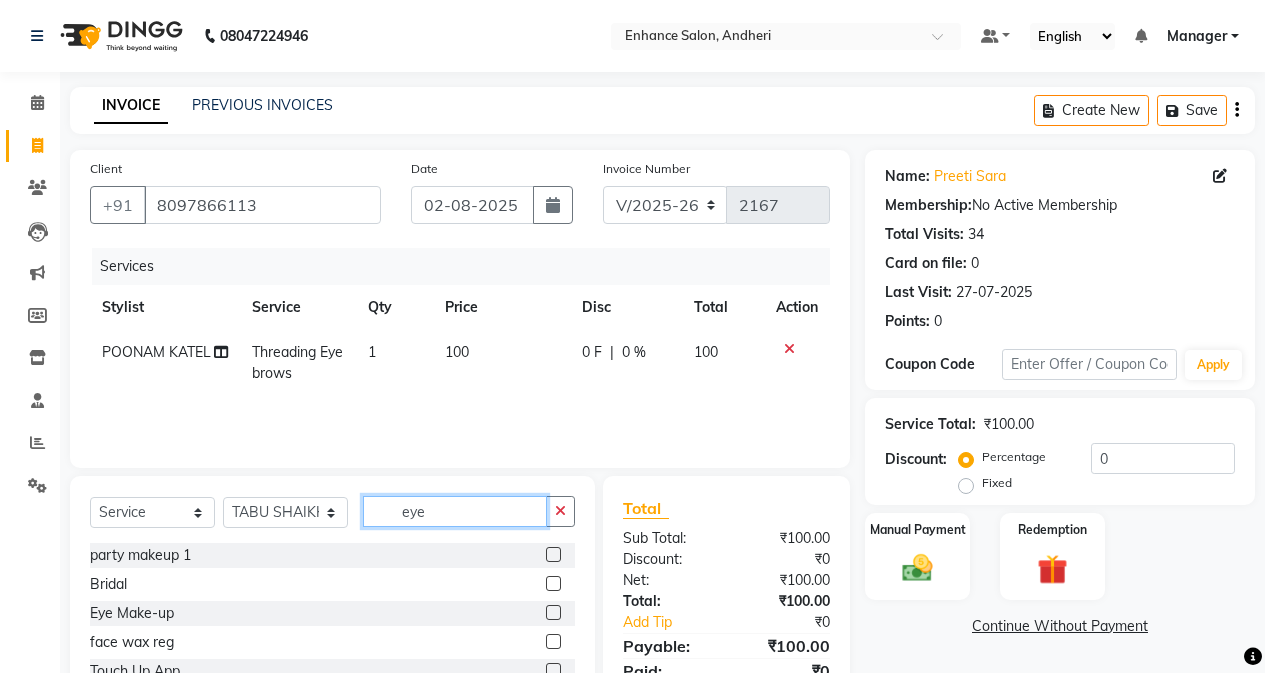 click on "eye" 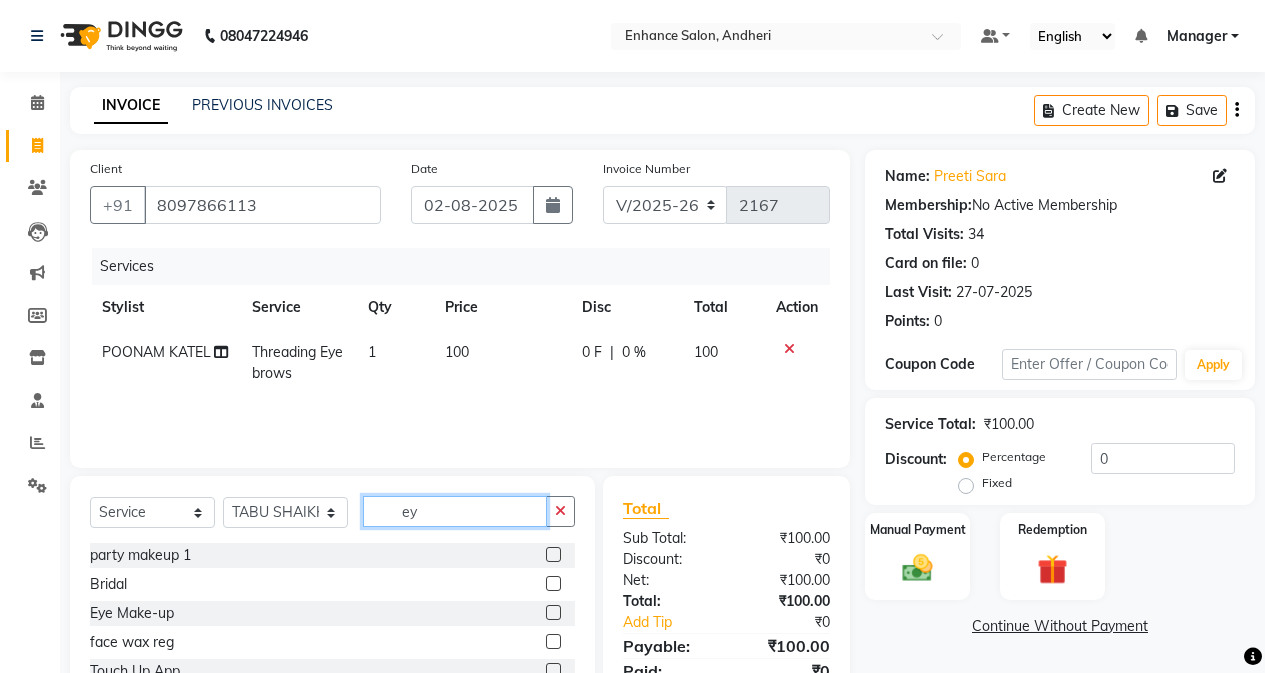 type on "e" 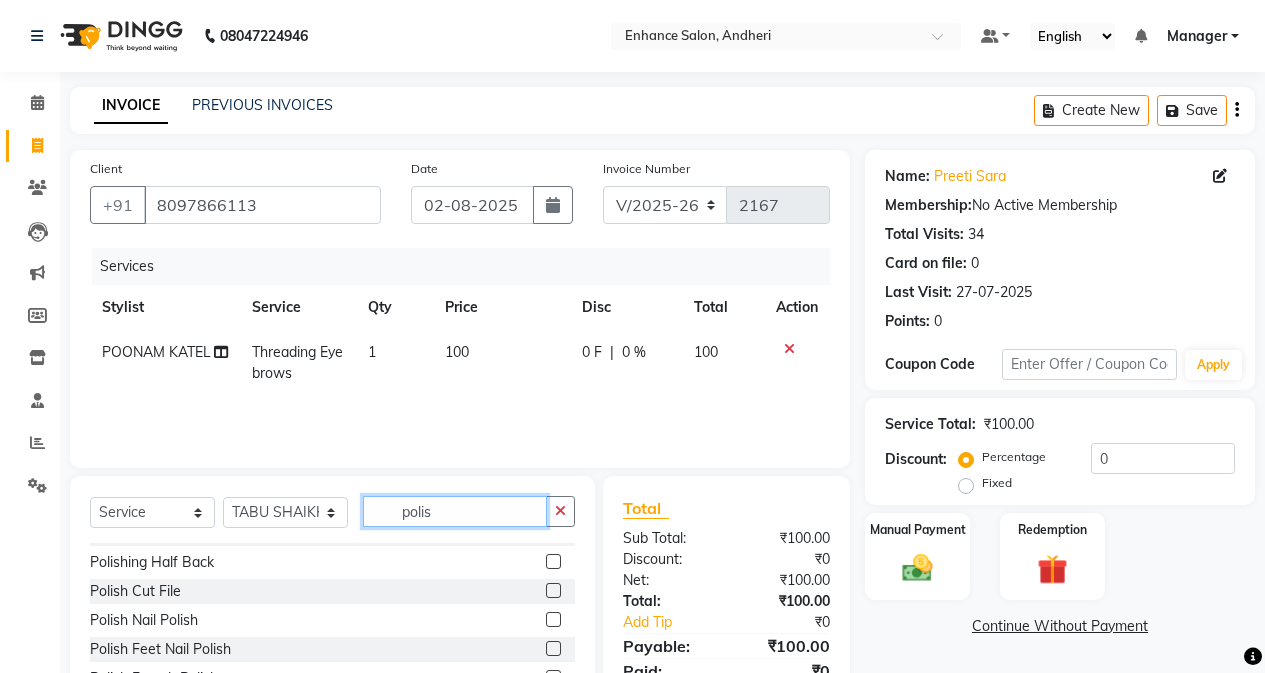 scroll, scrollTop: 206, scrollLeft: 0, axis: vertical 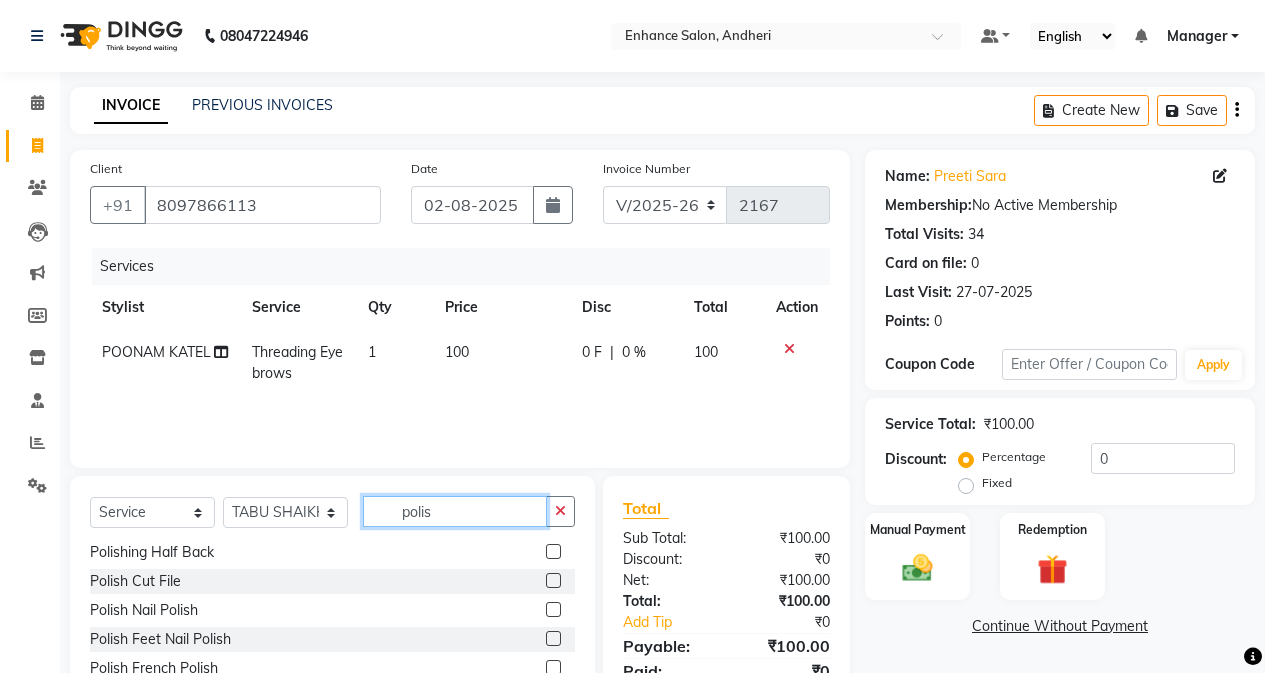 type on "polis" 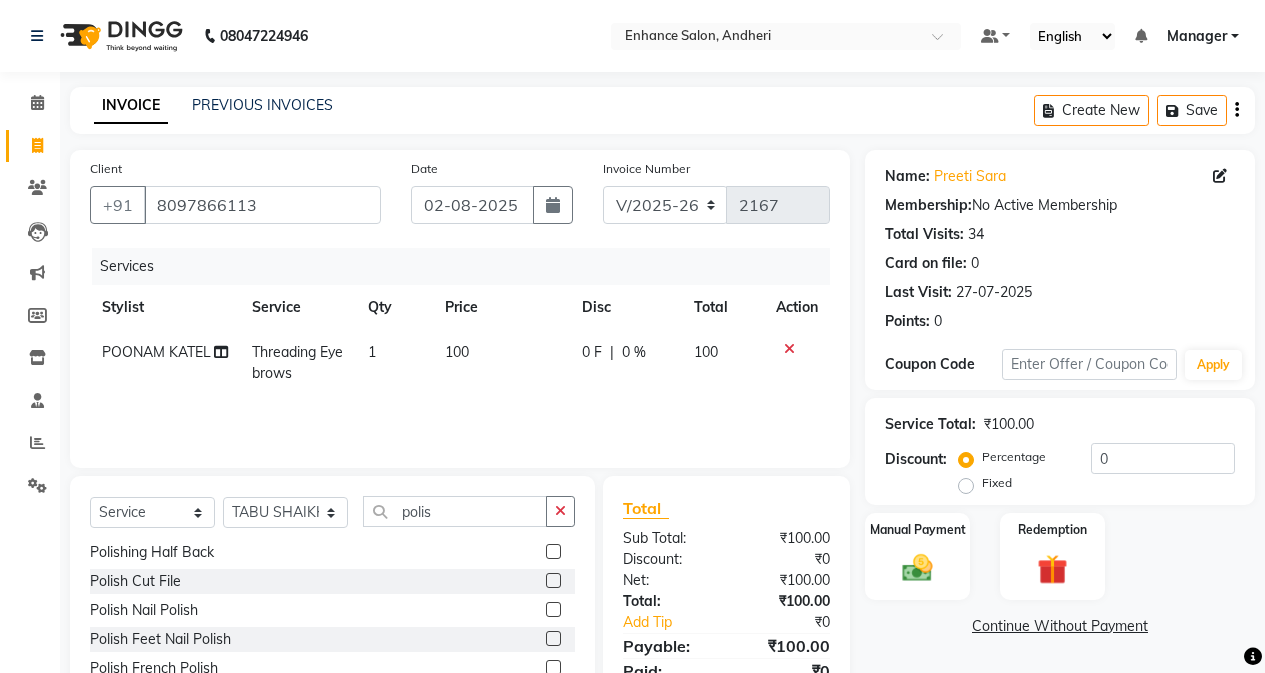 click 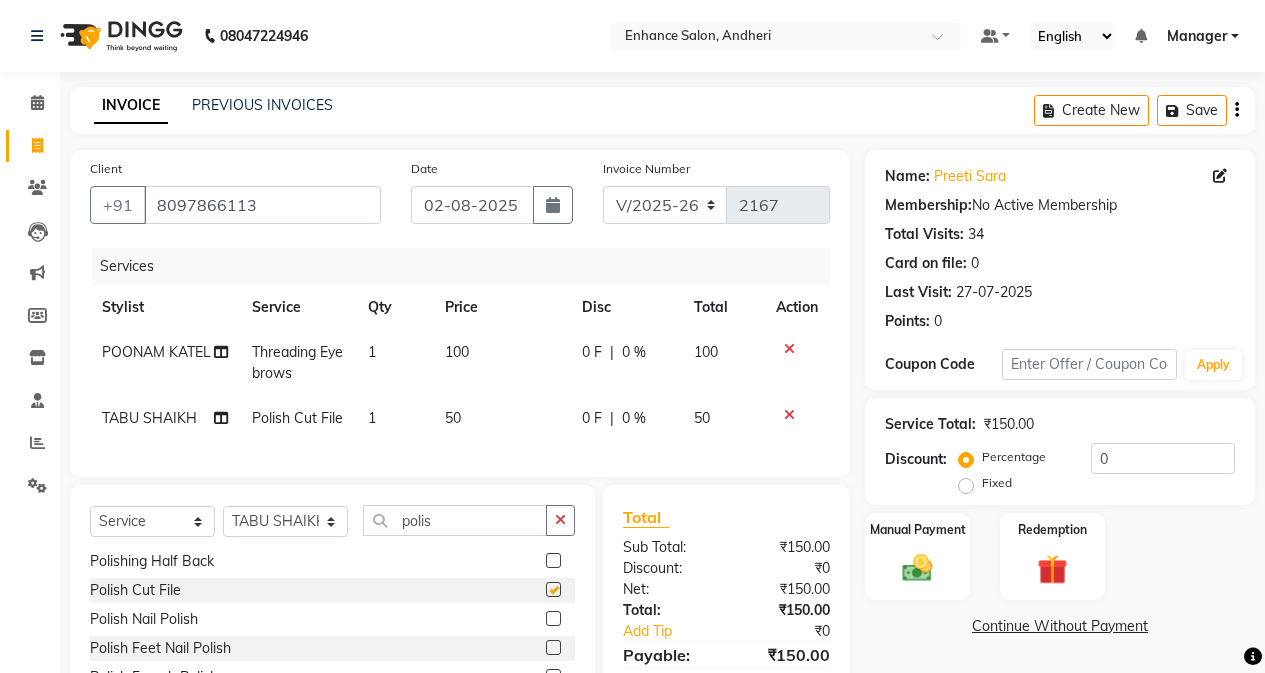 checkbox on "false" 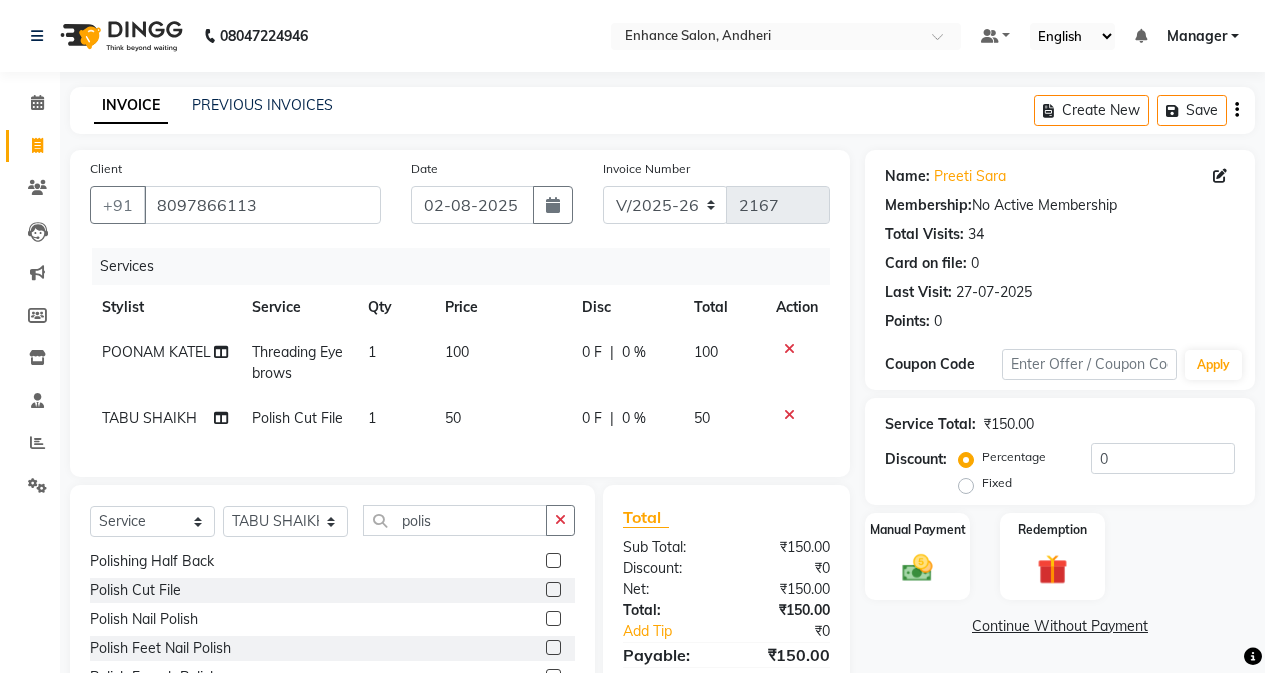 click on "50" 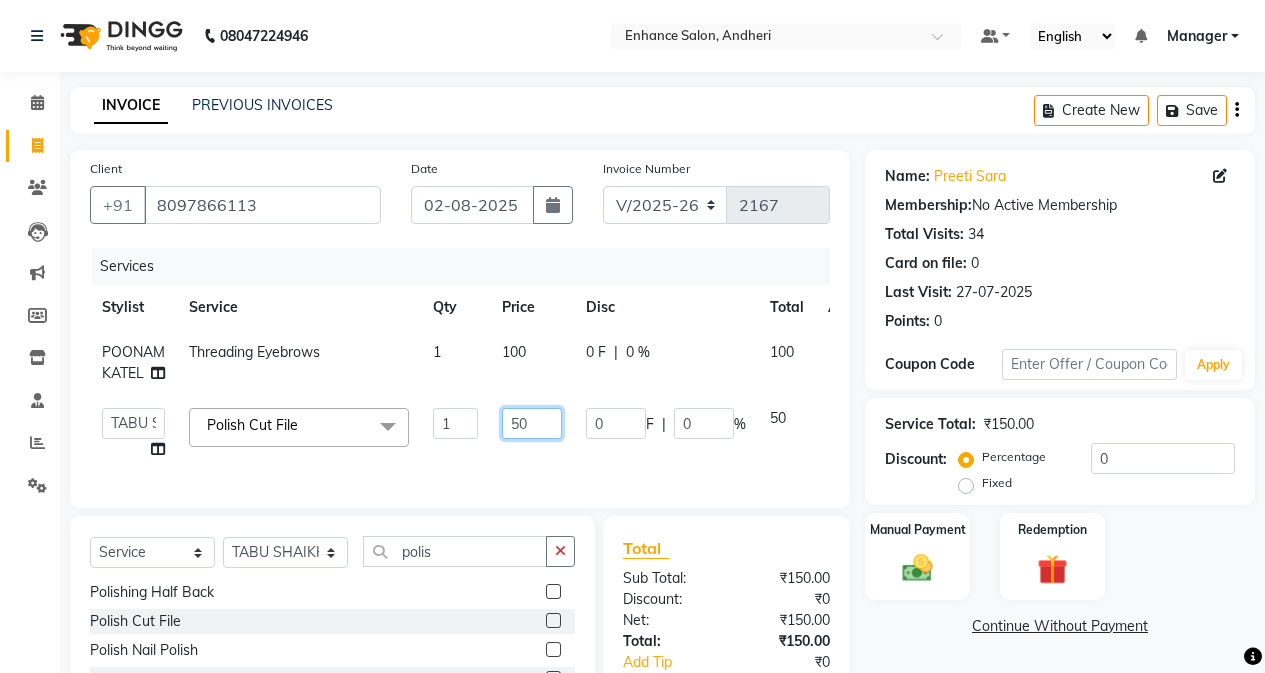 click on "50" 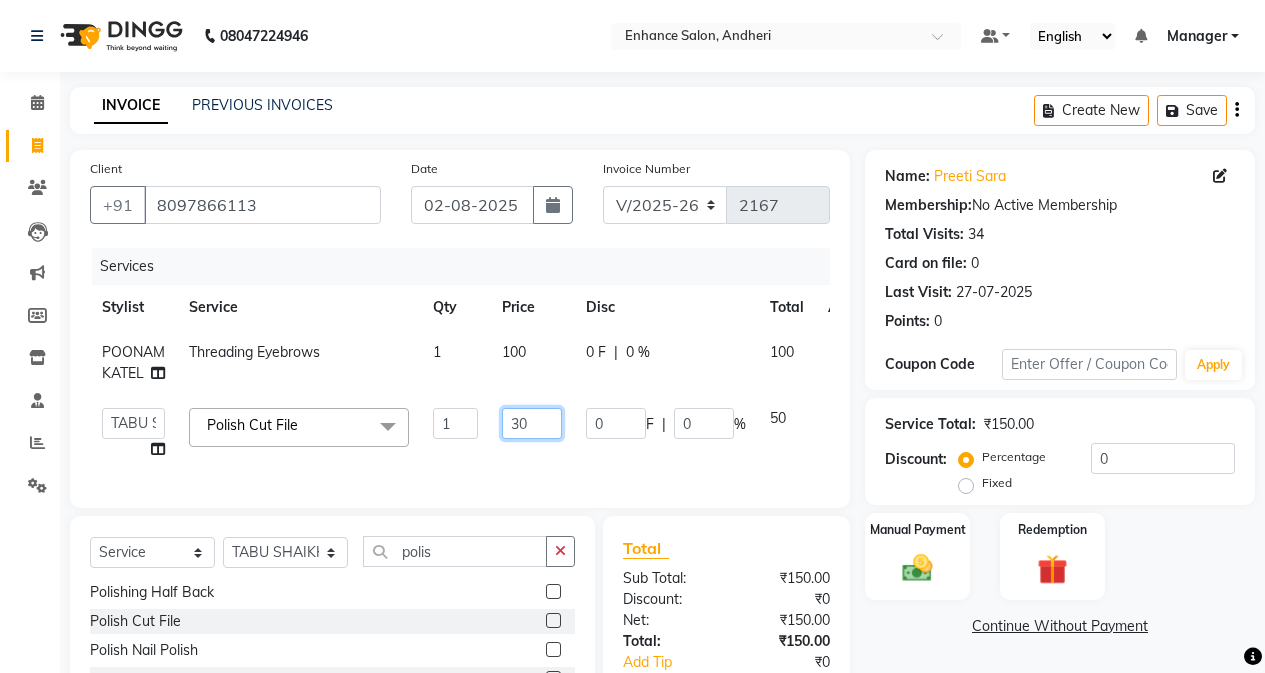 type on "300" 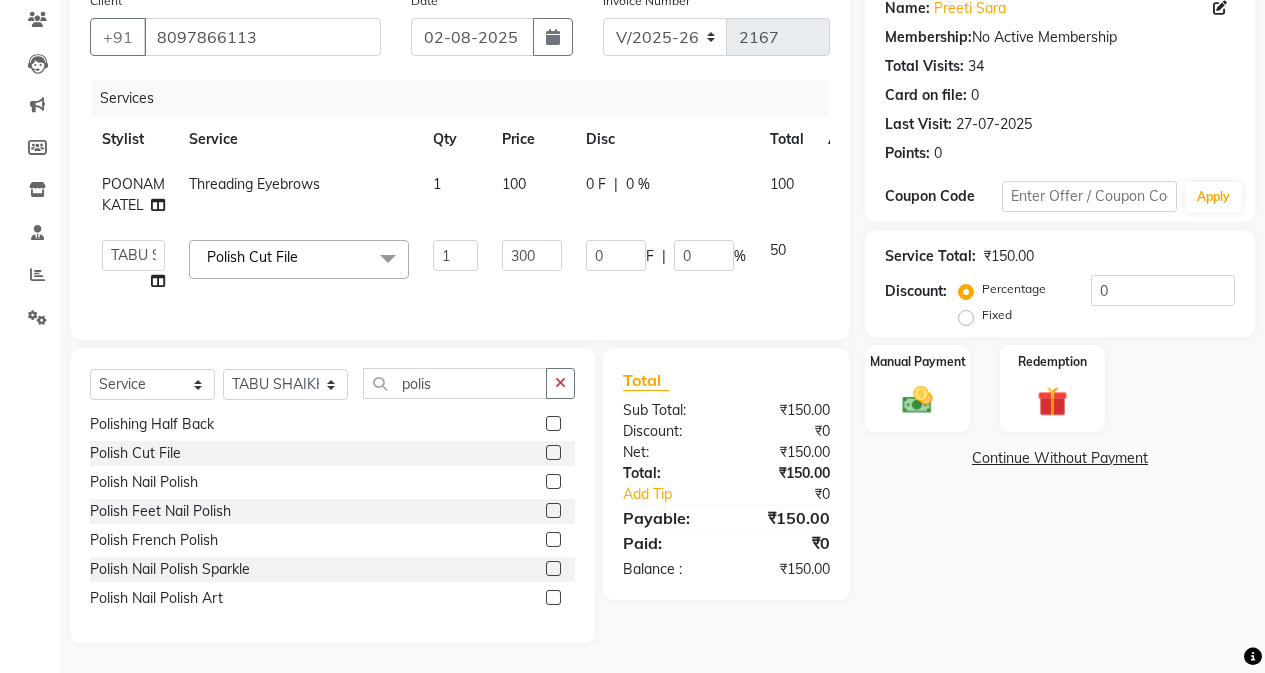 scroll, scrollTop: 152, scrollLeft: 0, axis: vertical 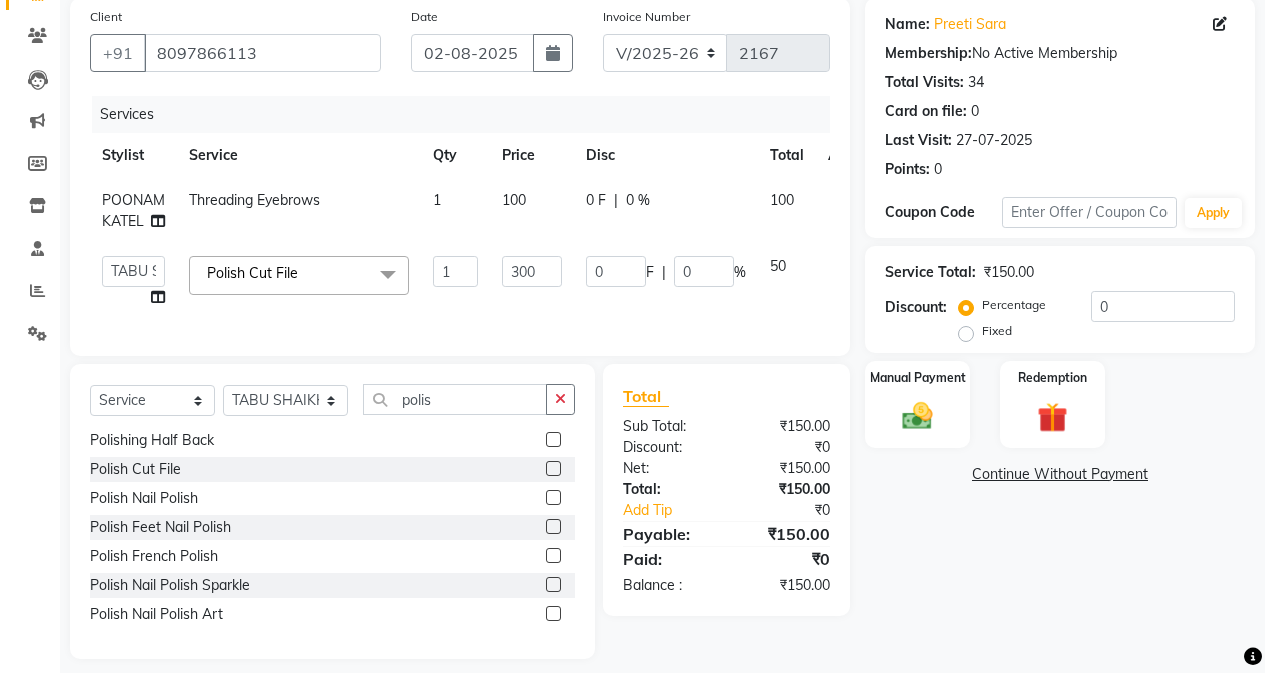 click on "Name: Preeti Sara Membership: No Active Membership Total Visits: 34 Card on file: 0 Last Visit: 27-07-2025 Points: 0 Coupon Code Apply Service Total: ₹150.00 Discount: Percentage Fixed 0 Manual Payment Redemption Continue Without Payment" 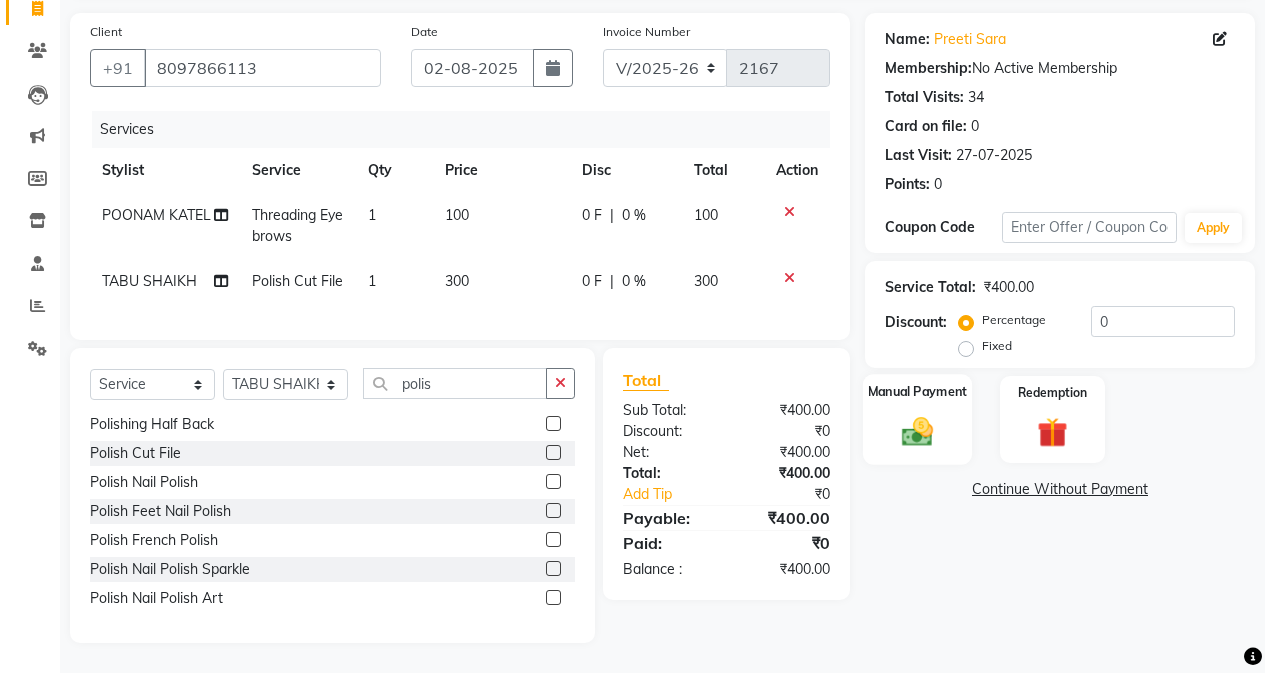 click on "Manual Payment" 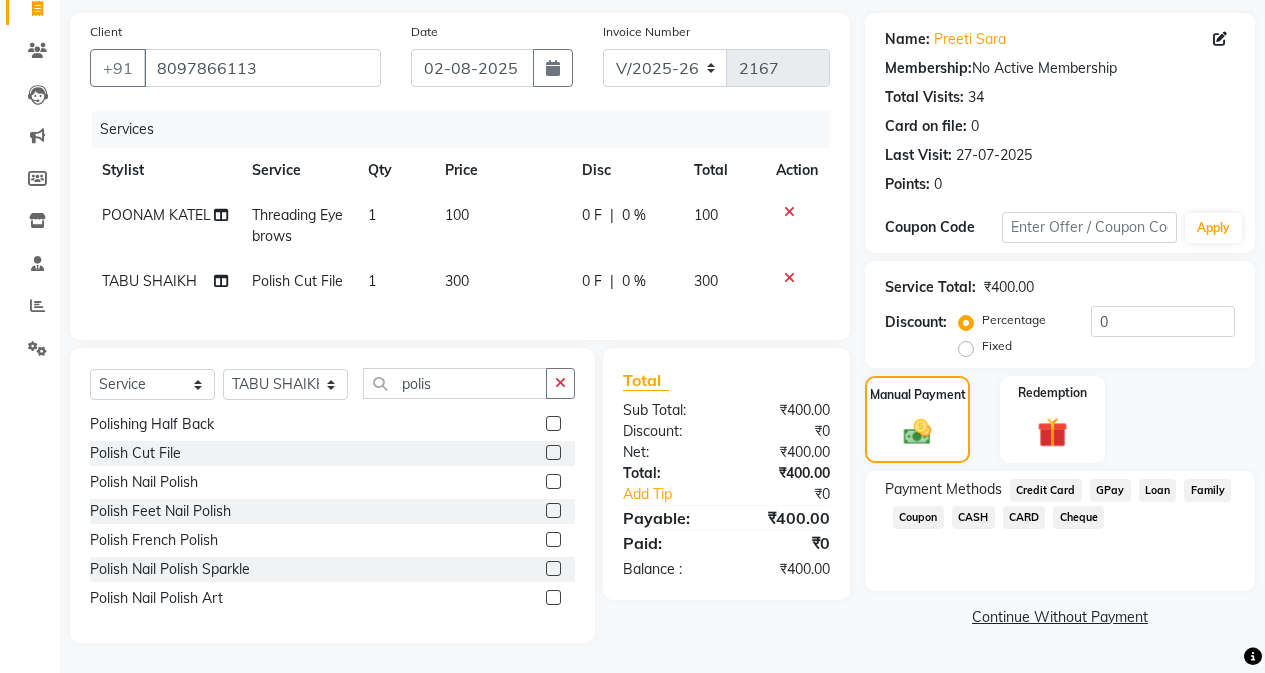 click on "GPay" 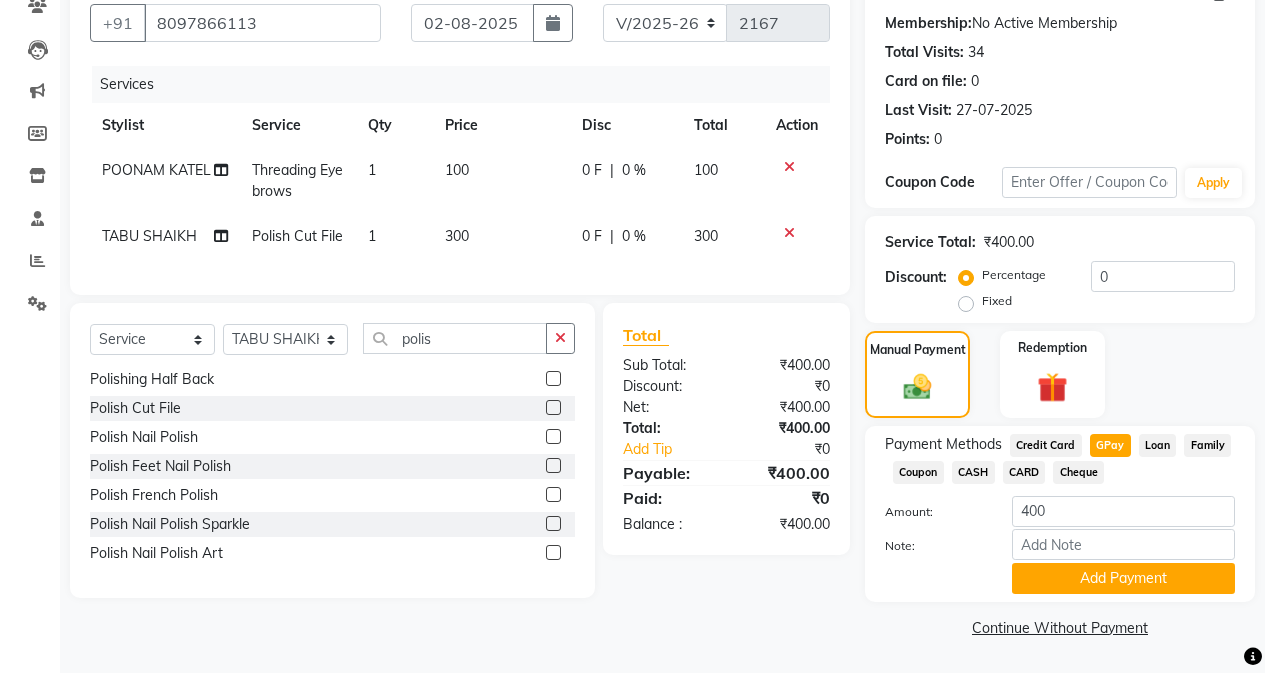 click on "Payment Methods  Credit Card   GPay   Loan   Family   Coupon   CASH   CARD   Cheque  Amount: 400 Note: Add Payment" 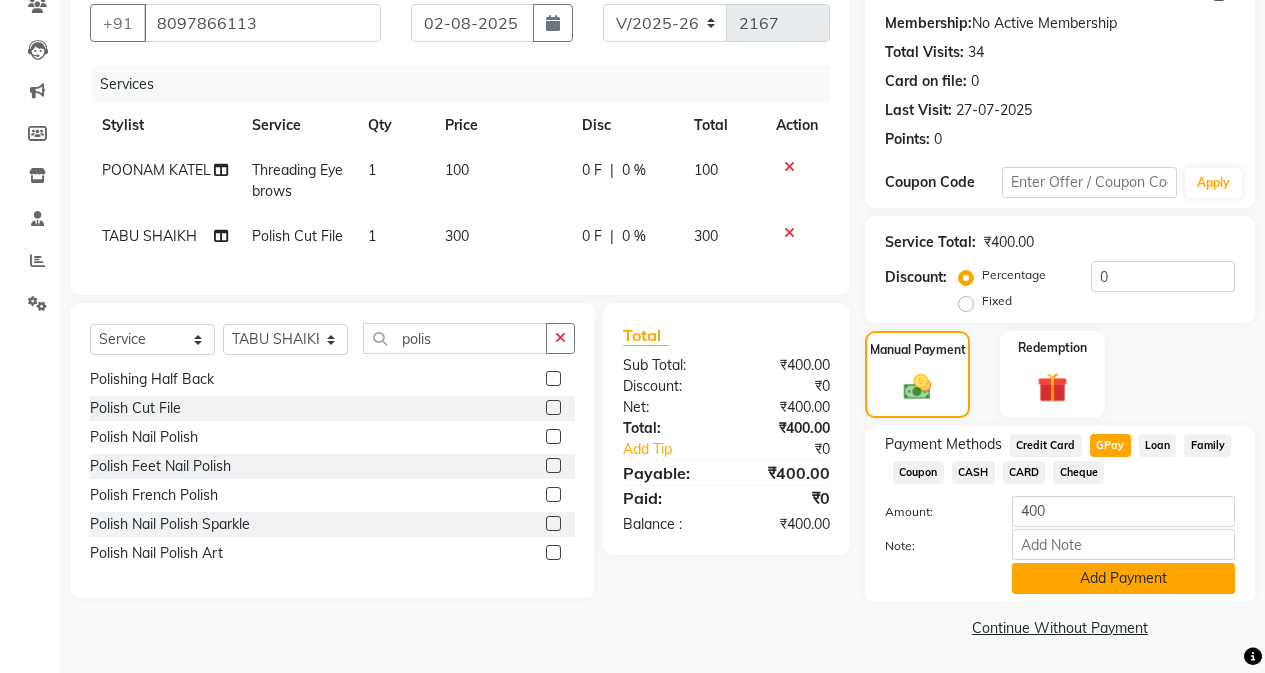 click on "Add Payment" 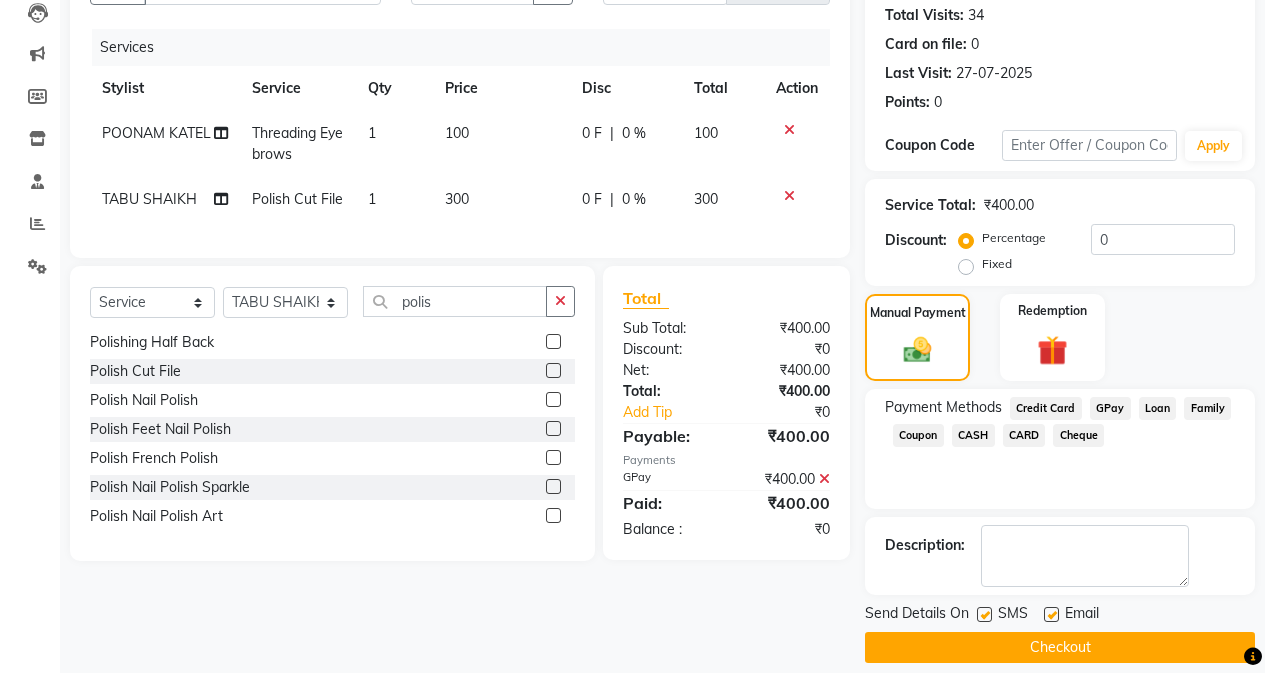 scroll, scrollTop: 239, scrollLeft: 0, axis: vertical 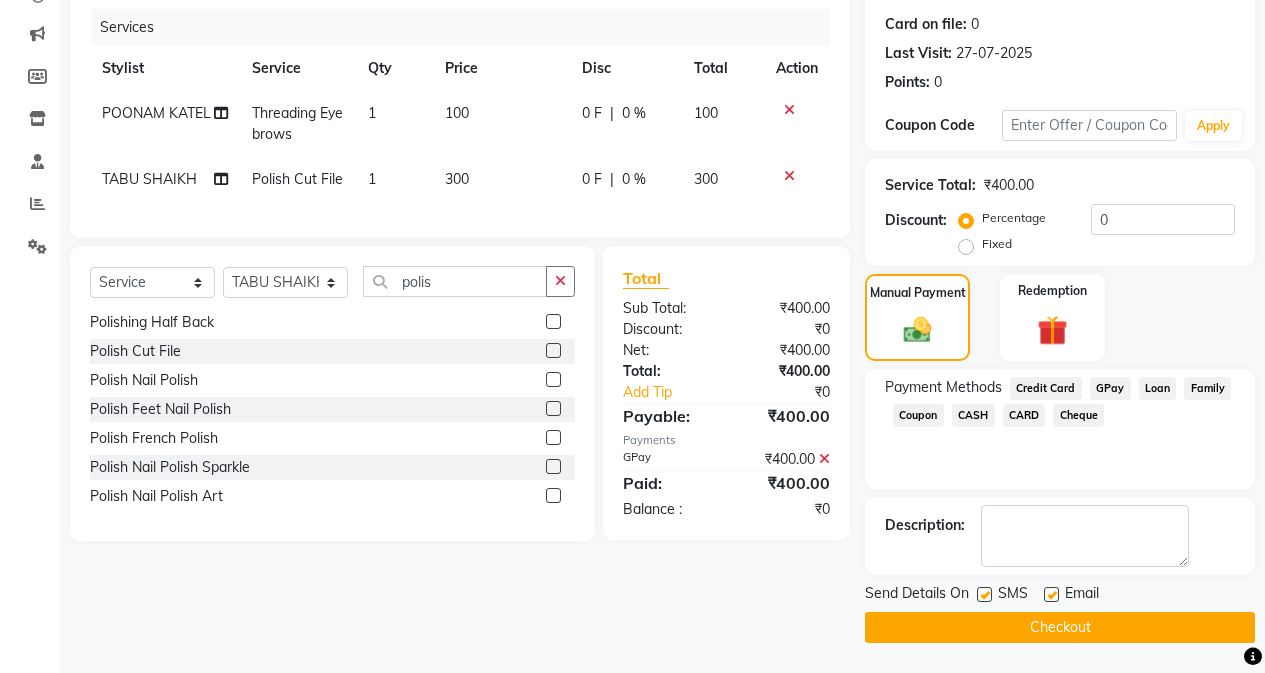 click on "INVOICE PREVIOUS INVOICES Create New Save Client +91 [PHONE] Date 02-08-2025 Invoice Number V/2025 V/2025-26 2167 Services Stylist Service Qty Price Disc Total Action POONAM KATEL Threading Eyebrows 1 100 0 F | 0 % 100 TABU SHAIKH Polish Cut File 1 300 0 F | 0 % 300 Select Service Product Membership Package Voucher Prepaid Gift Card Select Stylist Admin Arifa ESHA CHAUHAN FARIDA SHAIKH Manager MEENA MISALKAR Minal NAMYA SALIAN POONAM KATEL RACHNA SAWANT Ranu nails REEMA MANGELA SHAMINA SHAIKH SHEFALI SHETTY TABU SHAIKH polis Polishing Underarms Polishing Half Body Polishing Face D-Tan Polishing Arms & Underarms Polishing Vagicial Polishing Full Body Polishing Full Back Polishing Half Back Polish Cut File Polish Nail Polish Polish Feet Nail Polish Polish French Polish Polish Nail Polish Art Total Sub Total: ₹400.00 Discount: ₹0 Net: ₹400.00 Total: ₹400.00 Add Tip ₹0 Payable: ₹400.00 Payments GPay ₹400.00 Paid: ₹400.00 Balance : ₹0 Name:" 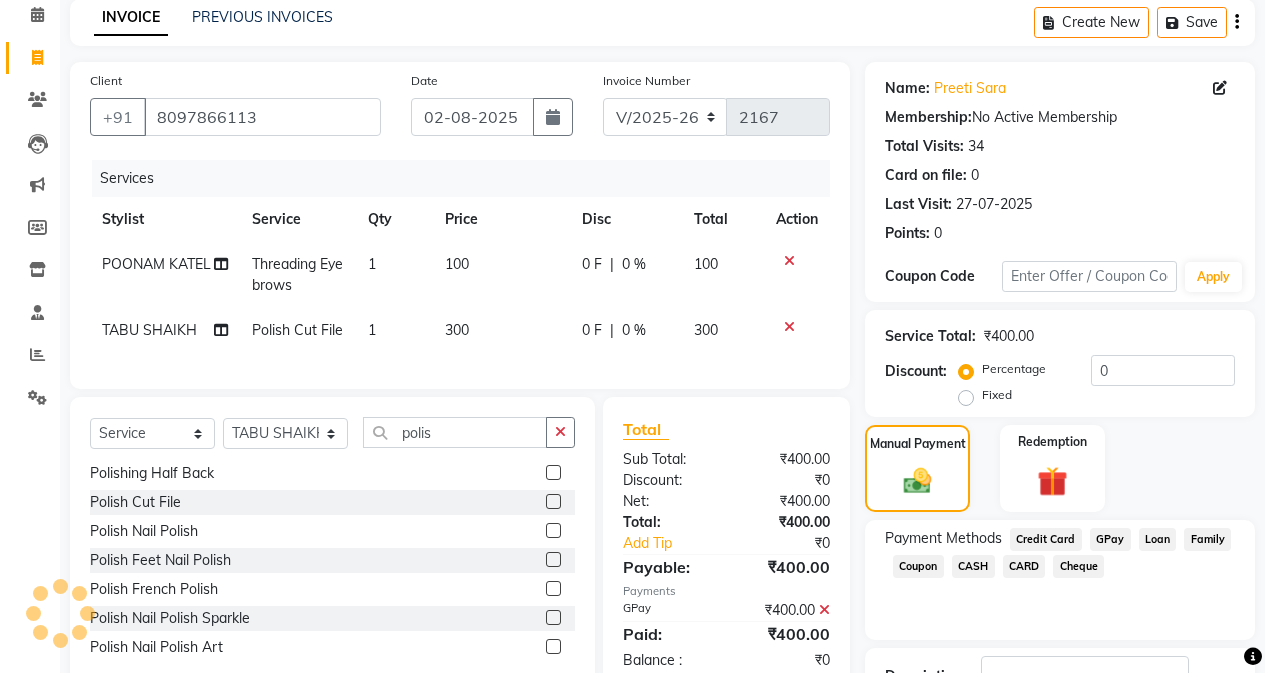 scroll, scrollTop: 0, scrollLeft: 0, axis: both 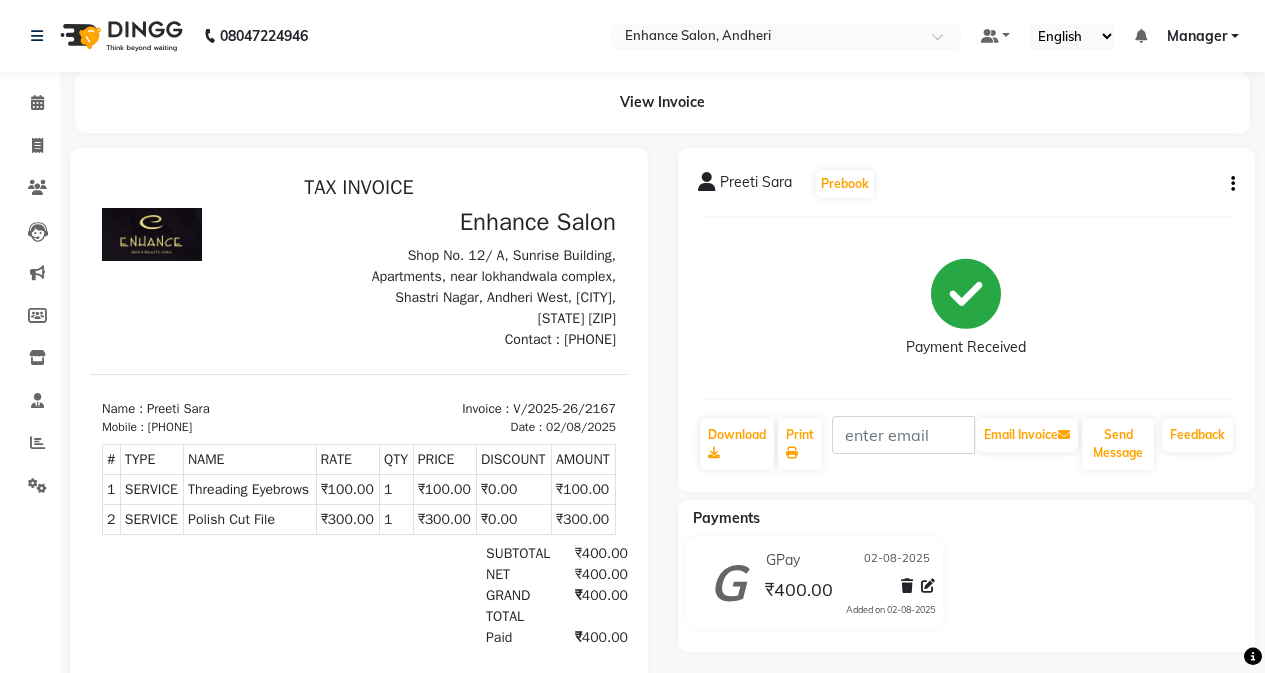 click on "Payment Received" 